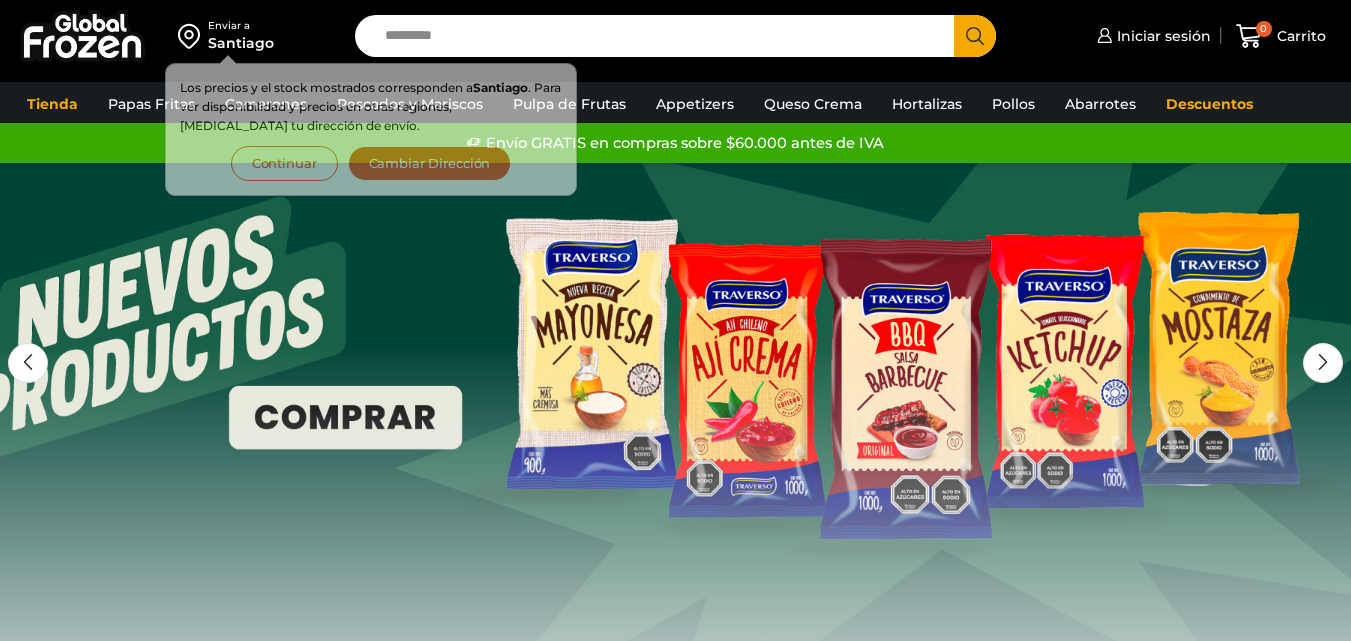 scroll, scrollTop: 0, scrollLeft: 0, axis: both 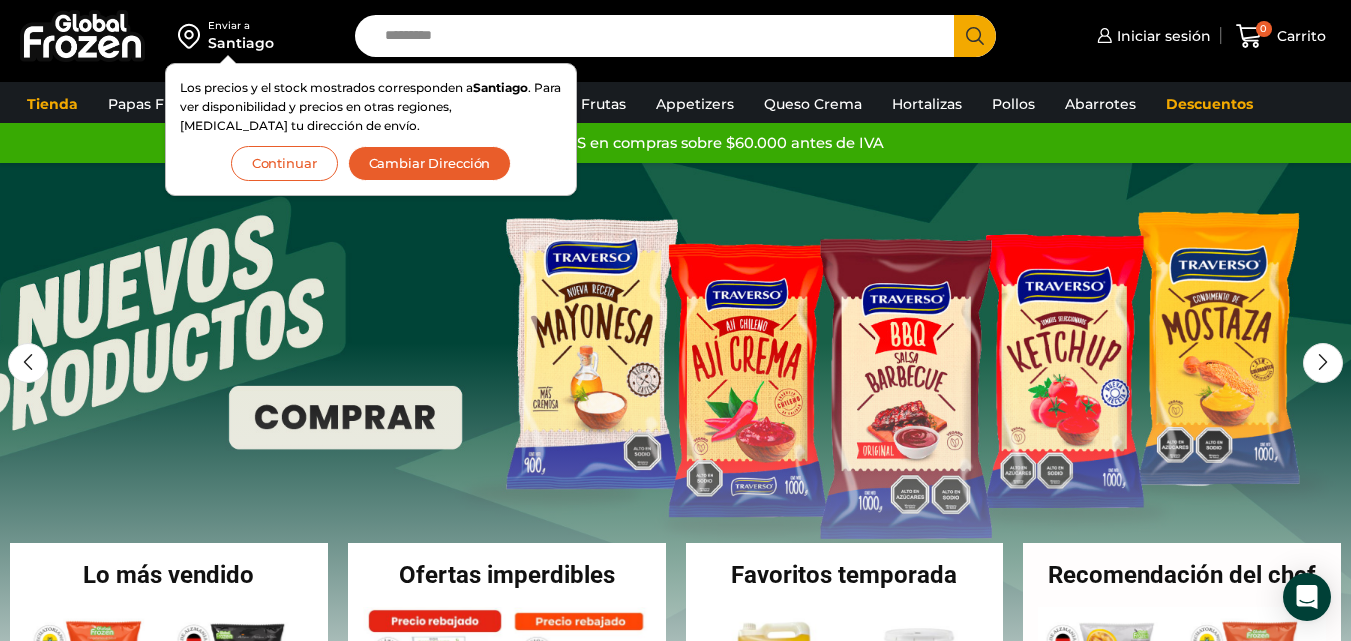 click on "Continuar" at bounding box center (284, 163) 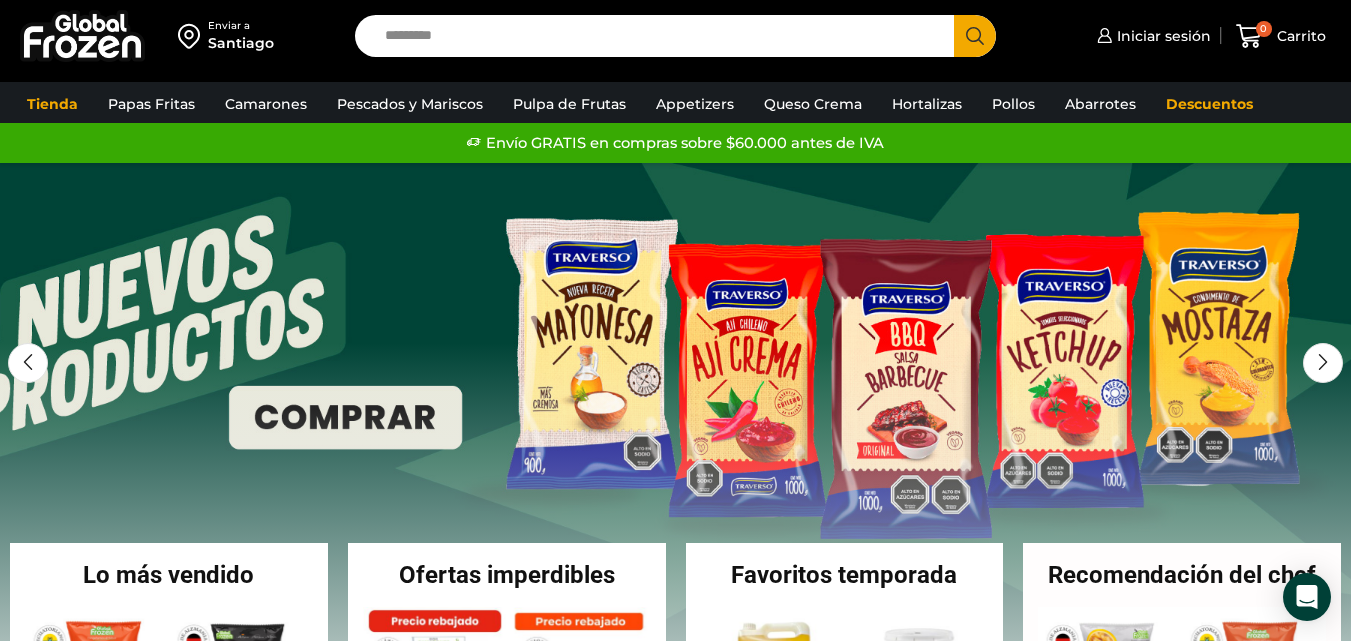 click on "Enviar a
Santiago
Los precios y el stock mostrados corresponden a  Santiago . Para ver disponibilidad y precios en otras regiones, cambia tu dirección de envío.
Continuar Cambiar Dirección" at bounding box center [172, 36] 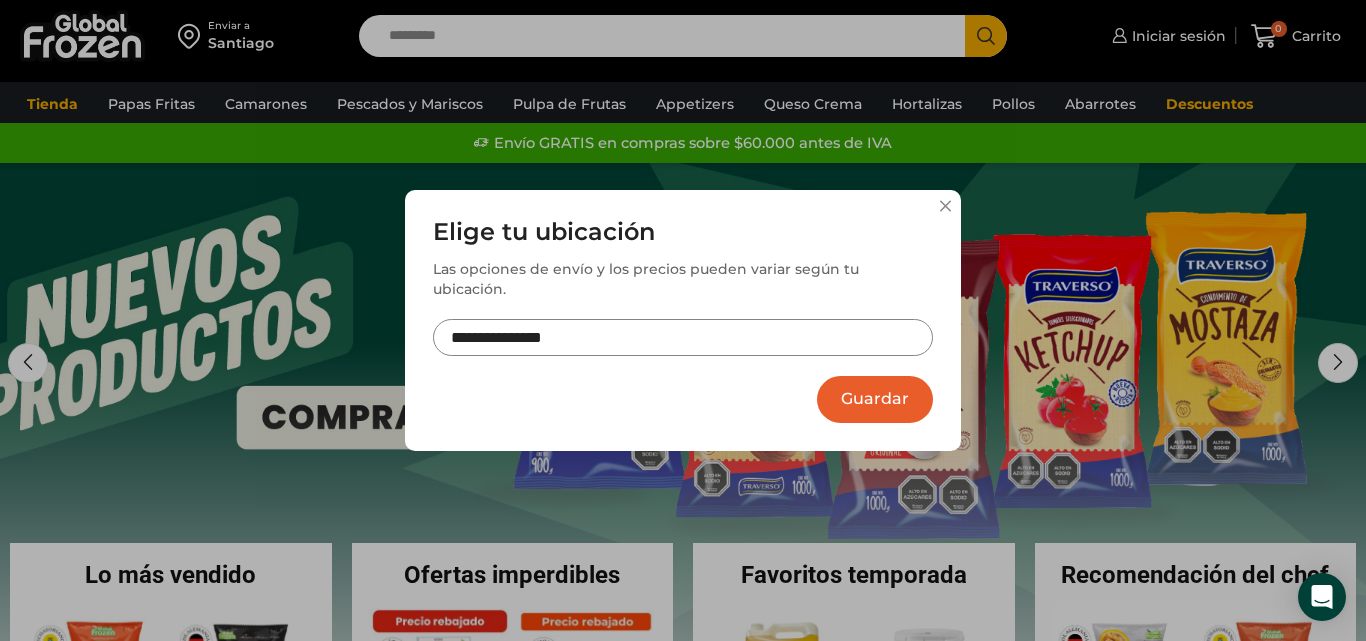 click on "**********" at bounding box center [683, 320] 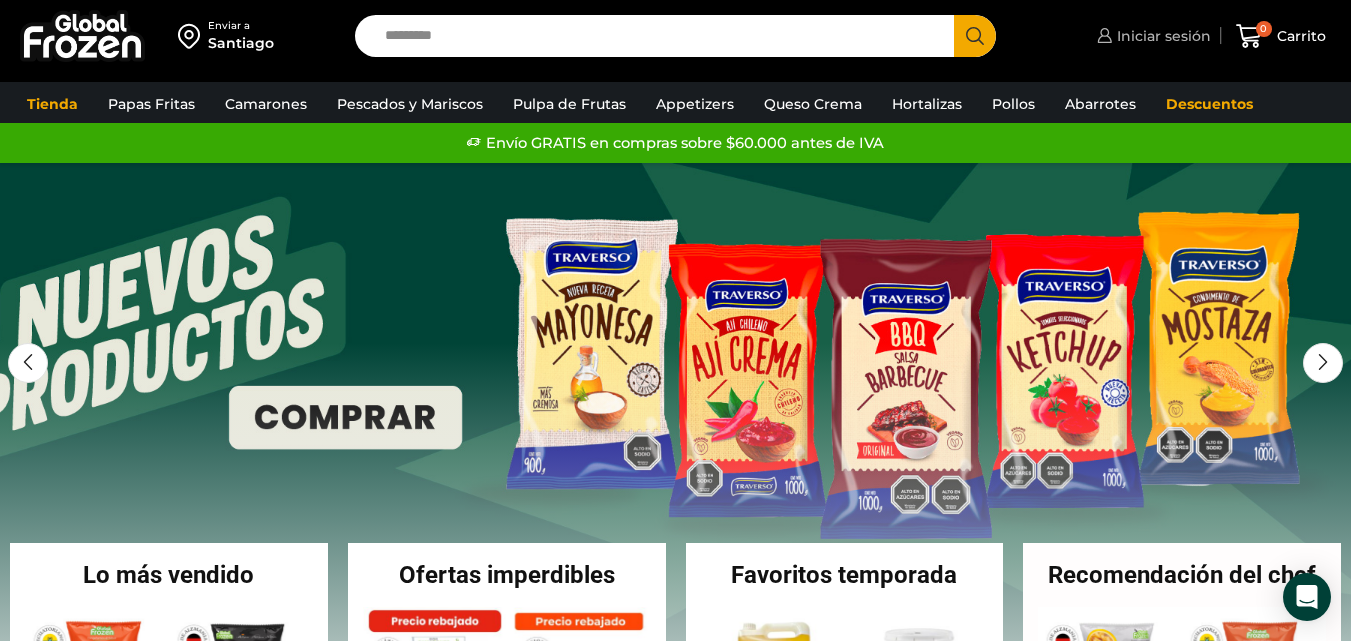 click on "Iniciar sesión" at bounding box center [1161, 36] 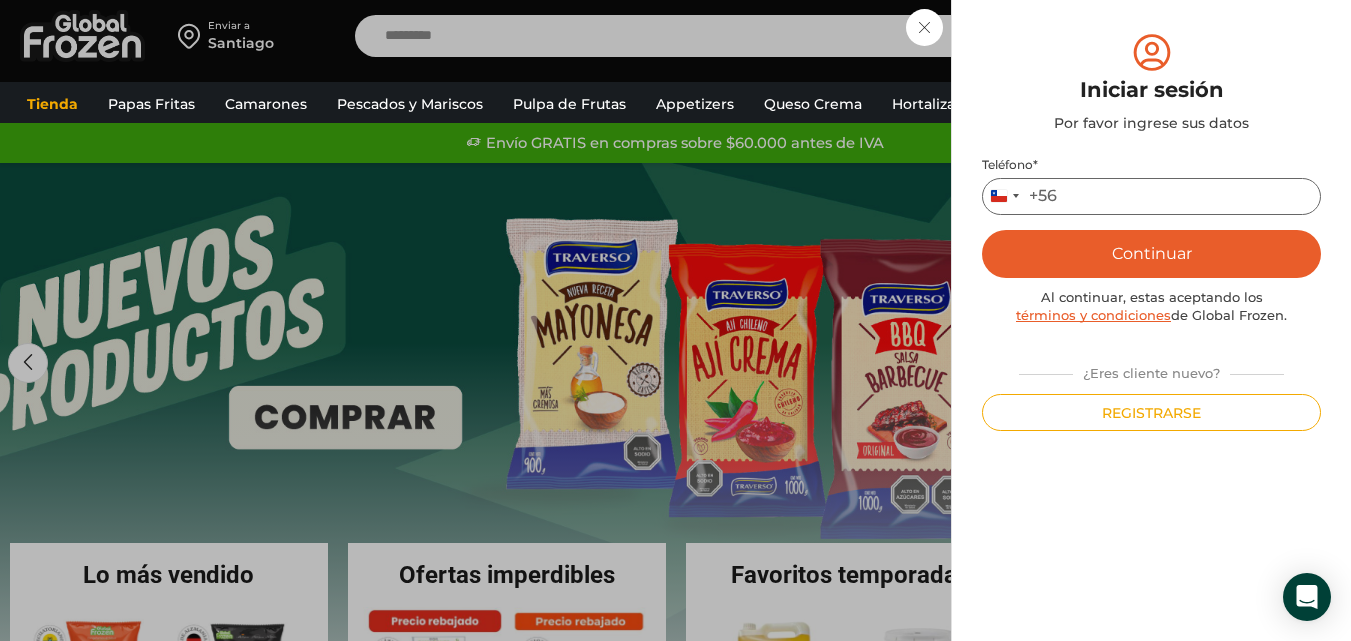click on "Teléfono
*" at bounding box center [1151, 196] 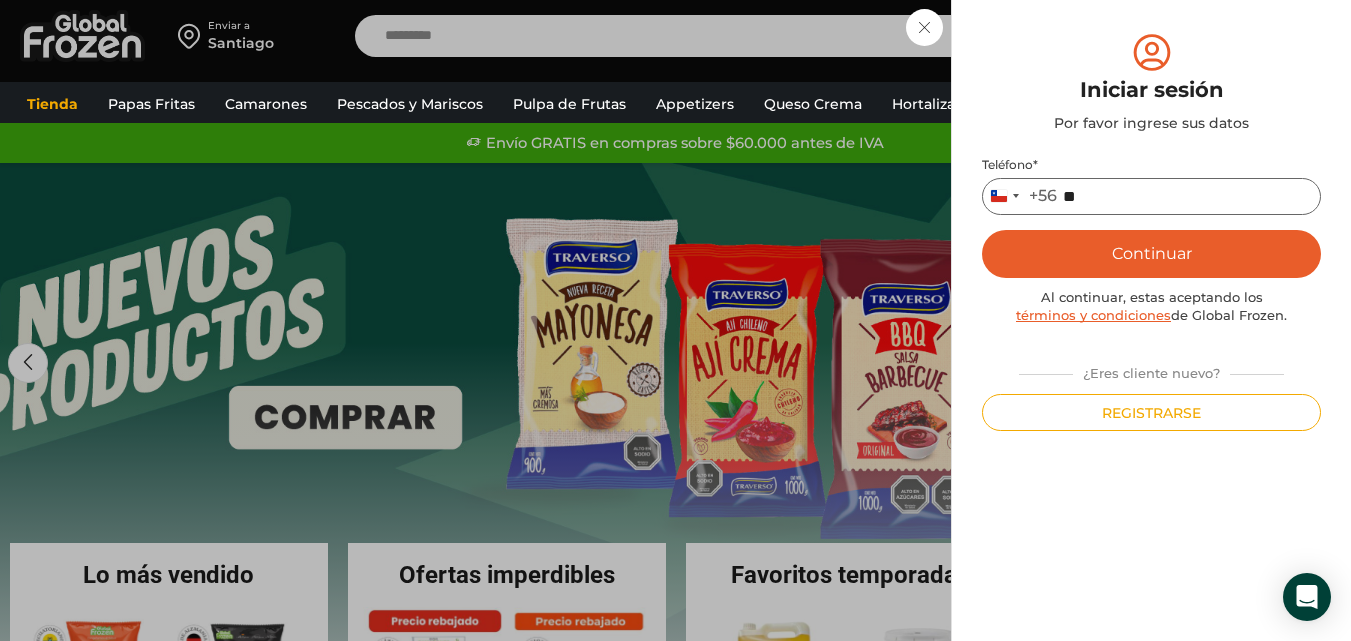 type on "*********" 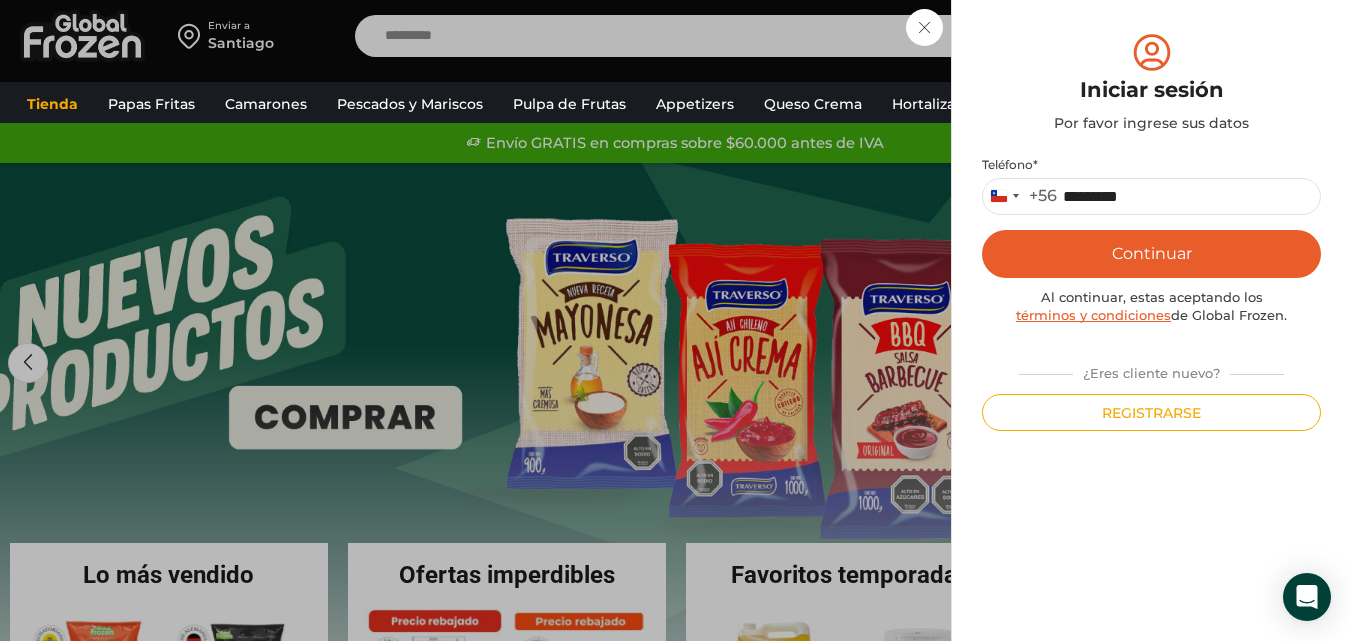 click on "Continuar" at bounding box center [1151, 254] 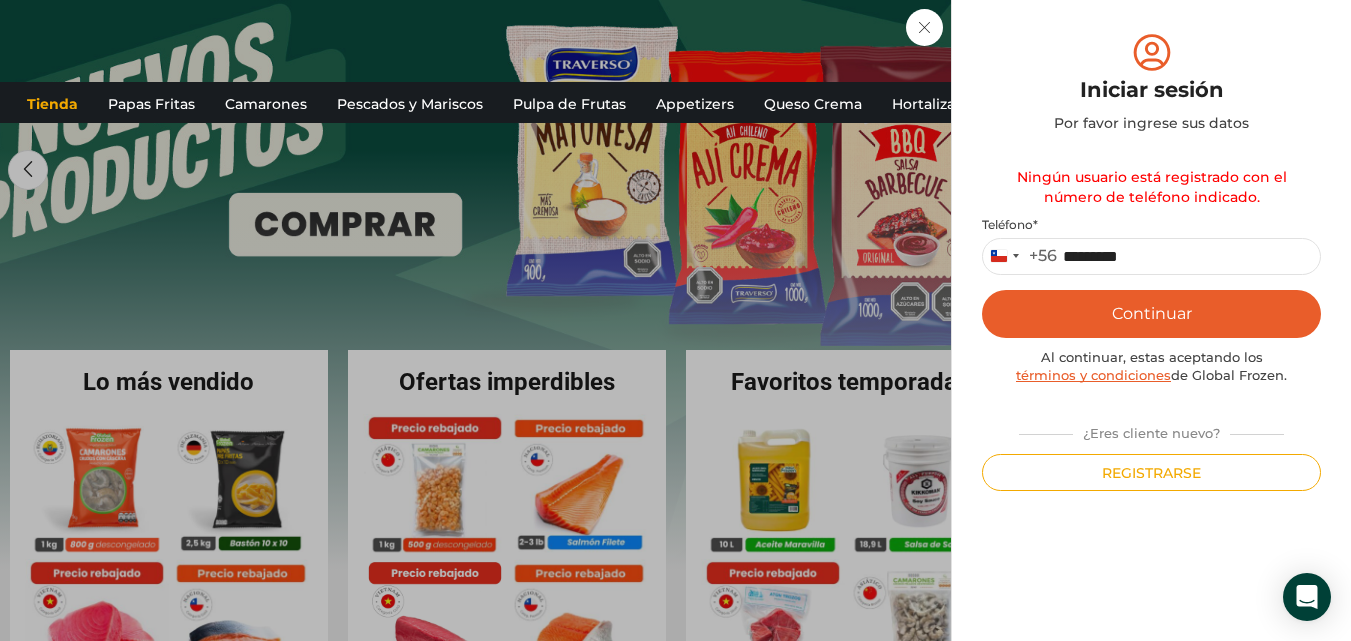 scroll, scrollTop: 200, scrollLeft: 0, axis: vertical 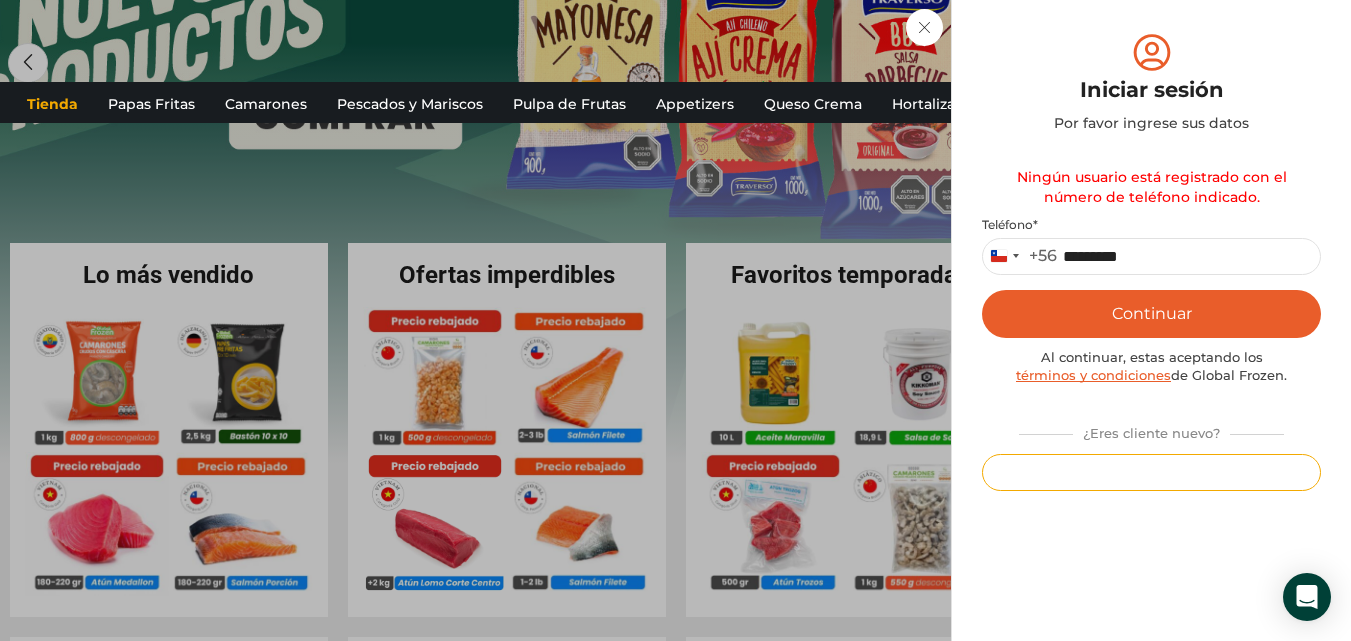click on "Registrarse" at bounding box center [1151, 472] 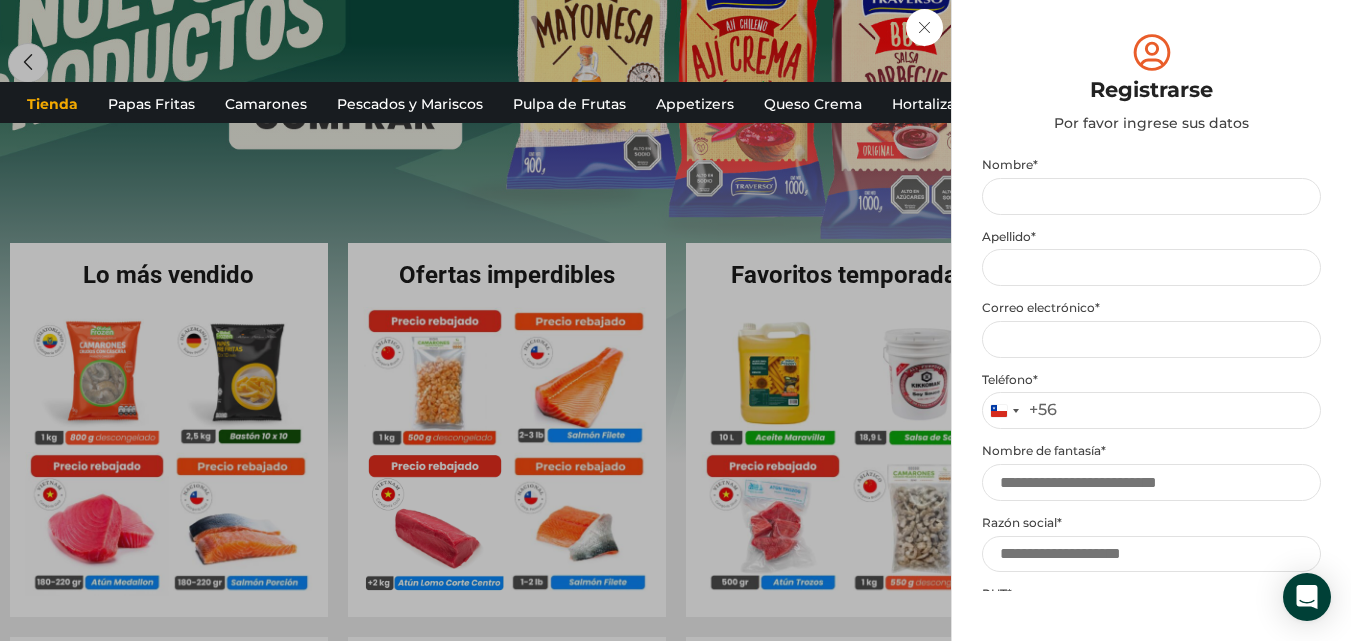 click on "**********" at bounding box center [1151, 544] 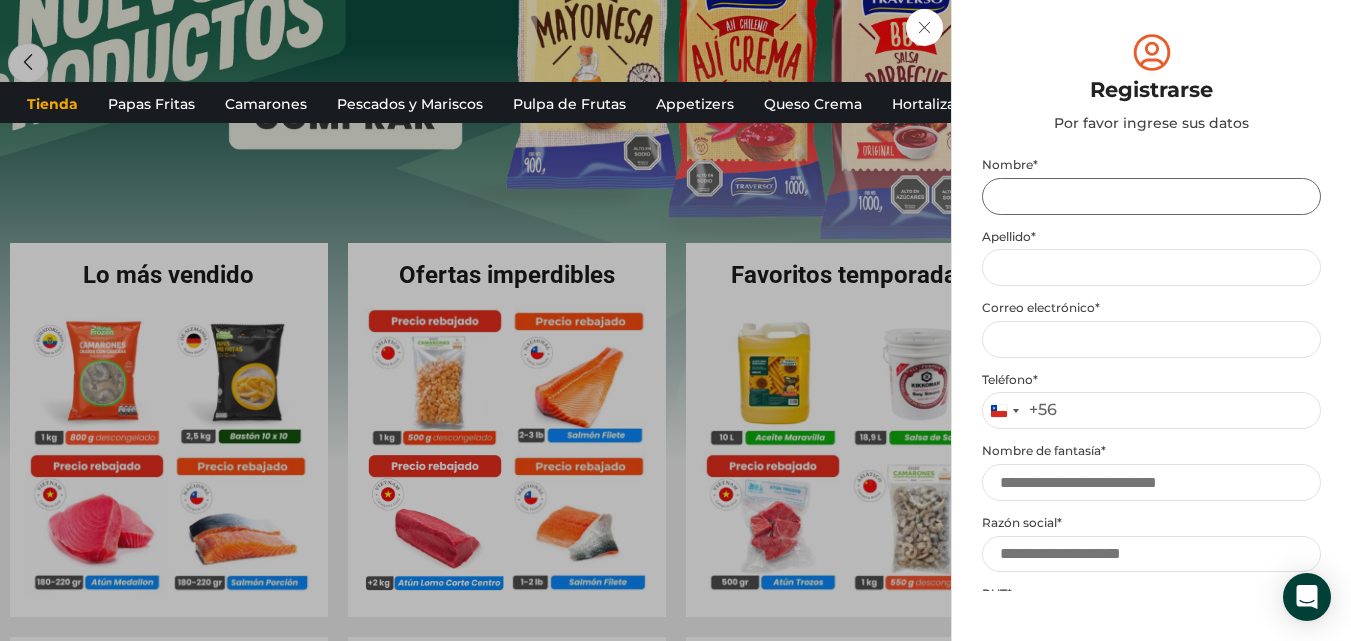 click on "Nombre  *" at bounding box center [1151, 196] 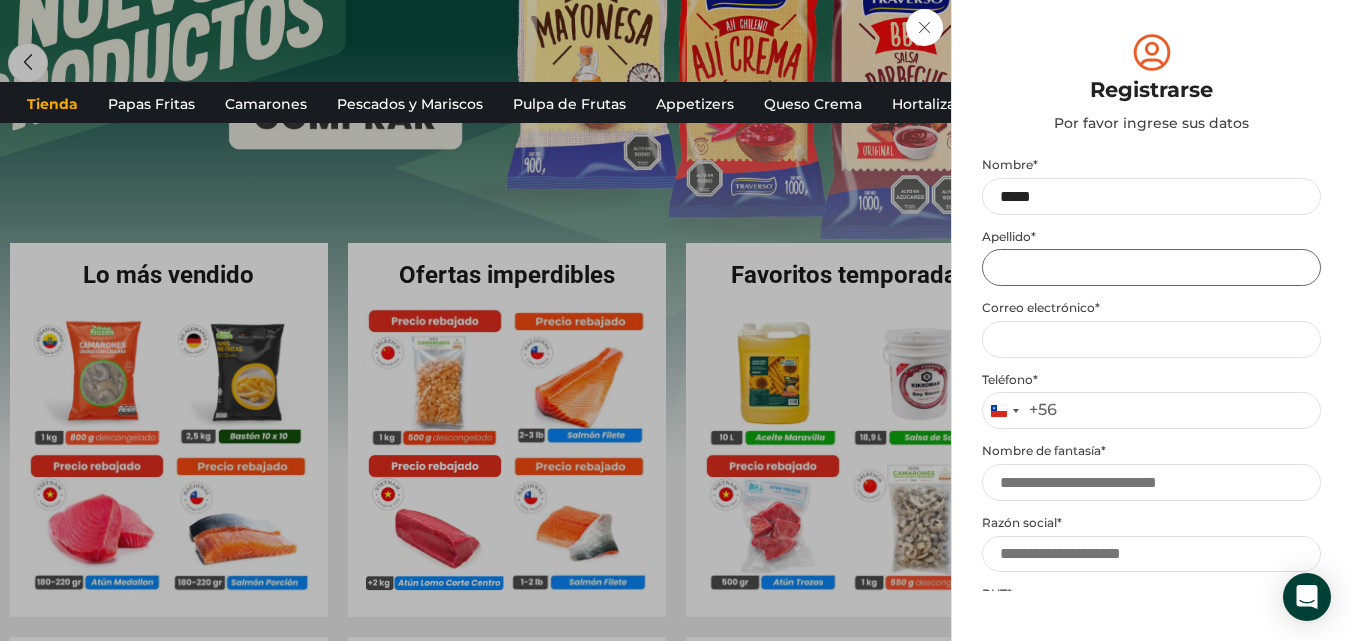 type on "*****" 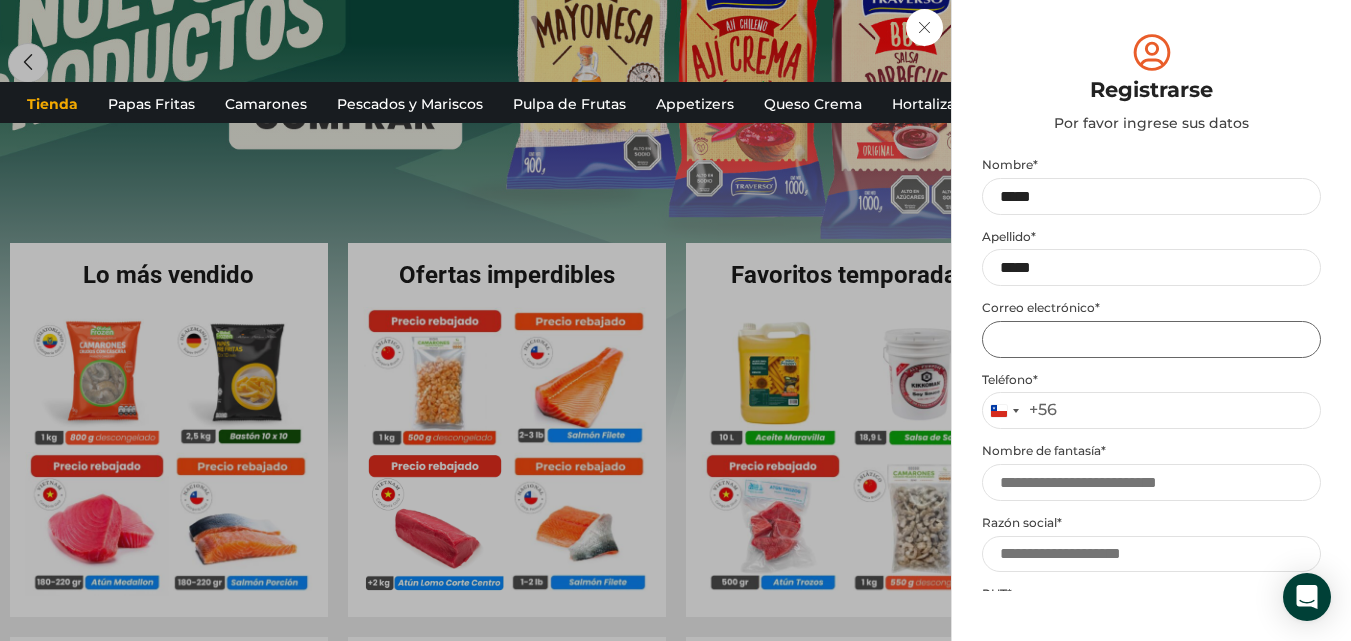 type on "**********" 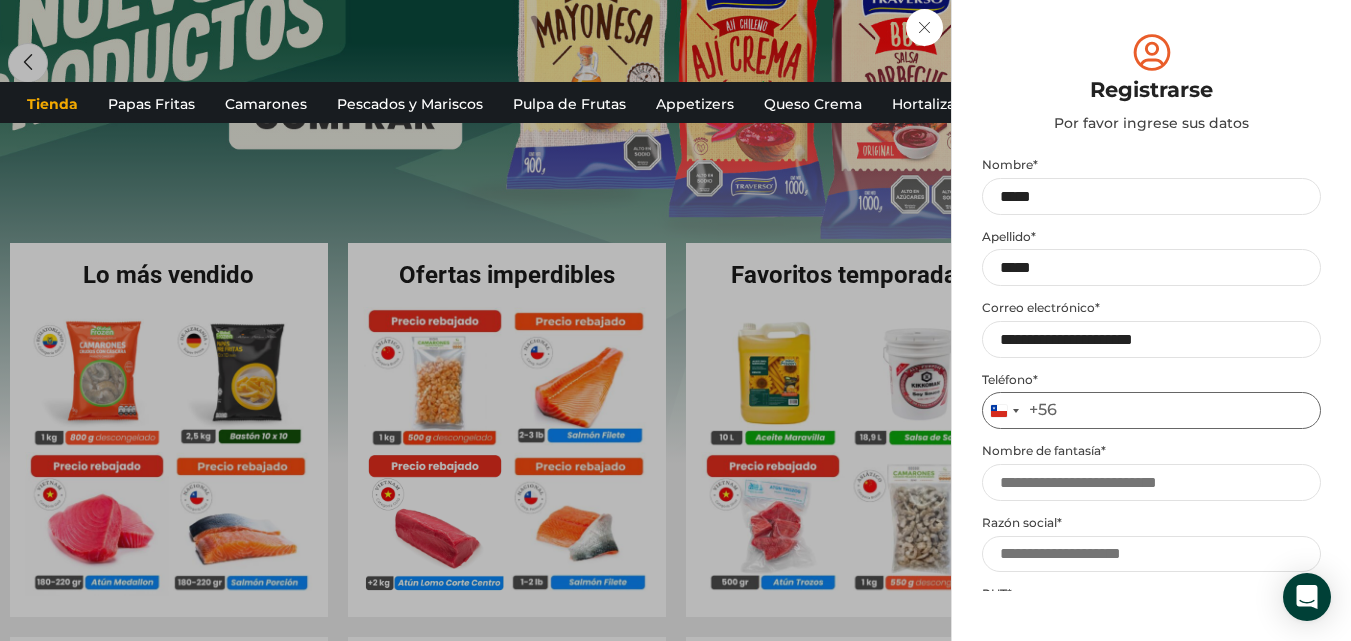 type on "*********" 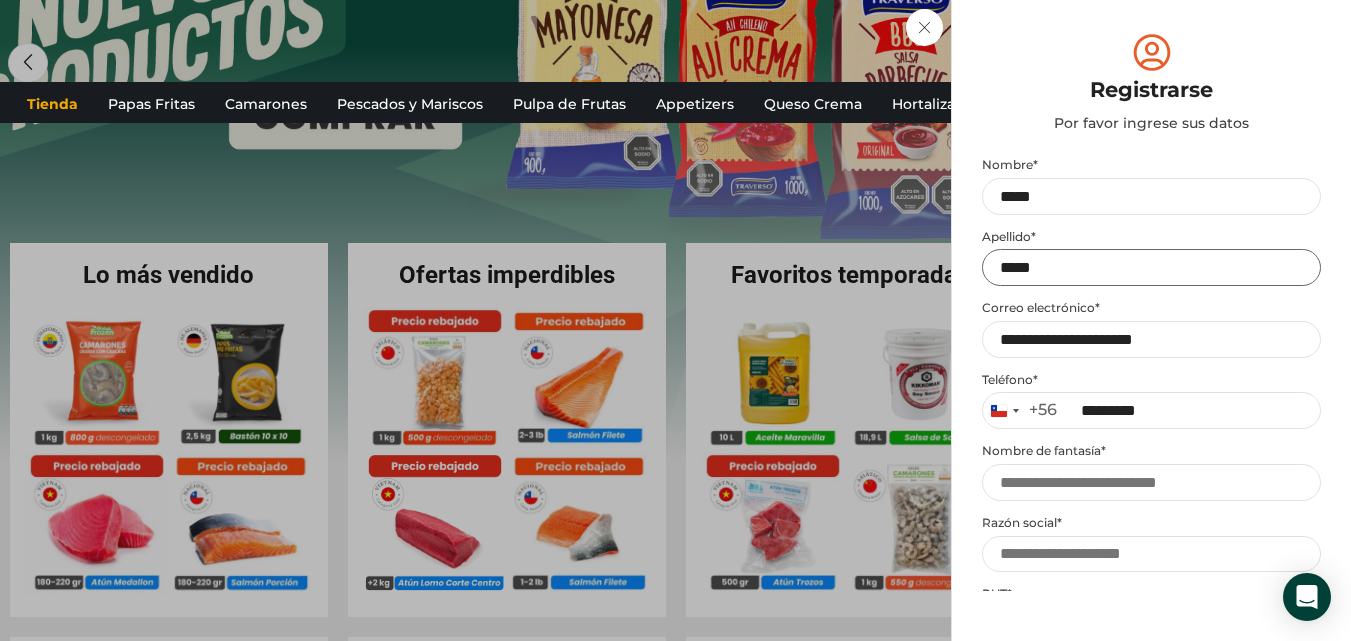 click on "*****" at bounding box center (1151, 267) 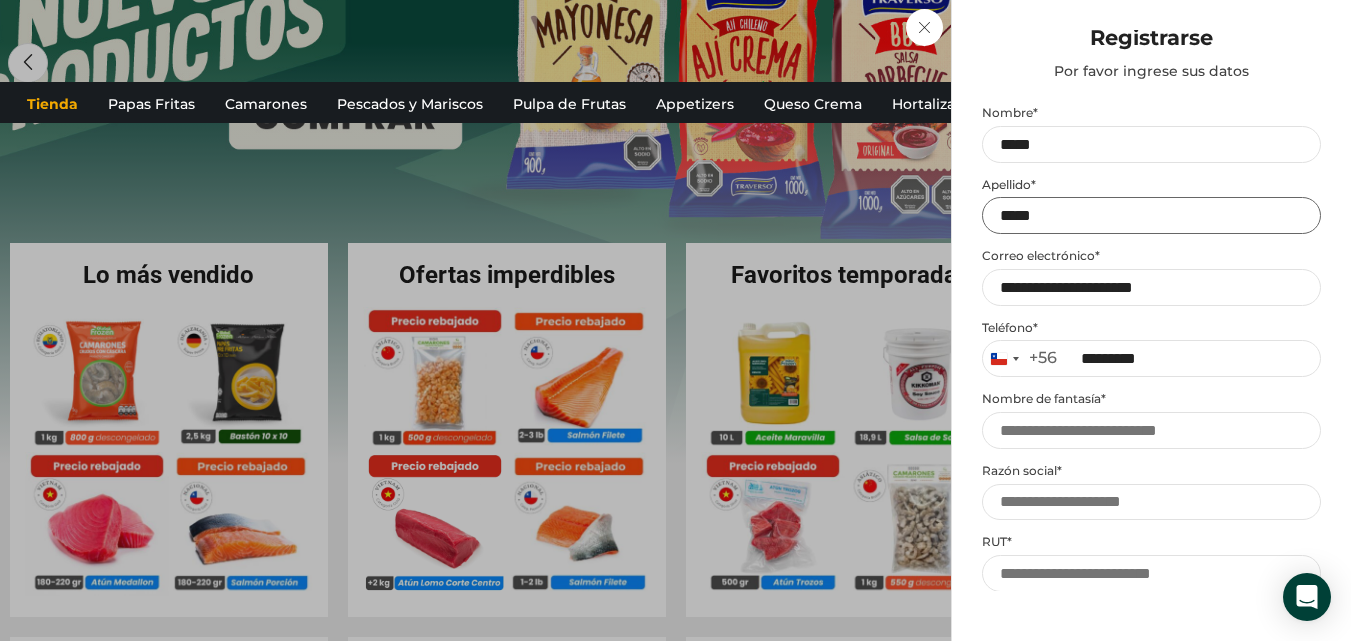 scroll, scrollTop: 100, scrollLeft: 0, axis: vertical 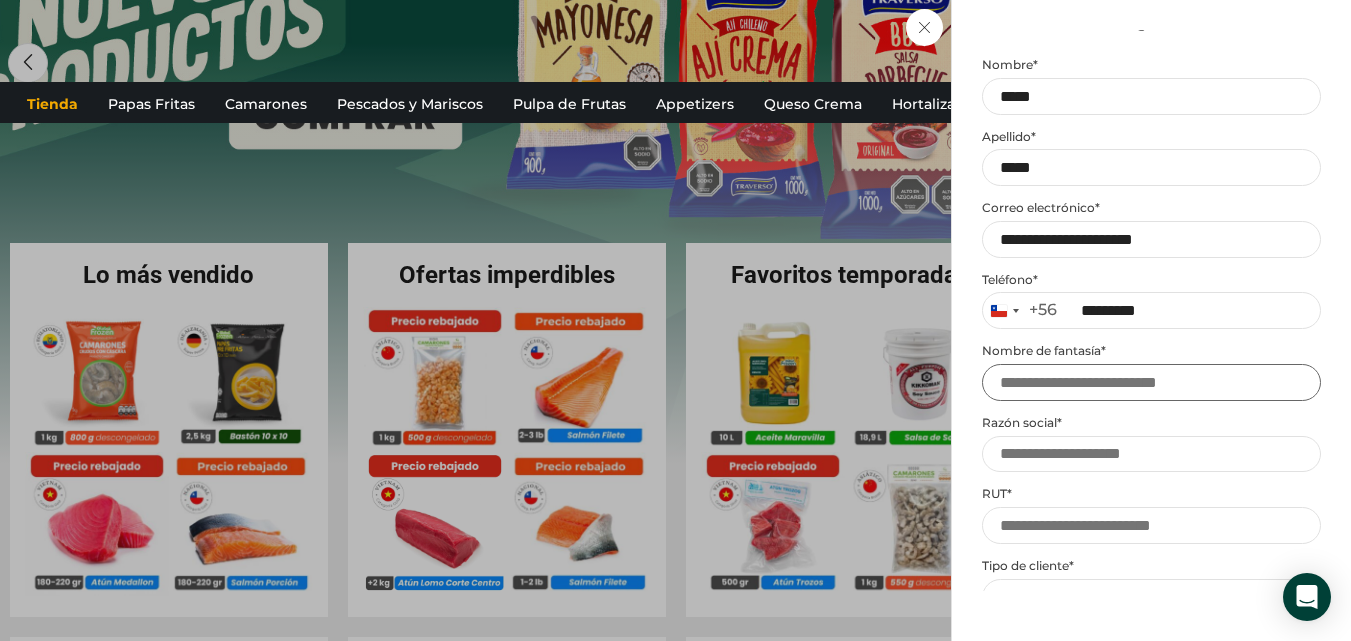 click on "Nombre de fantasía  *" at bounding box center (1151, 382) 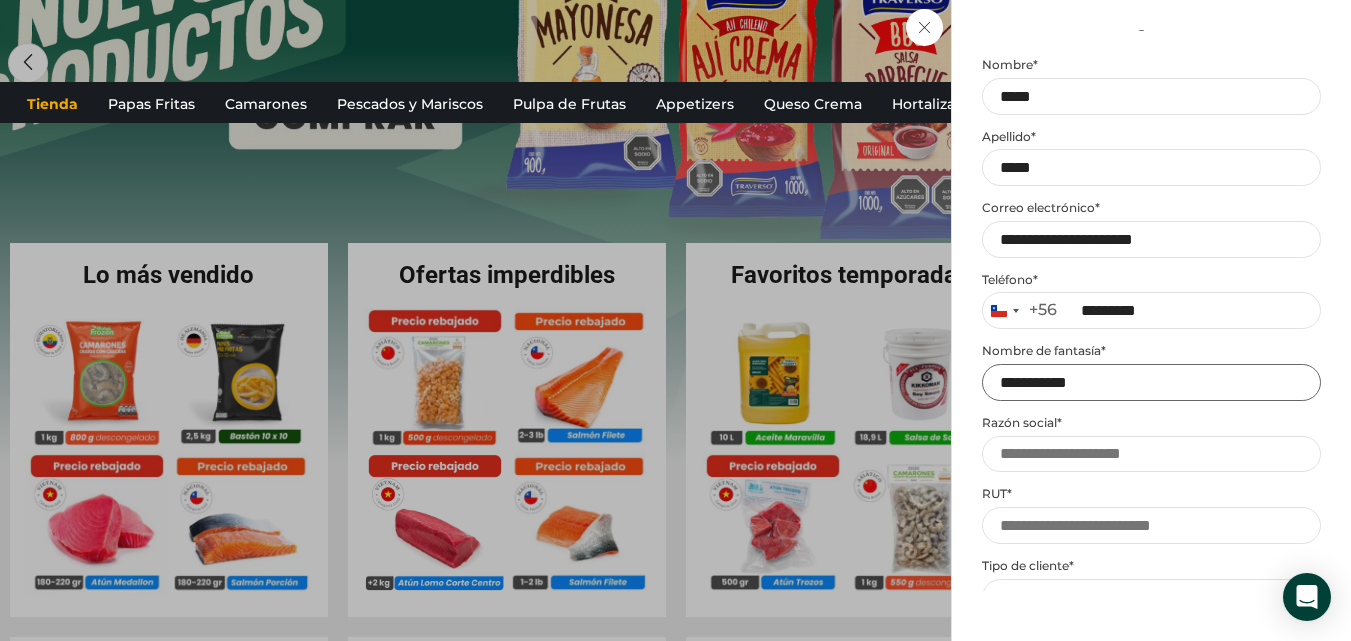 type on "**********" 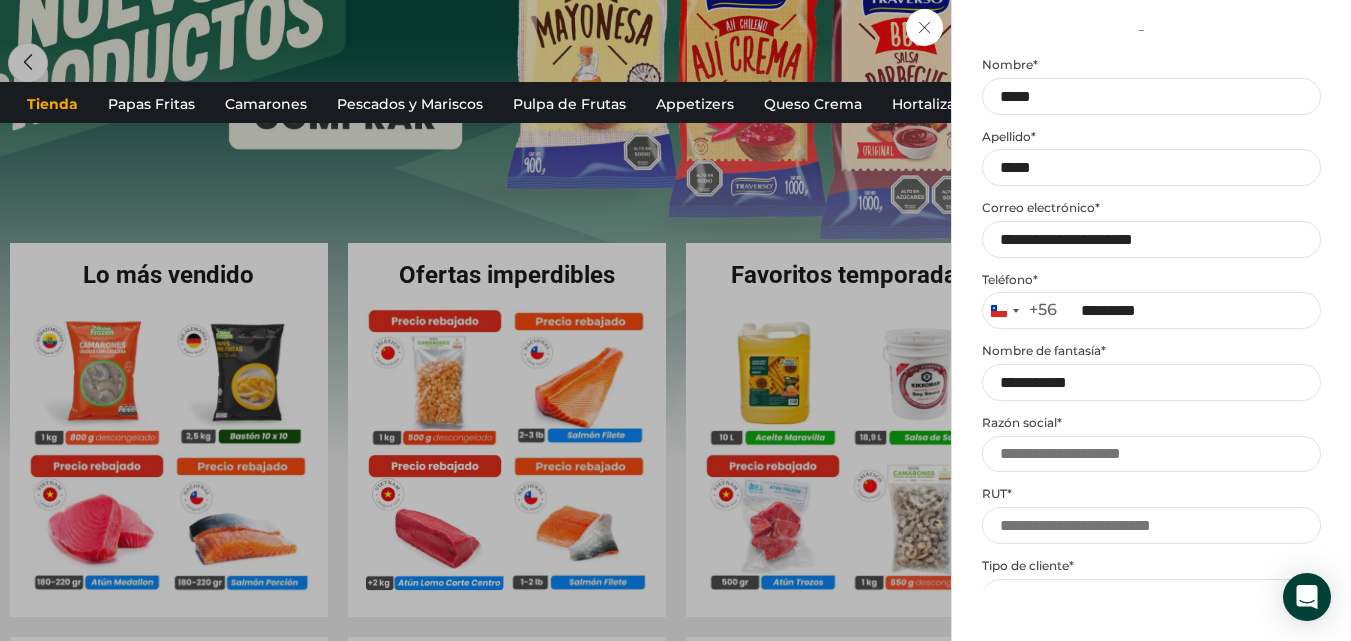 click on "Iniciar sesión
Mi cuenta
Login
Register
Iniciar sesión
Por favor ingrese sus datos
Iniciar sesión
Se envió un mensaje de WhatsApp con el código de verificación a tu teléfono
* ." at bounding box center [1151, -264] 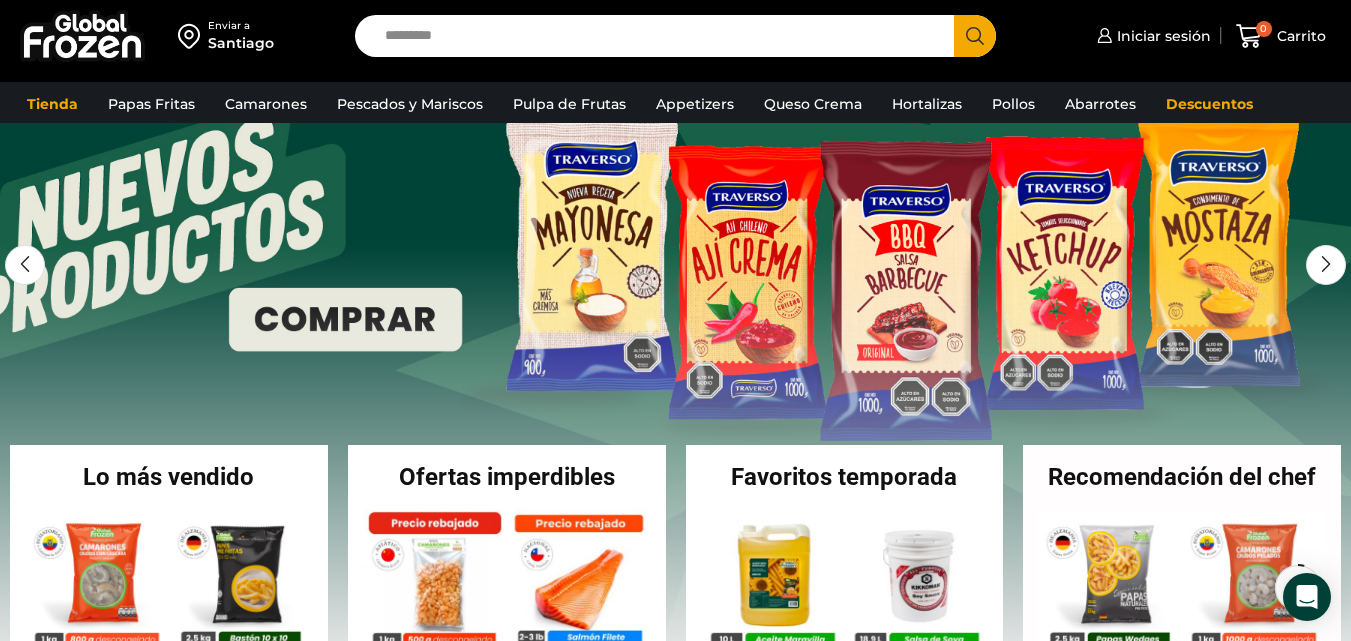scroll, scrollTop: 100, scrollLeft: 0, axis: vertical 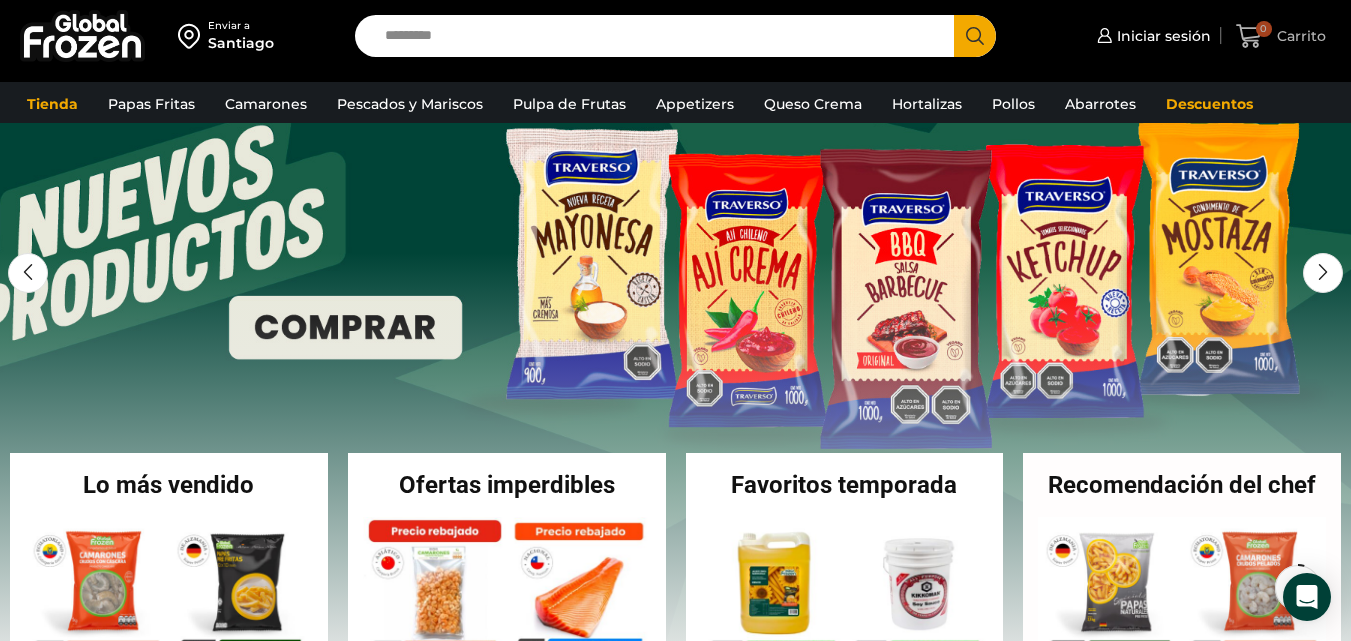 click on "Carrito" at bounding box center (1299, 36) 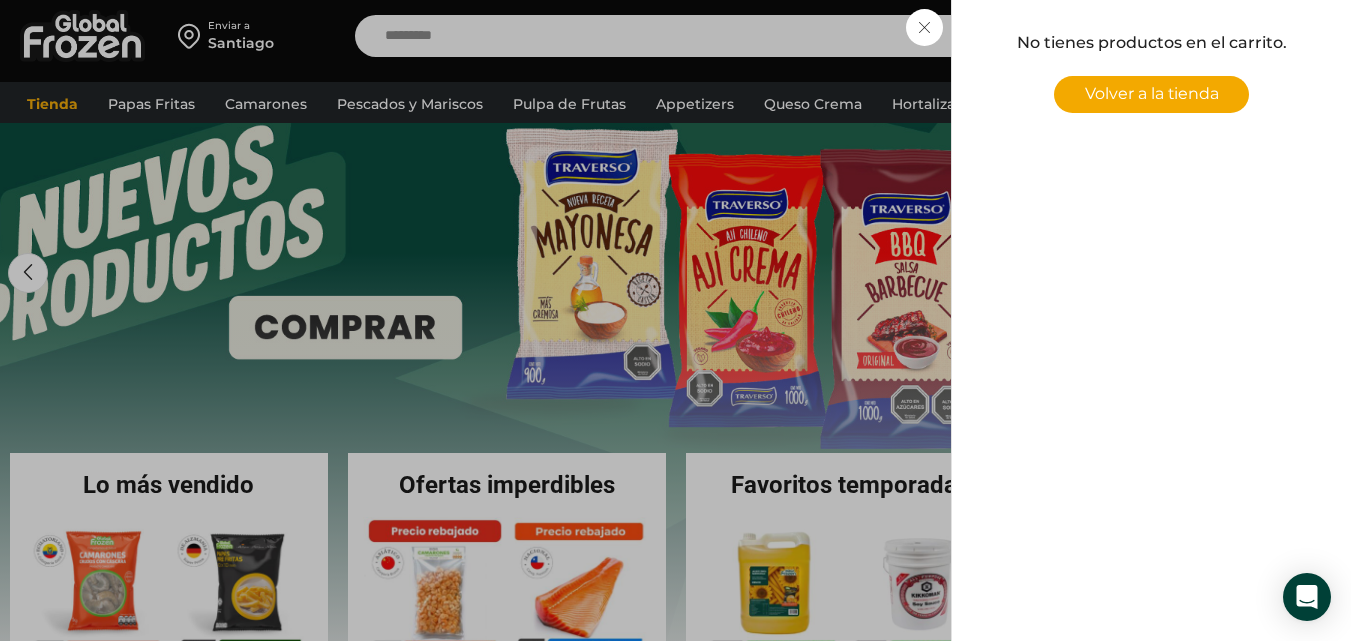 click on "Volver a la tienda" at bounding box center [1152, 93] 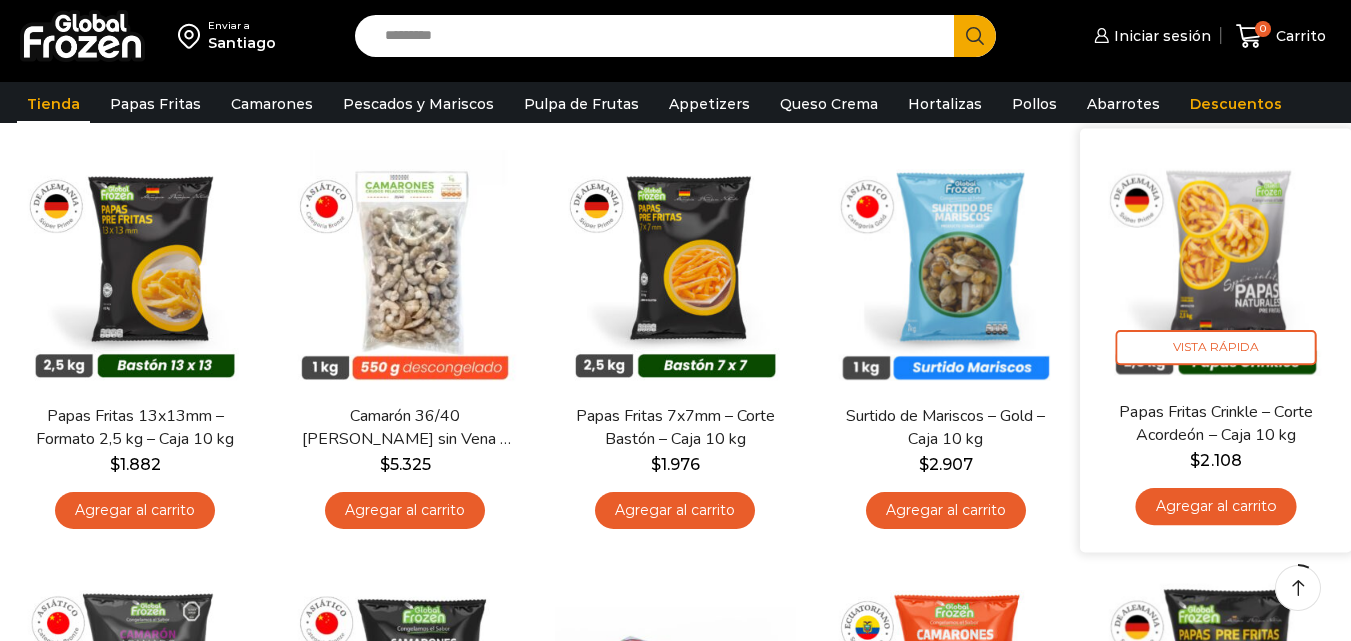scroll, scrollTop: 195, scrollLeft: 0, axis: vertical 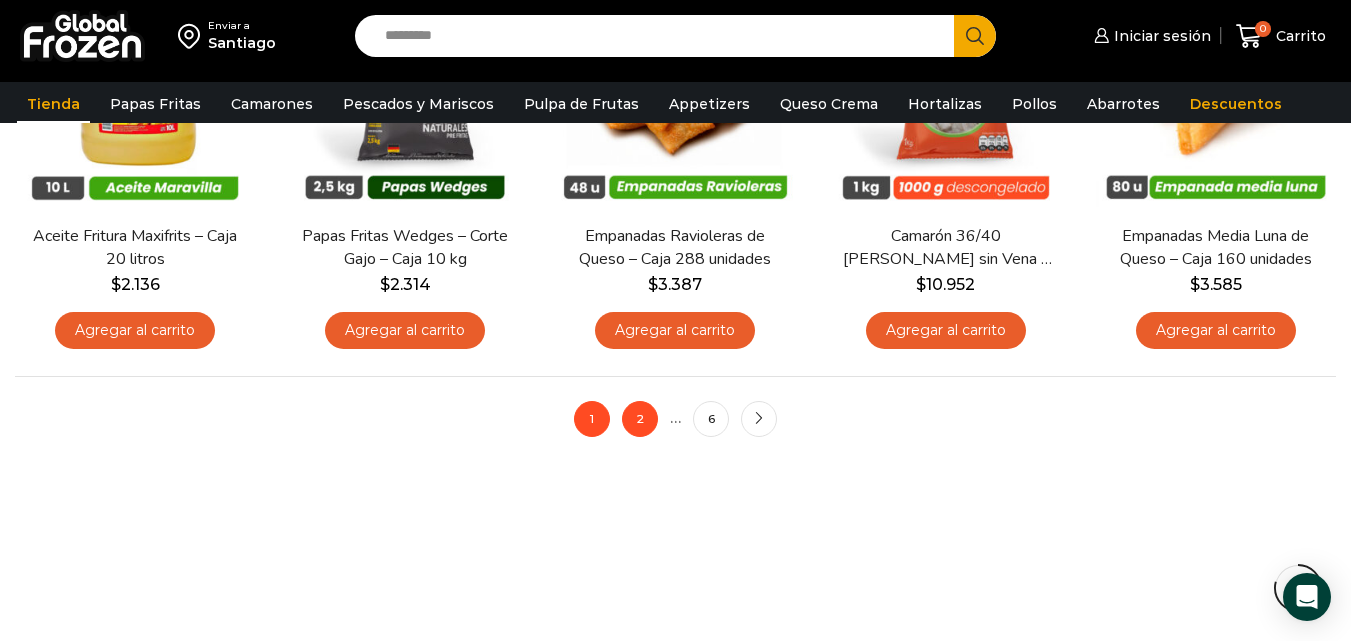 click on "2" at bounding box center [640, 419] 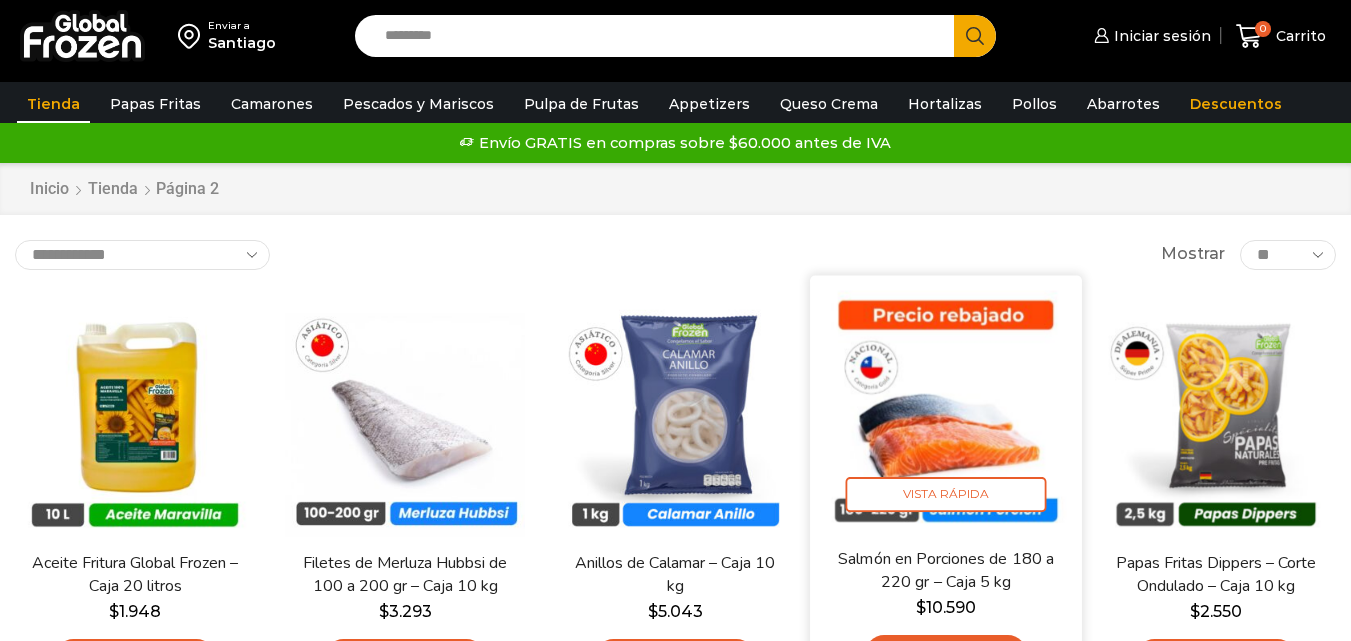 scroll, scrollTop: 0, scrollLeft: 0, axis: both 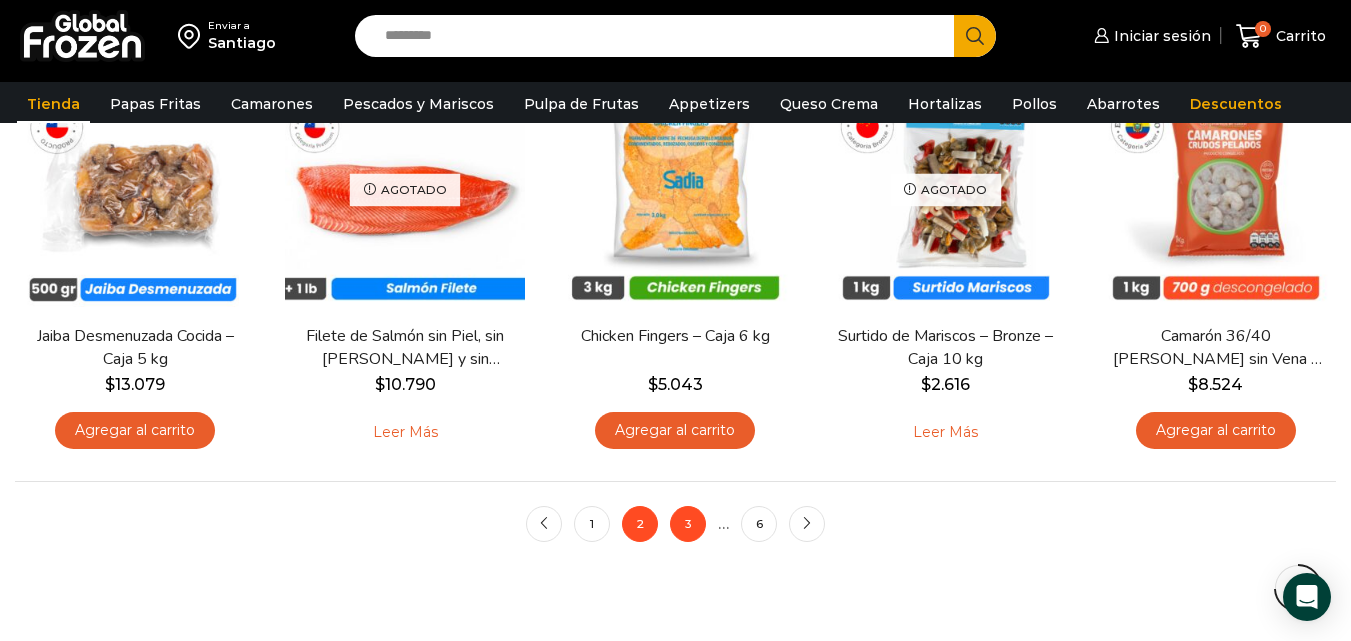 click on "3" at bounding box center (688, 524) 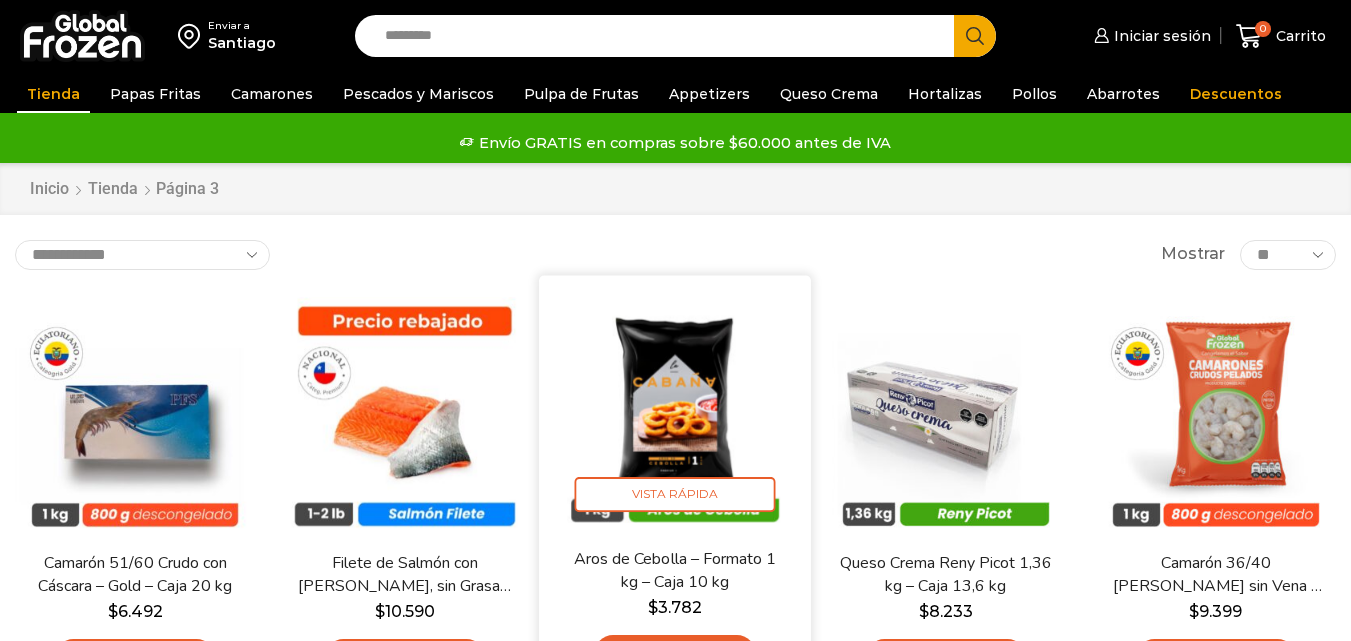 scroll, scrollTop: 0, scrollLeft: 0, axis: both 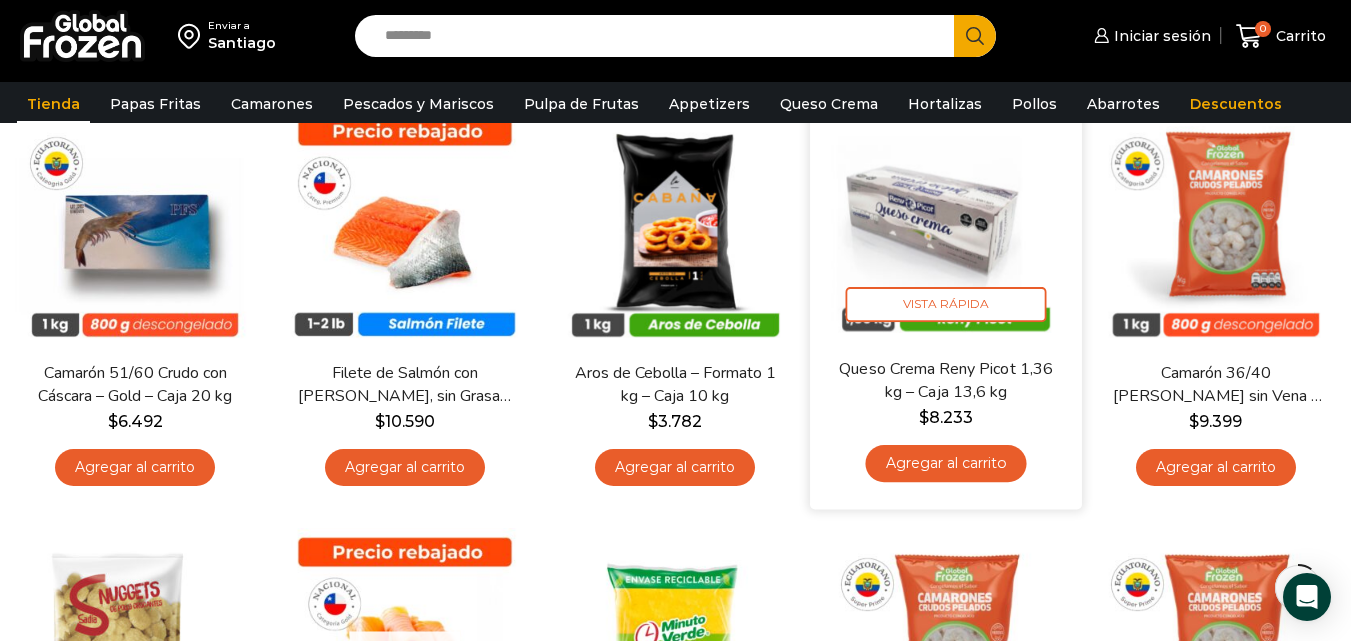 click on "Agregar al carrito" at bounding box center [945, 463] 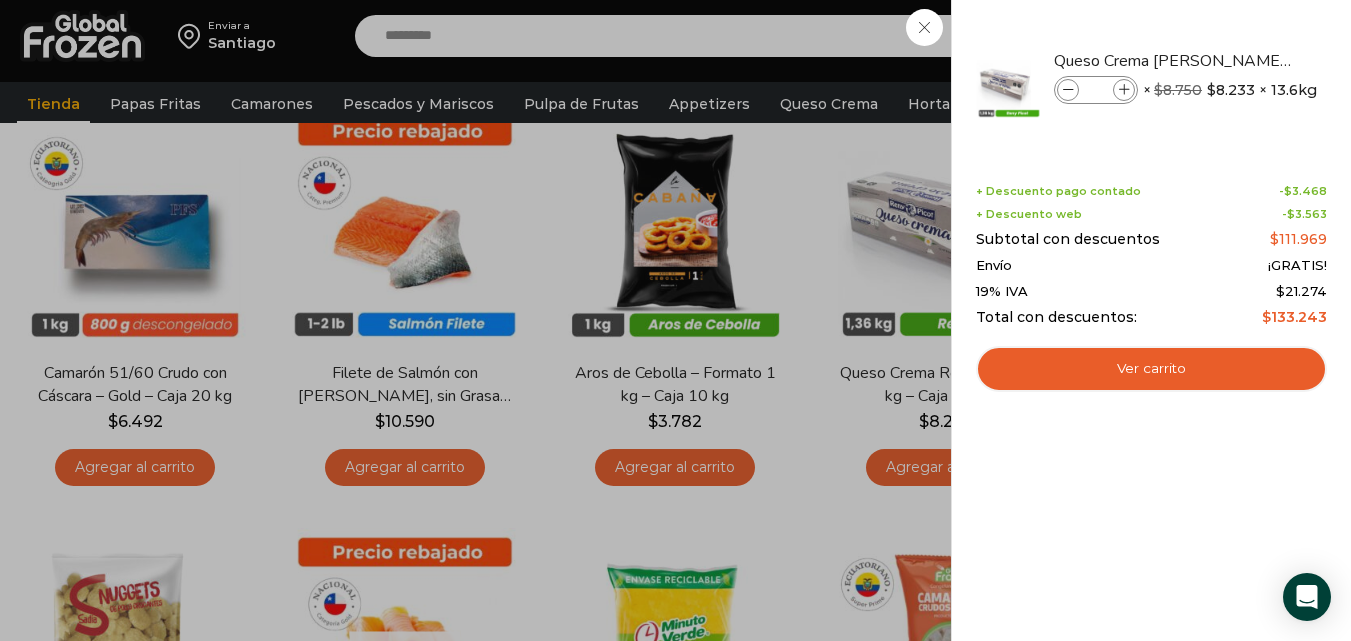 click on "1
Carrito
1
1
Shopping Cart
*" at bounding box center [1281, 36] 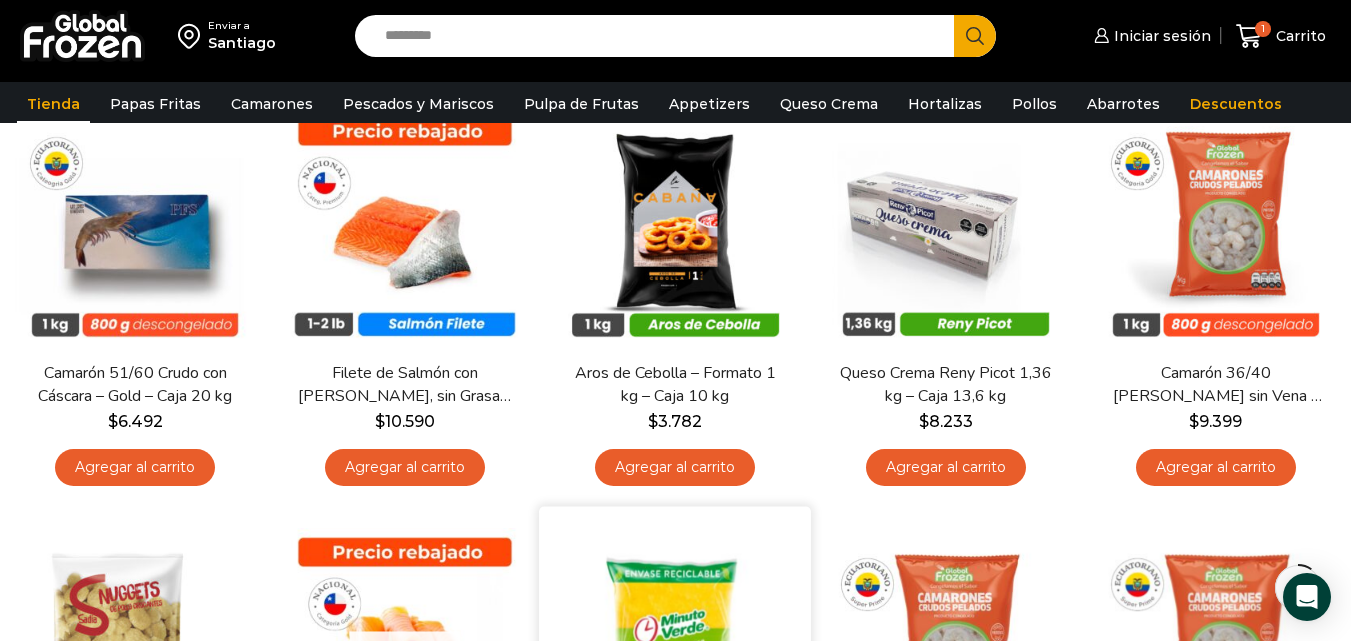 click on "Hay stock
Vista Rápida
Pulpa de Mango – Caja 10 kg
$ 4.262
Agregar al carrito" at bounding box center [675, 718] 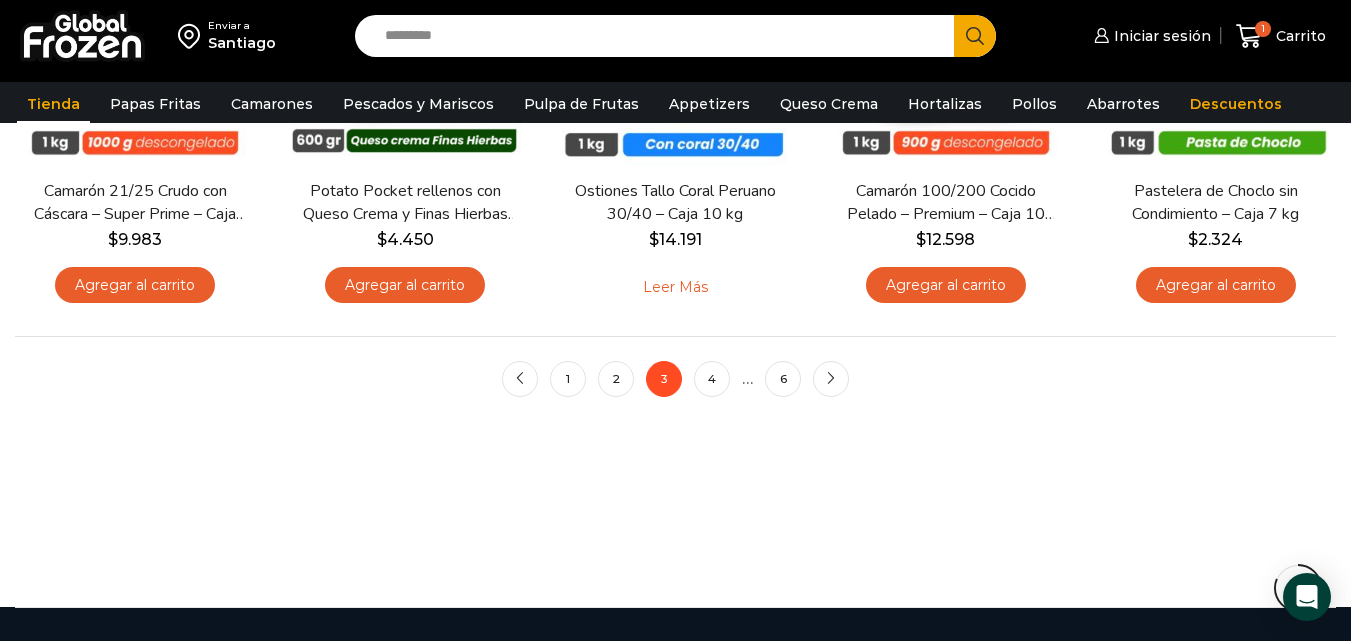 scroll, scrollTop: 1700, scrollLeft: 0, axis: vertical 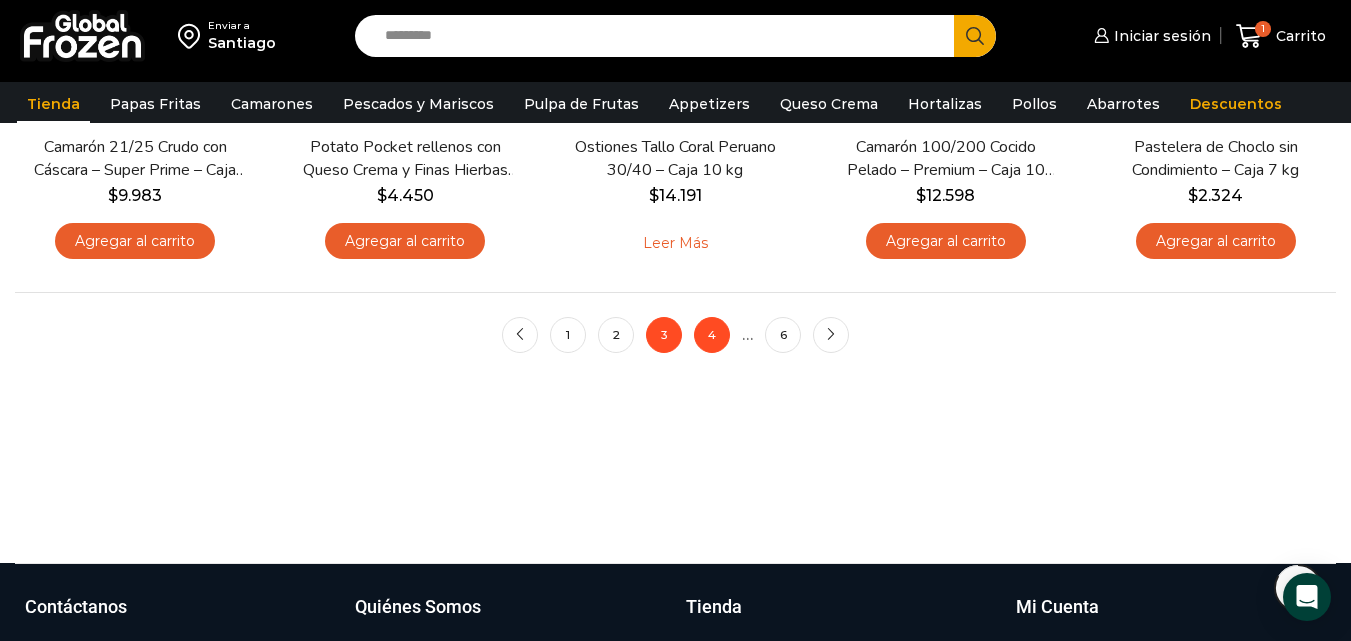 click on "4" at bounding box center (712, 335) 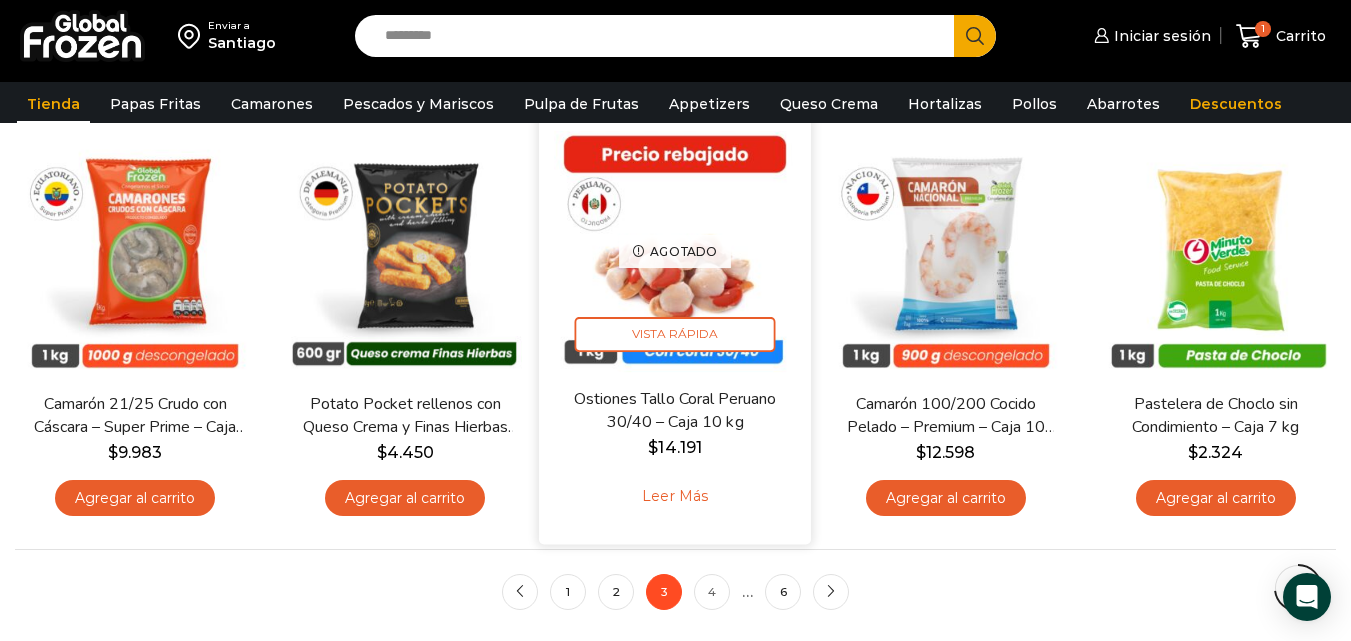 scroll, scrollTop: 1400, scrollLeft: 0, axis: vertical 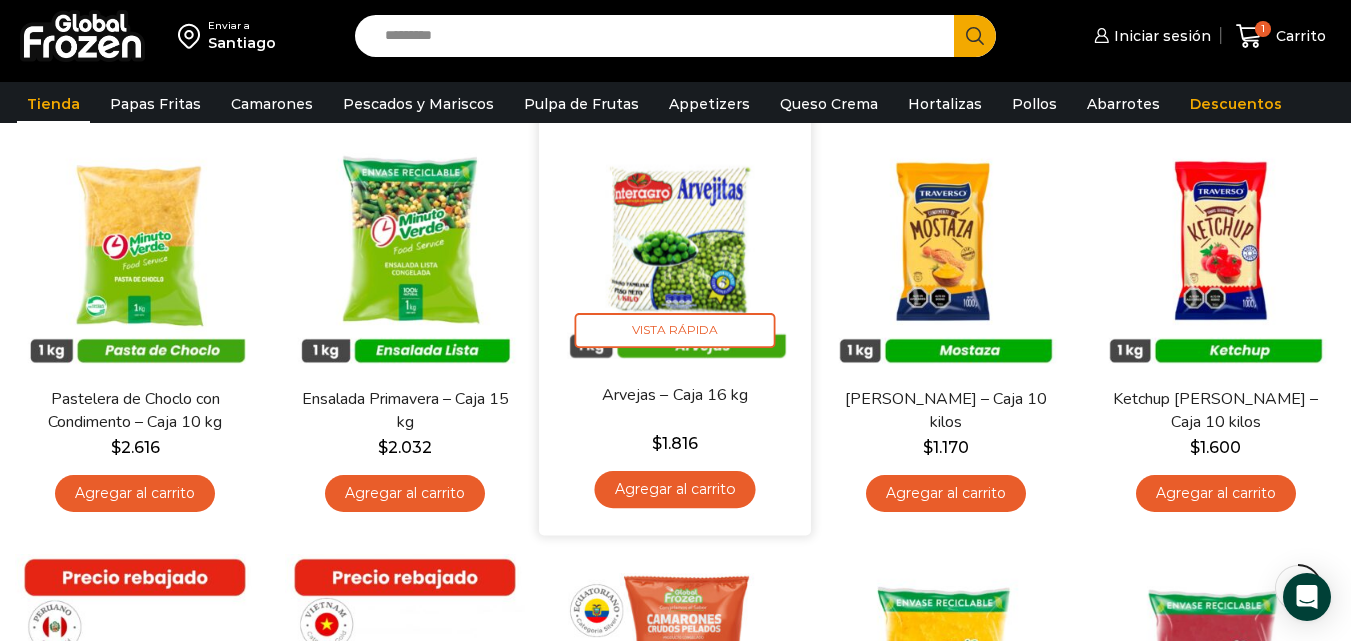 click on "Agregar al carrito" at bounding box center [675, 489] 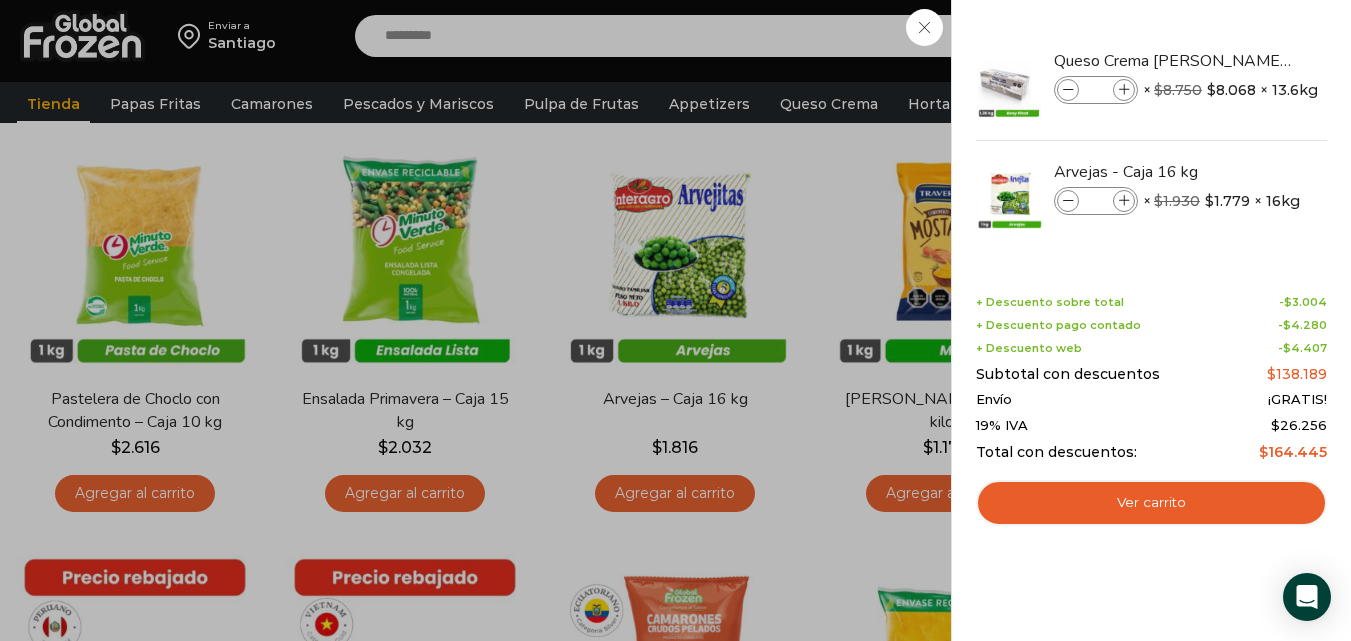 click on "2
Carrito
2
2
Shopping Cart
*" at bounding box center (1281, 36) 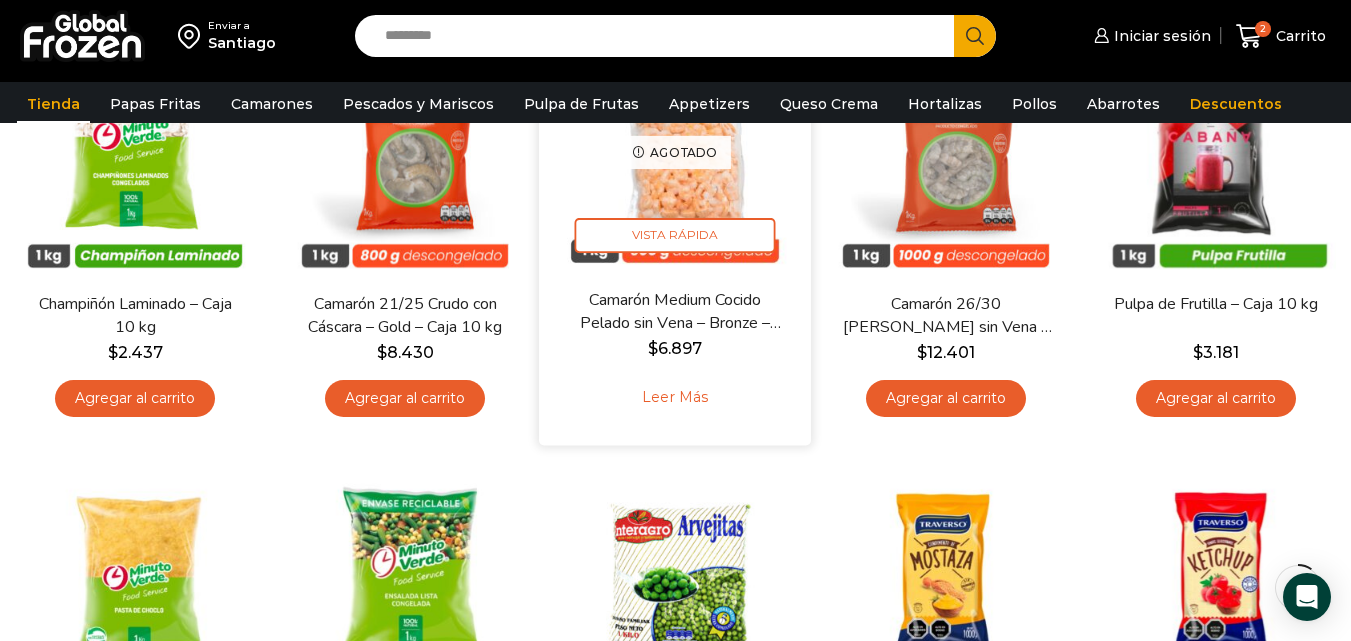scroll, scrollTop: 200, scrollLeft: 0, axis: vertical 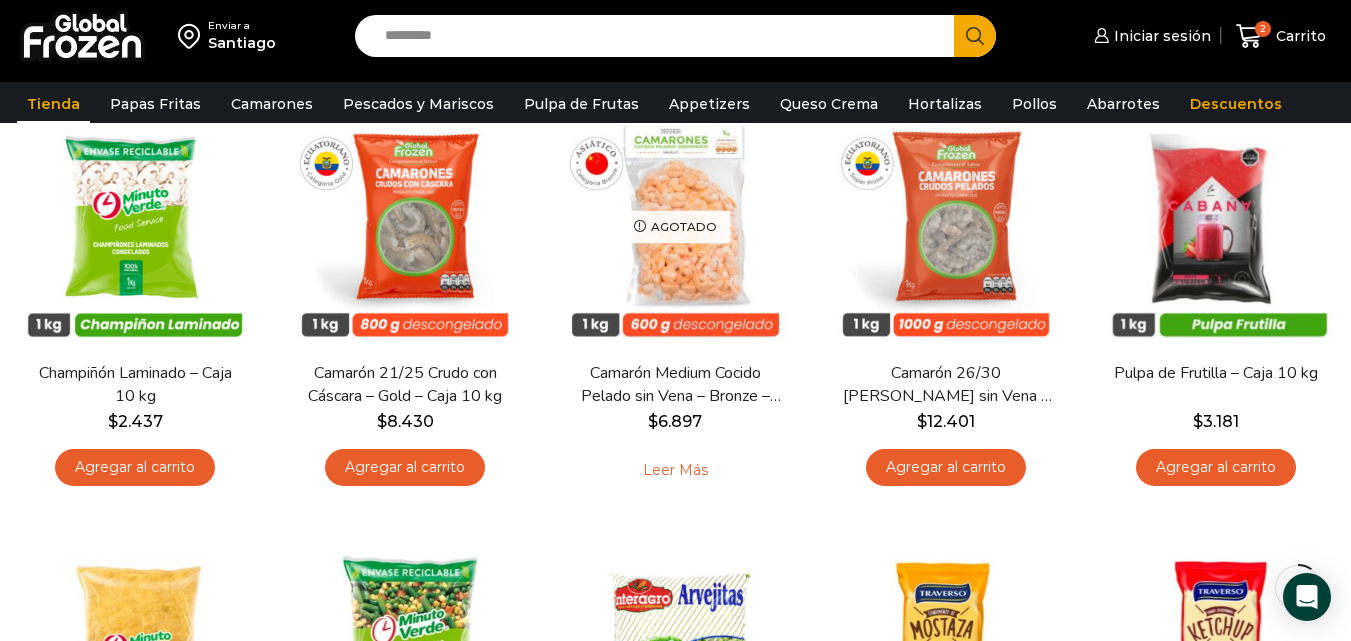 click on "Search input" at bounding box center [659, 36] 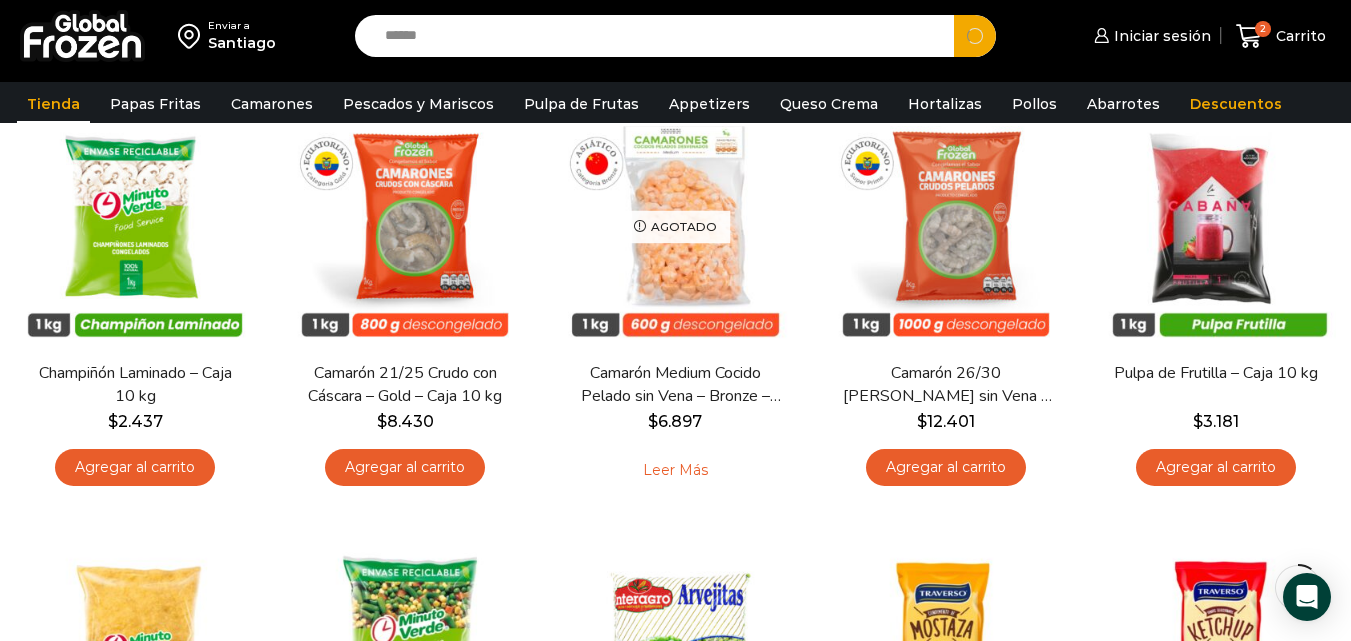 type on "******" 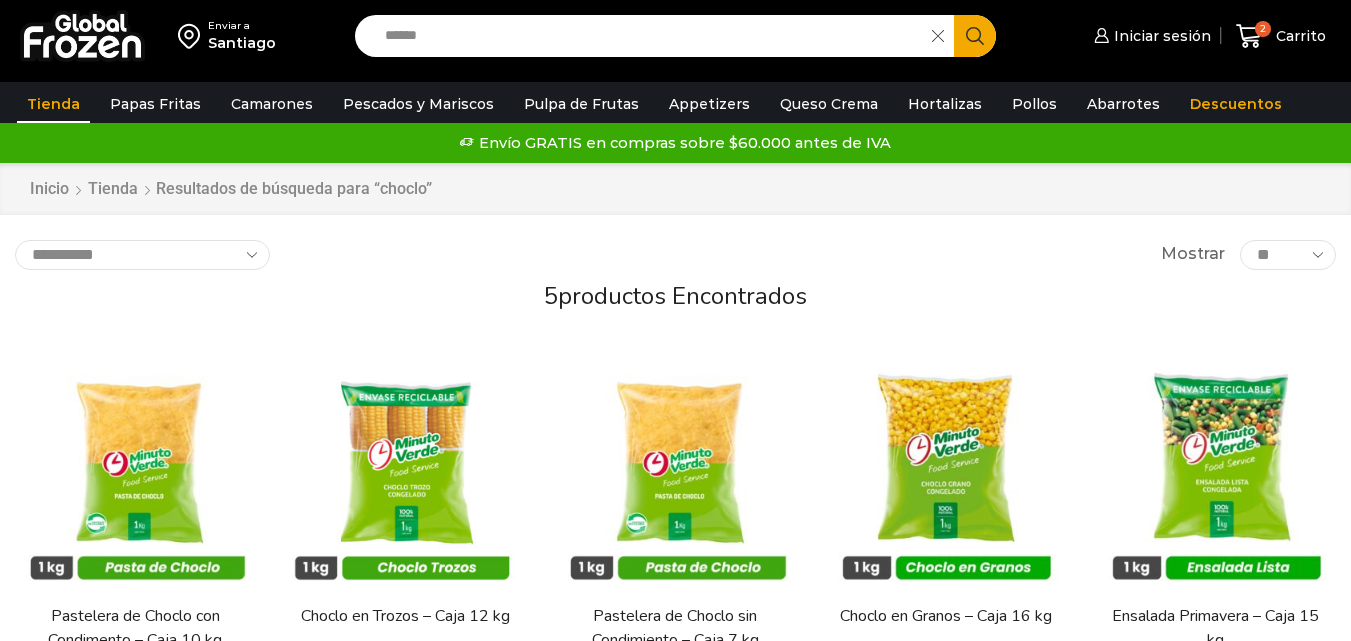 scroll, scrollTop: 0, scrollLeft: 0, axis: both 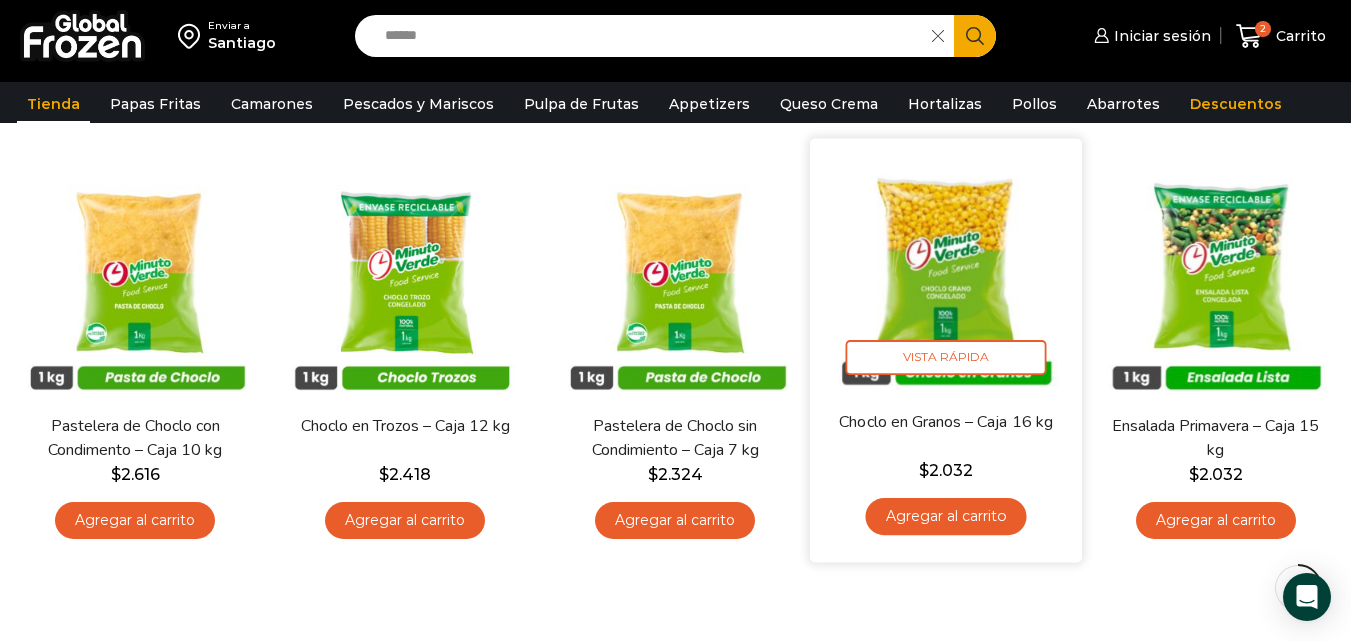 click on "Agregar al carrito" at bounding box center [945, 516] 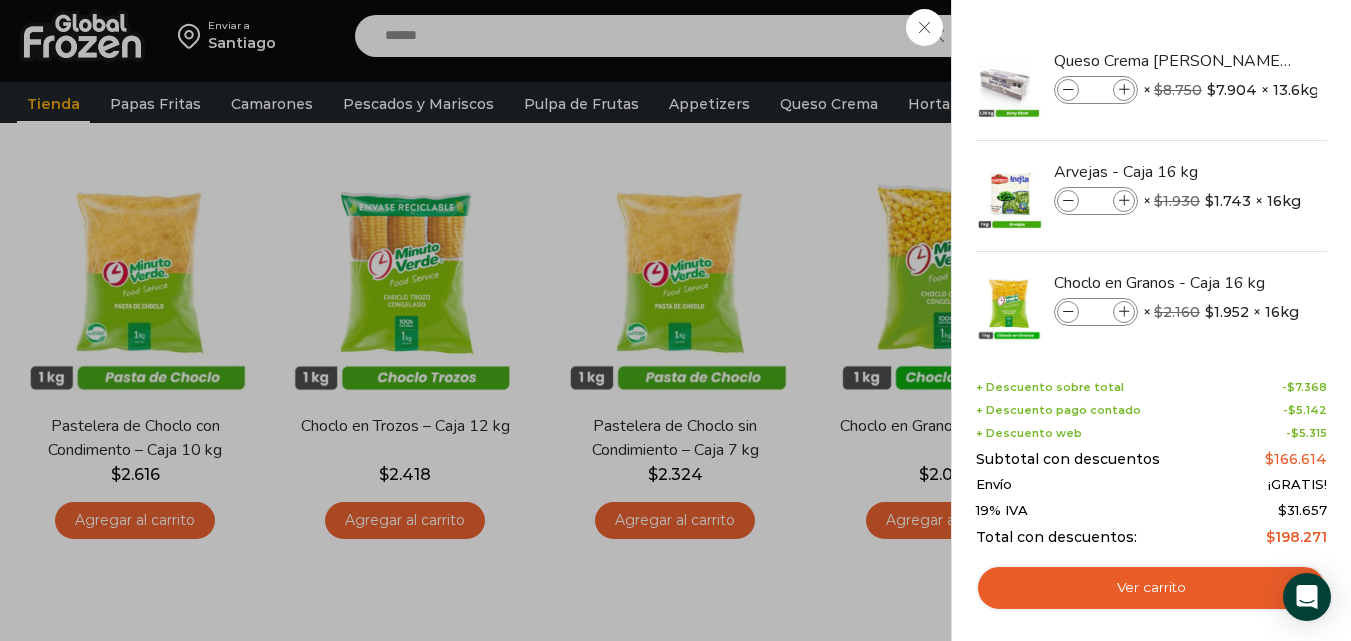 click on "3
Carrito
3
3
Shopping Cart
*" at bounding box center (1281, 36) 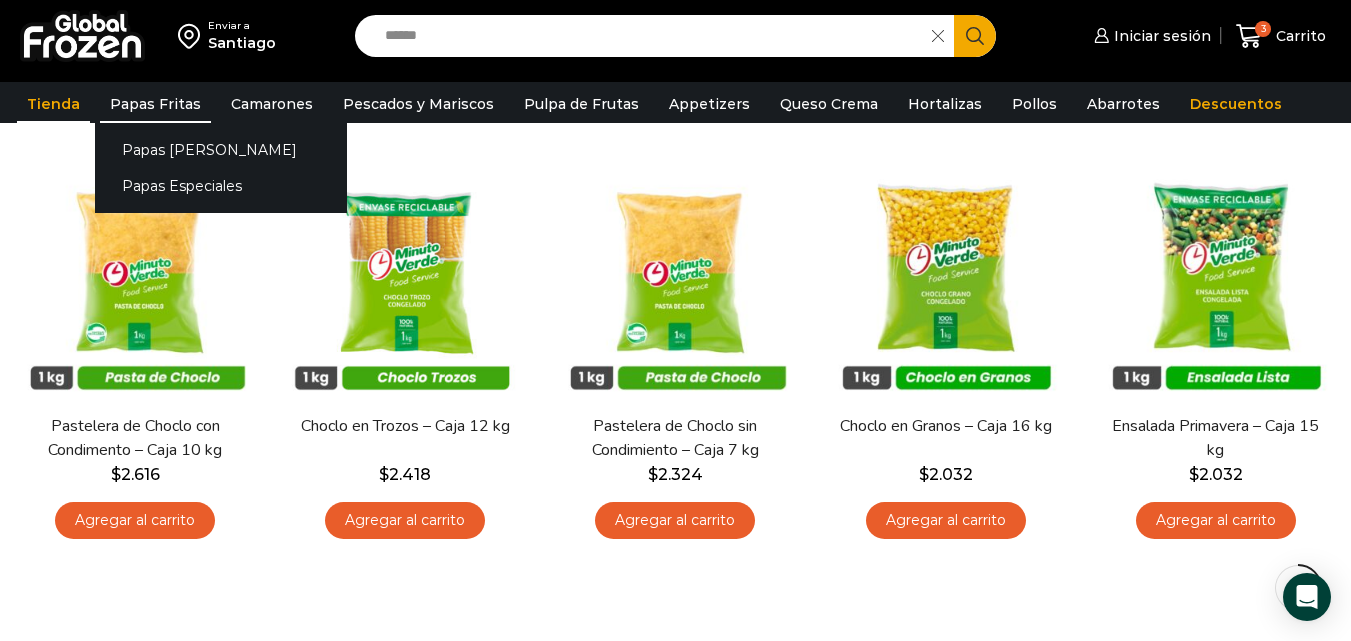 click on "Papas Fritas" at bounding box center [155, 104] 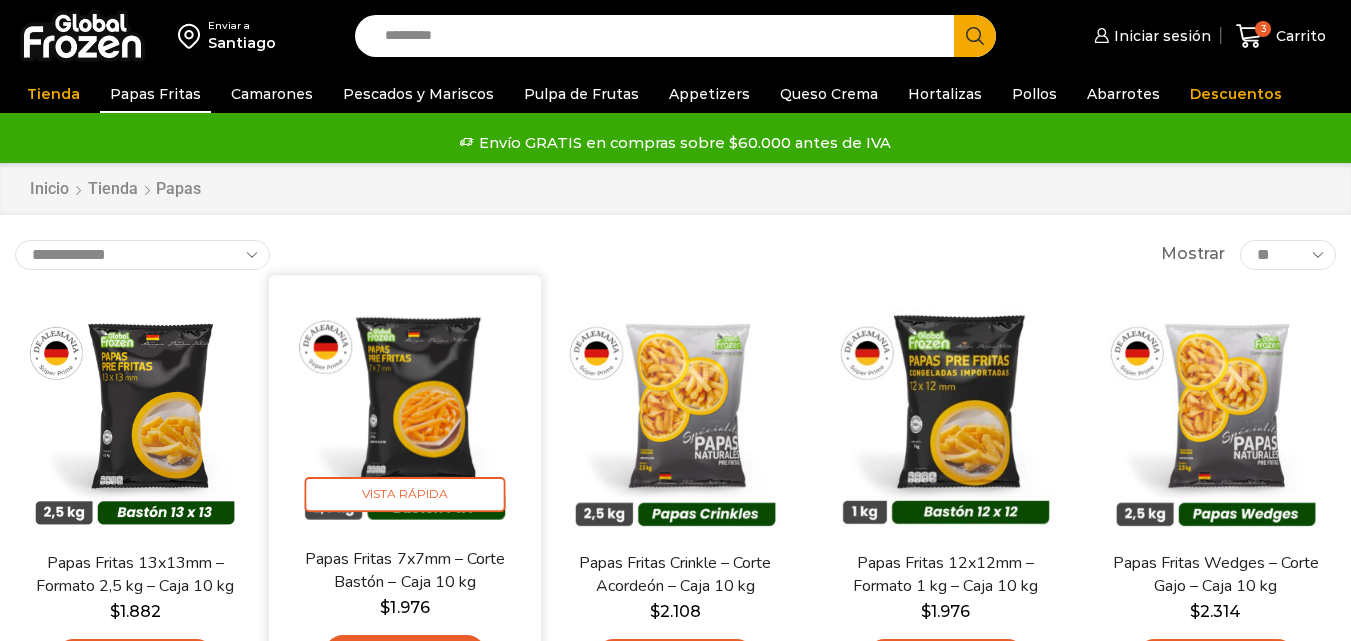 scroll, scrollTop: 0, scrollLeft: 0, axis: both 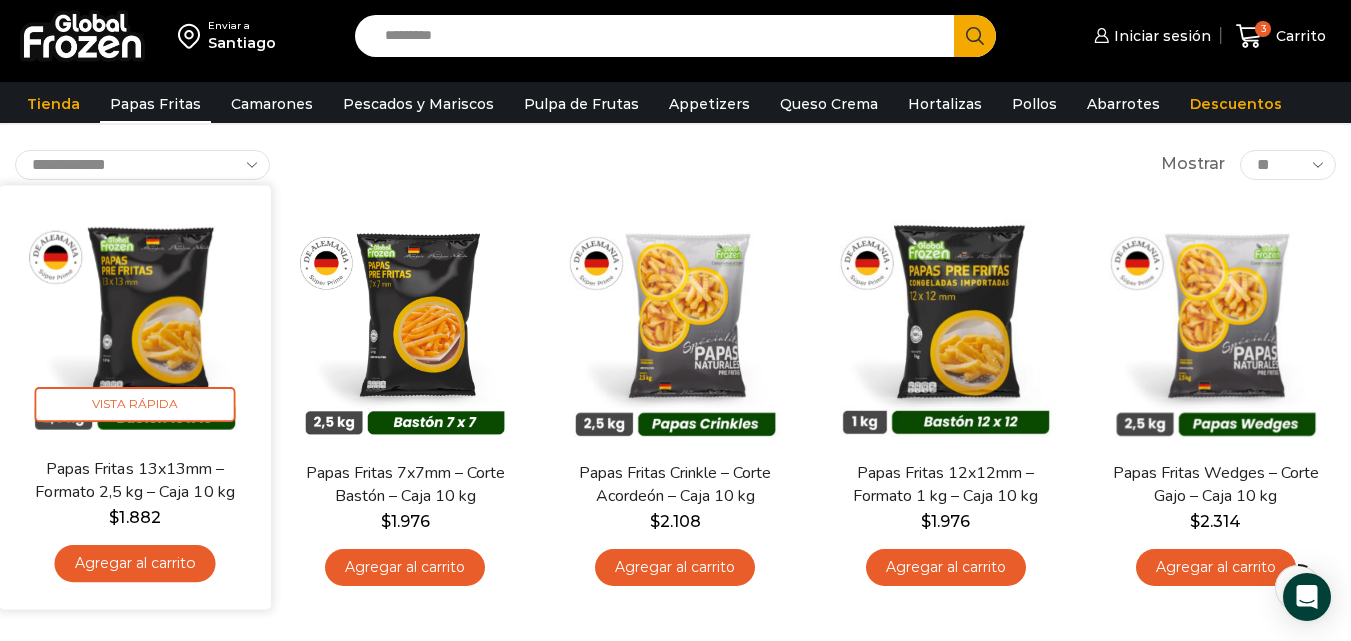 click on "Agregar al carrito" at bounding box center [135, 563] 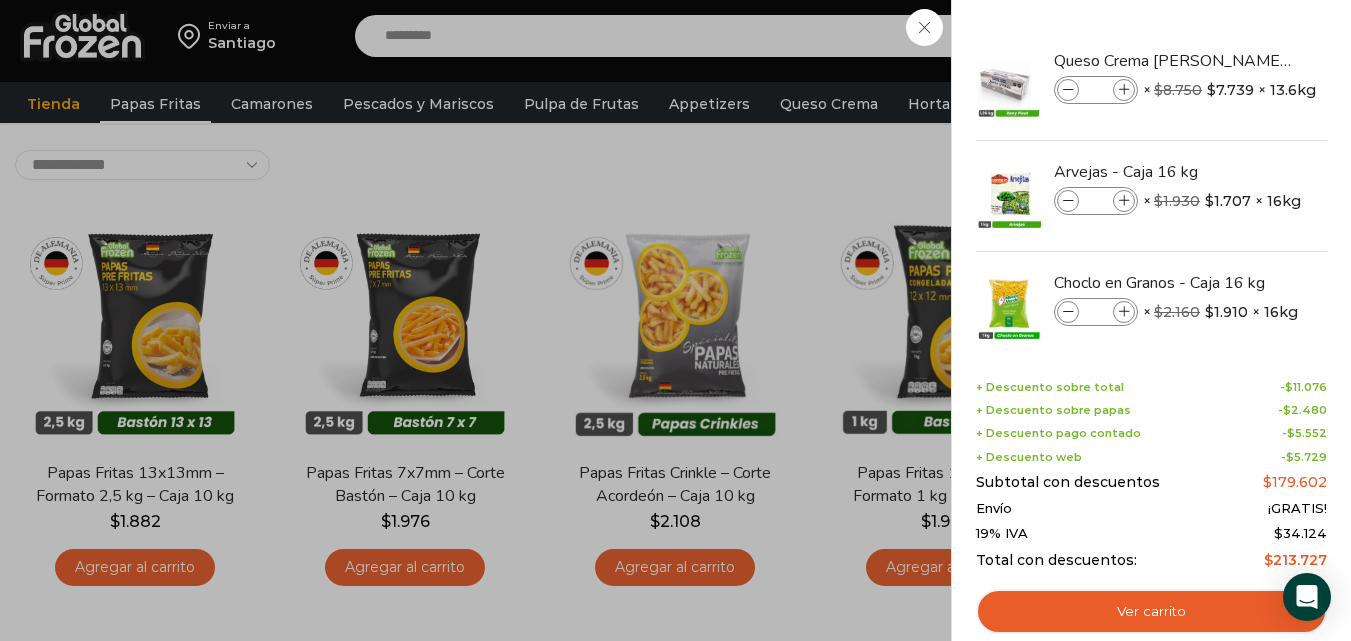 click on "4
Carrito
4
4
Shopping Cart
*" at bounding box center (1281, 36) 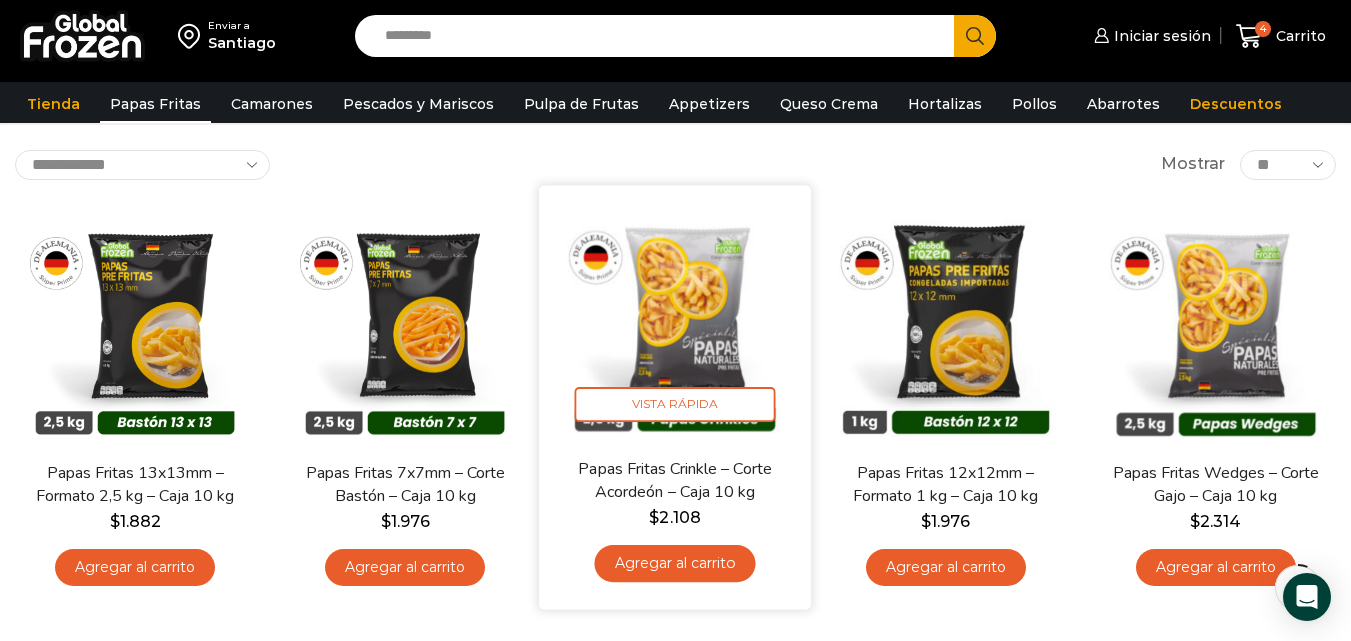 click on "Agregar al carrito" at bounding box center [675, 563] 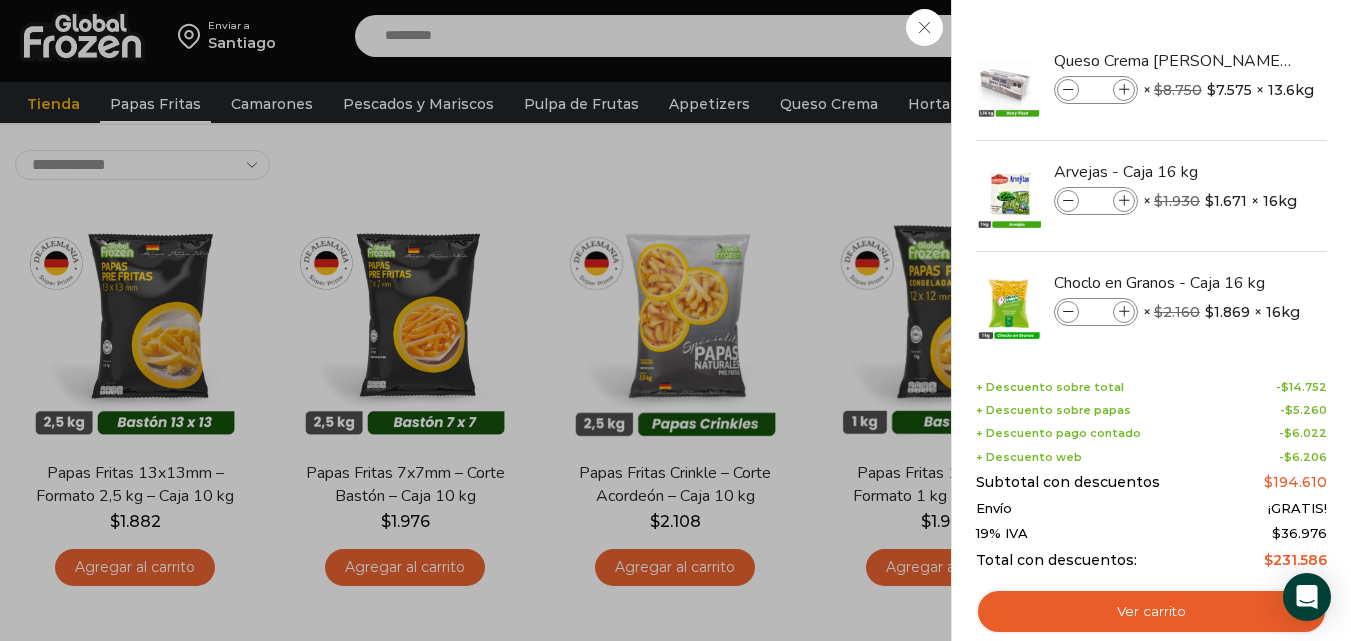 click on "5
Carrito
5
5
Shopping Cart
*" at bounding box center [1281, 36] 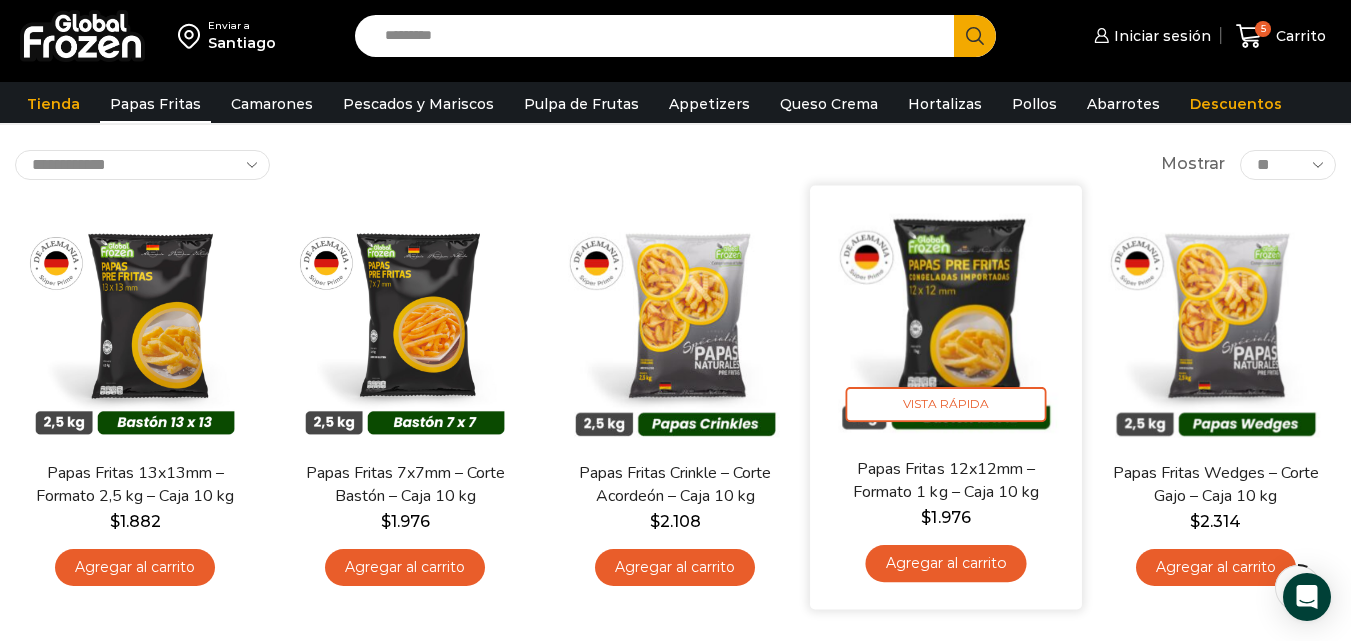 click on "Agregar al carrito" at bounding box center (945, 563) 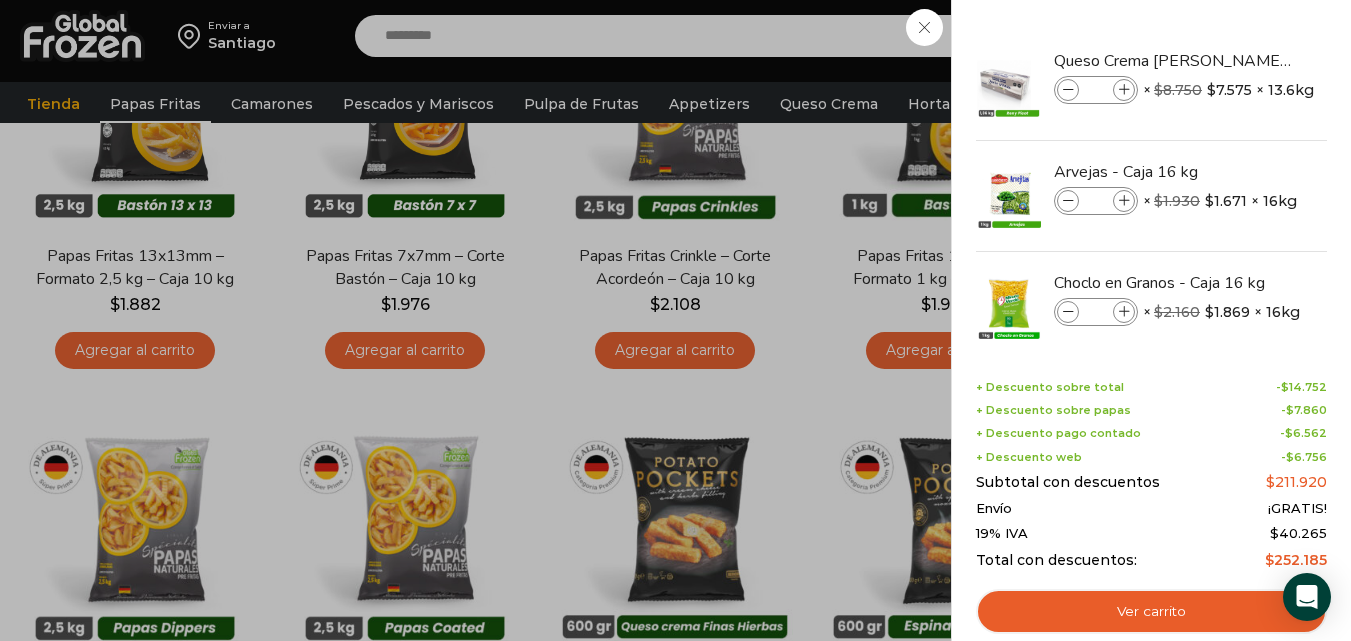 scroll, scrollTop: 400, scrollLeft: 0, axis: vertical 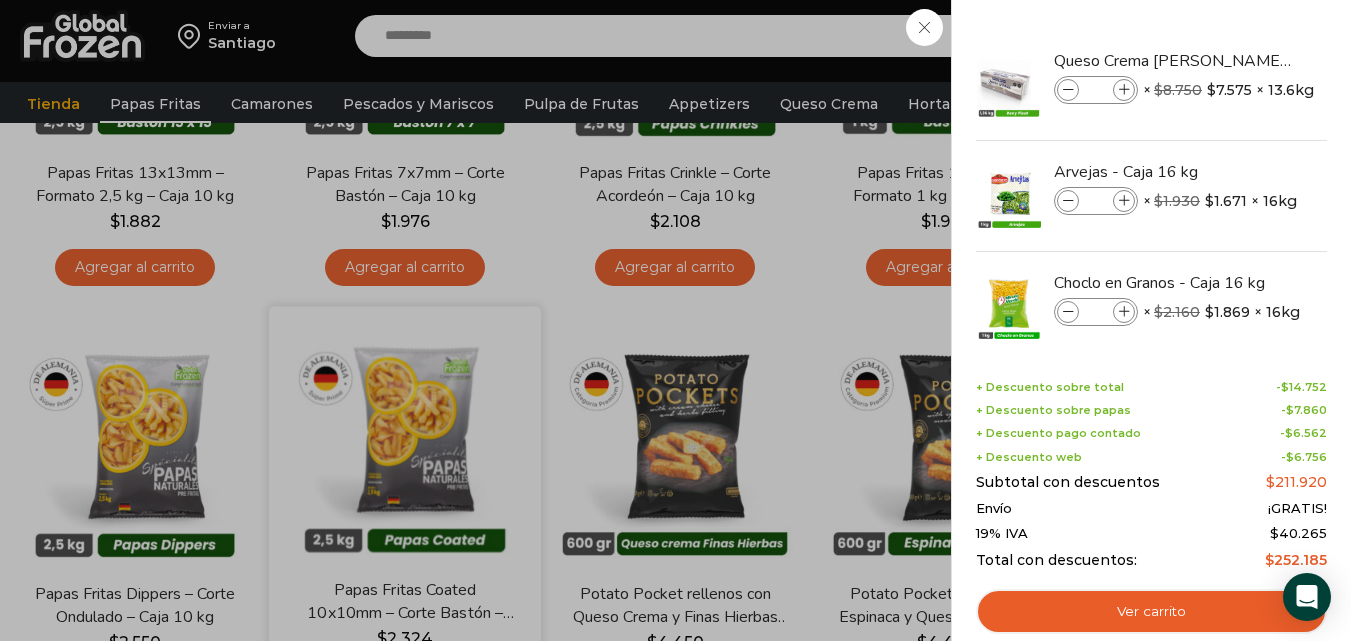 click on "6
Carrito
6
6
Shopping Cart
*" at bounding box center (1281, 36) 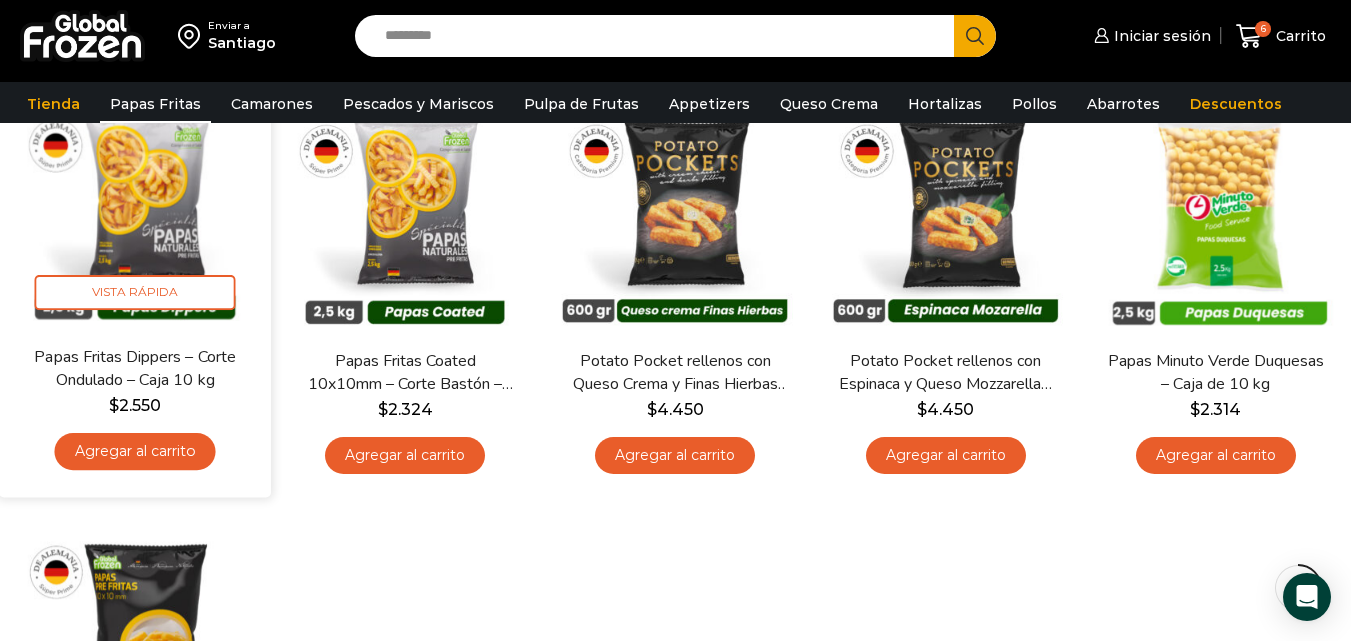 scroll, scrollTop: 700, scrollLeft: 0, axis: vertical 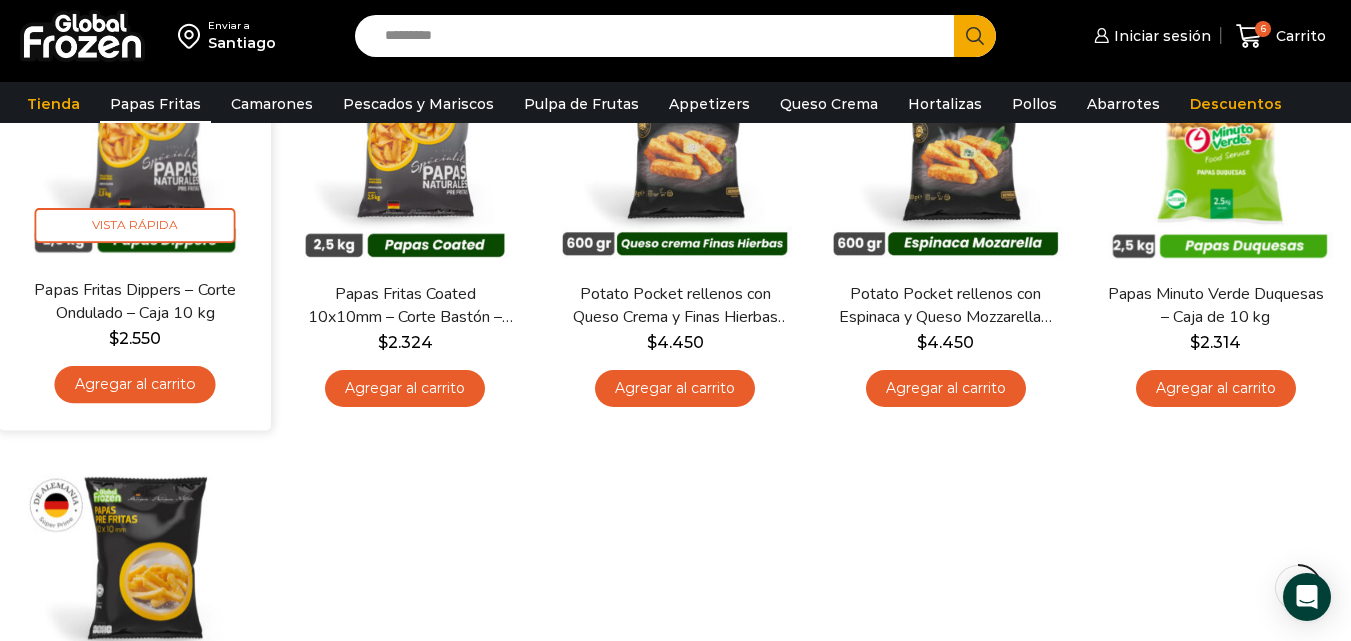 click on "Agregar al carrito" at bounding box center (135, 384) 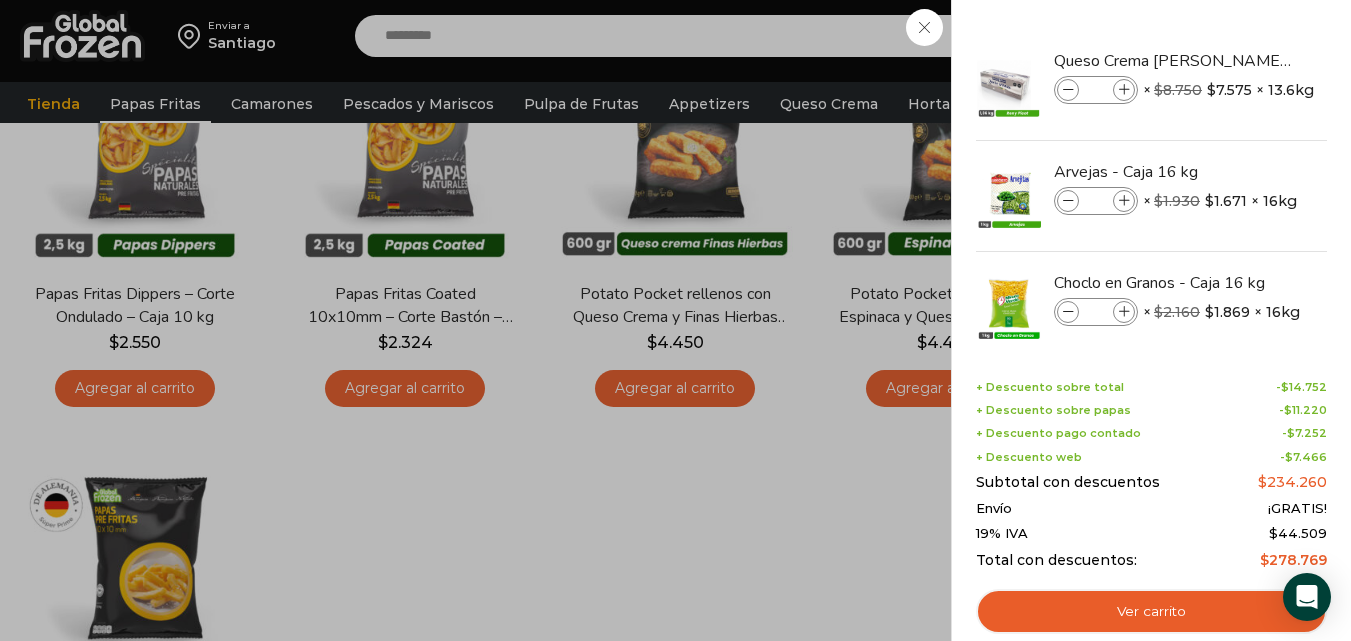 click on "7
Carrito
7
7
Shopping Cart" at bounding box center [1281, 36] 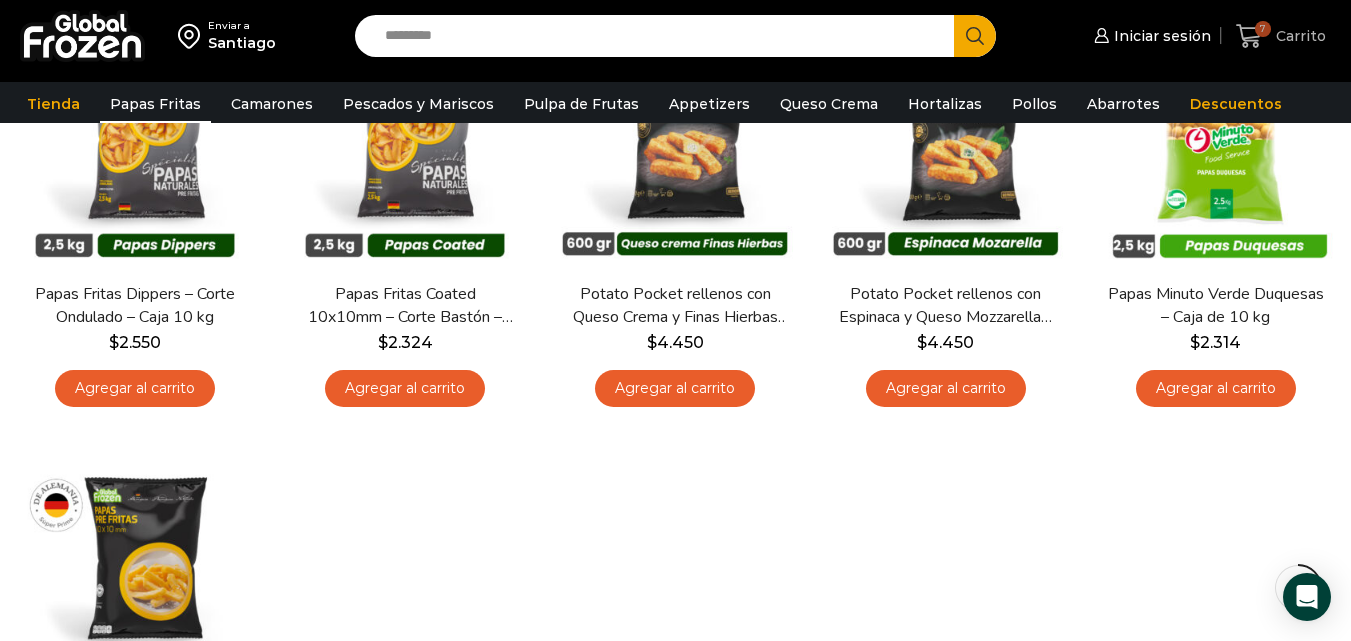 click on "Carrito" at bounding box center (1298, 36) 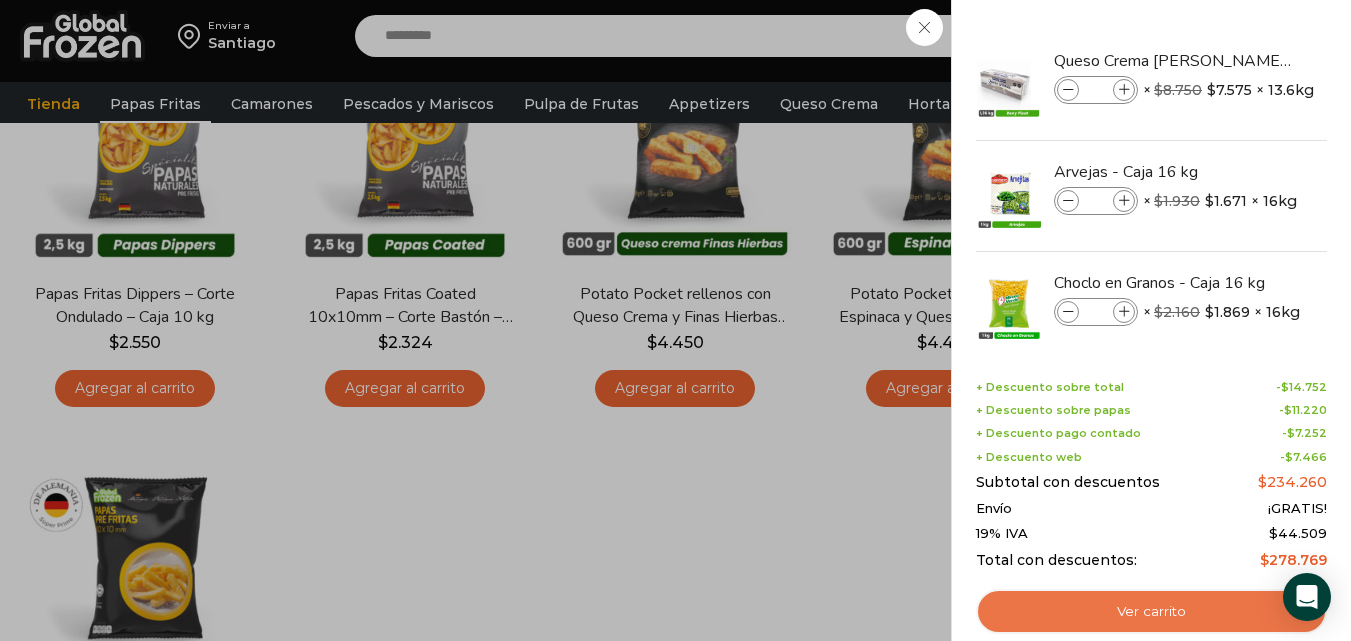 click on "Ver carrito" at bounding box center (1151, 612) 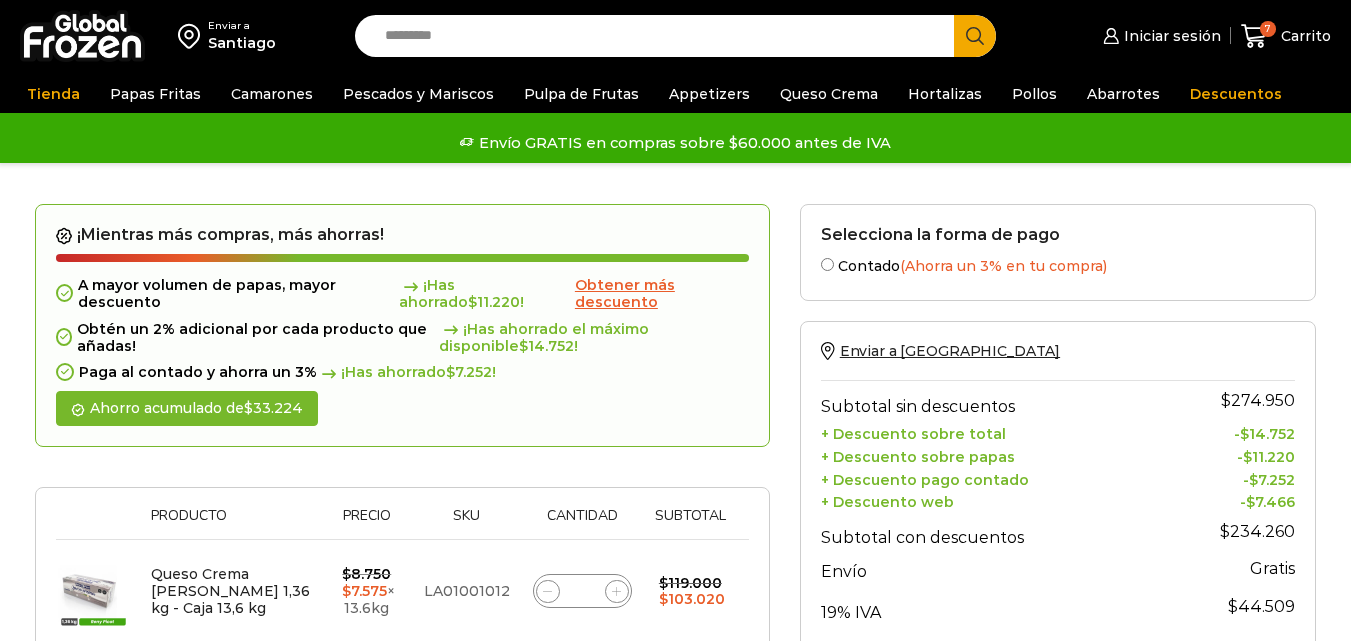 scroll, scrollTop: 0, scrollLeft: 0, axis: both 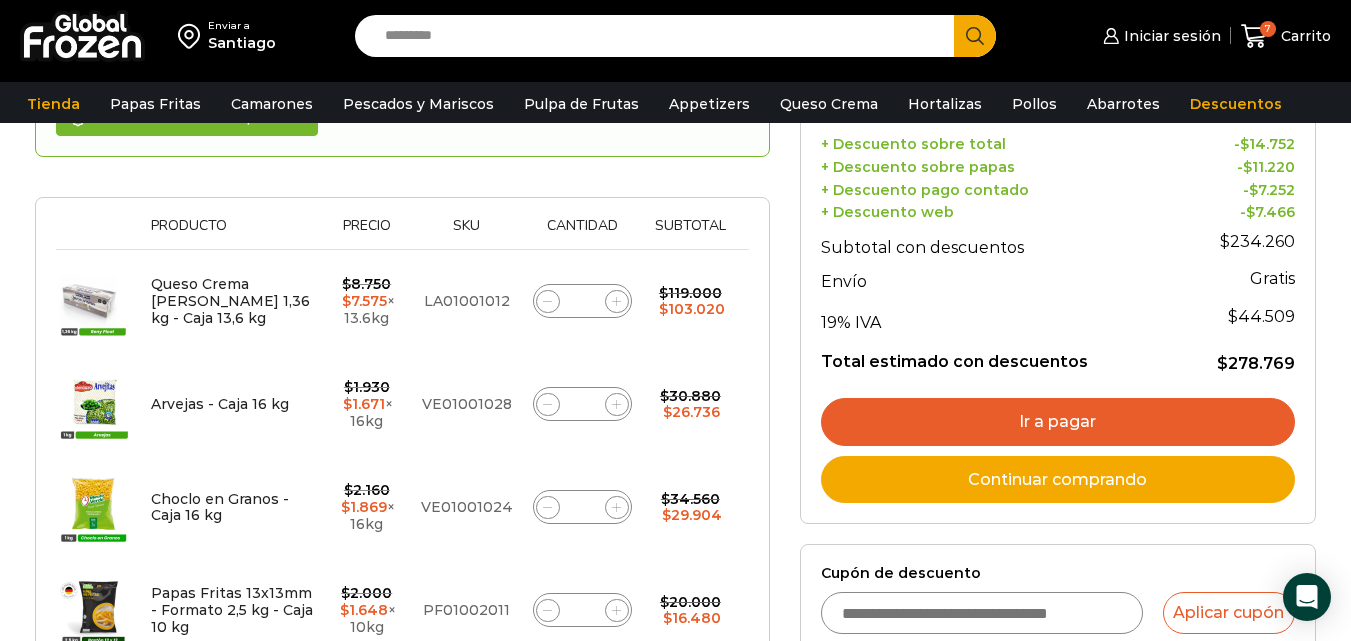 click 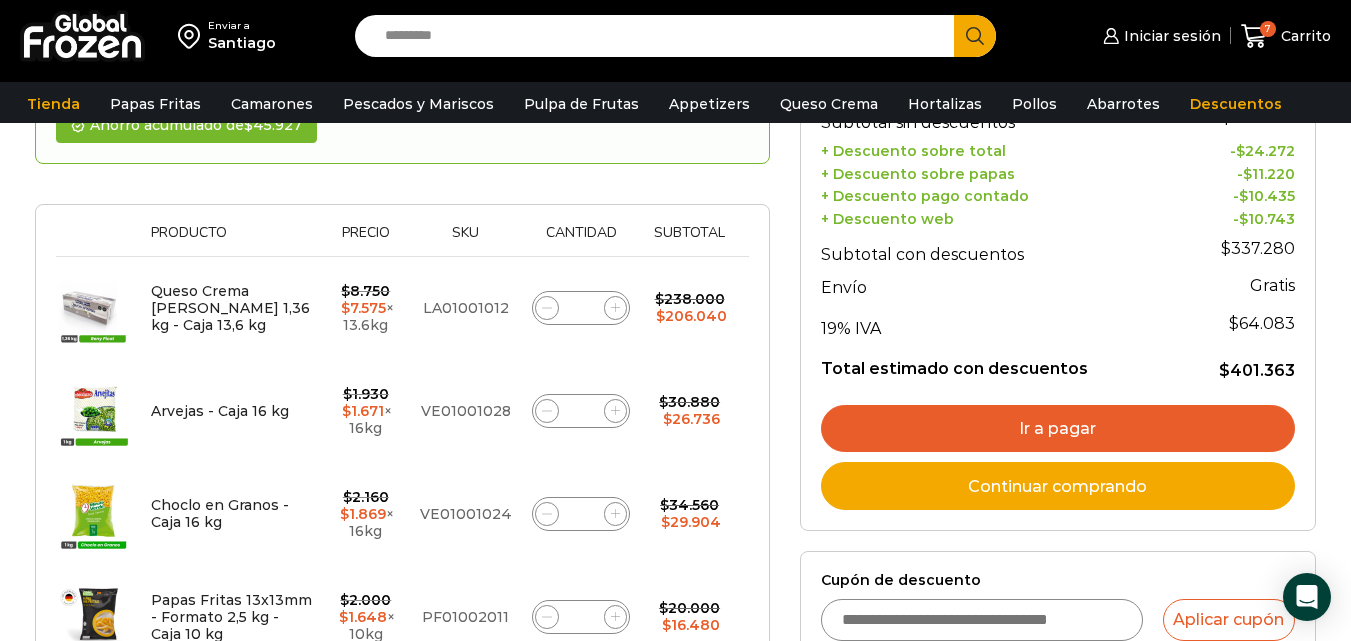 scroll, scrollTop: 413, scrollLeft: 0, axis: vertical 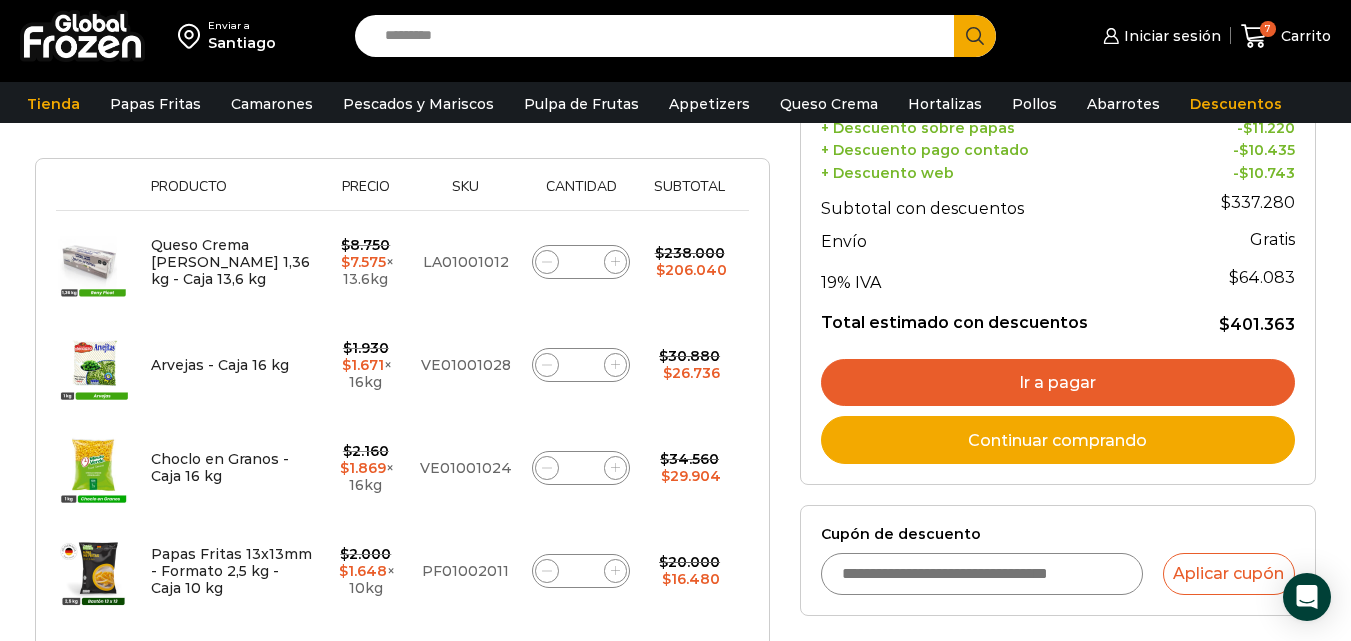 click on "Cupón de descuento" at bounding box center [982, 574] 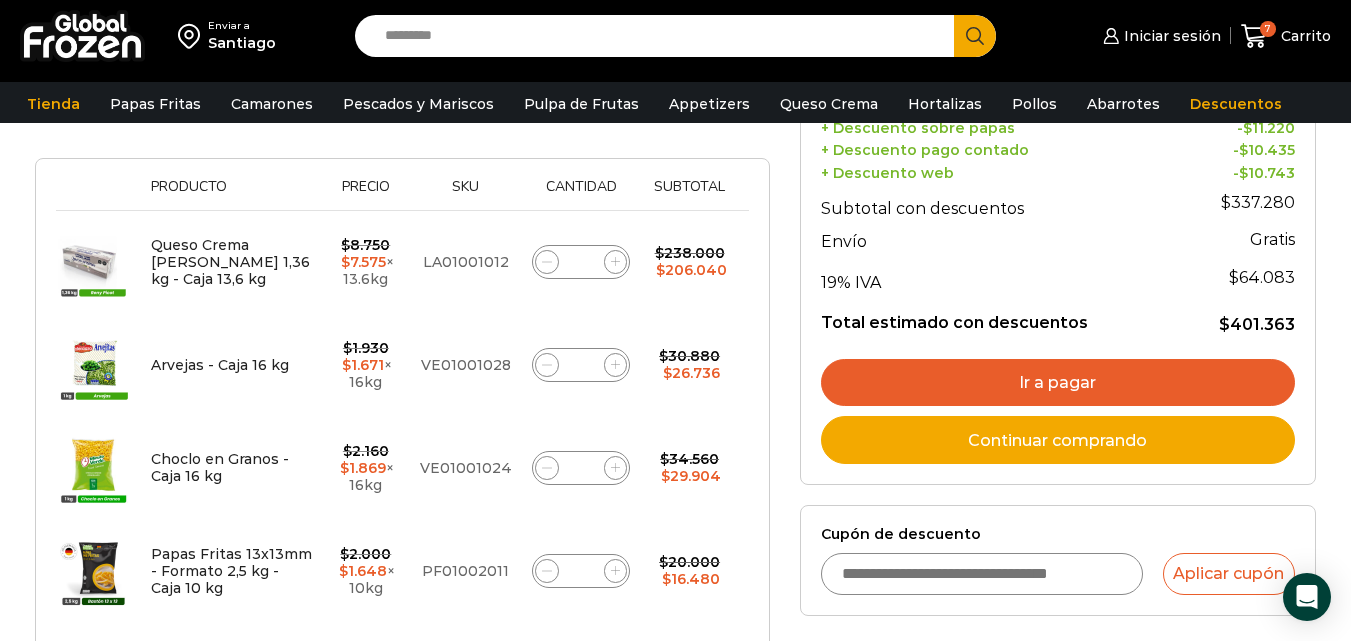 click on "Enviar a
Santiago
Search input
Search
Iniciar sesión
*" at bounding box center (675, 41) 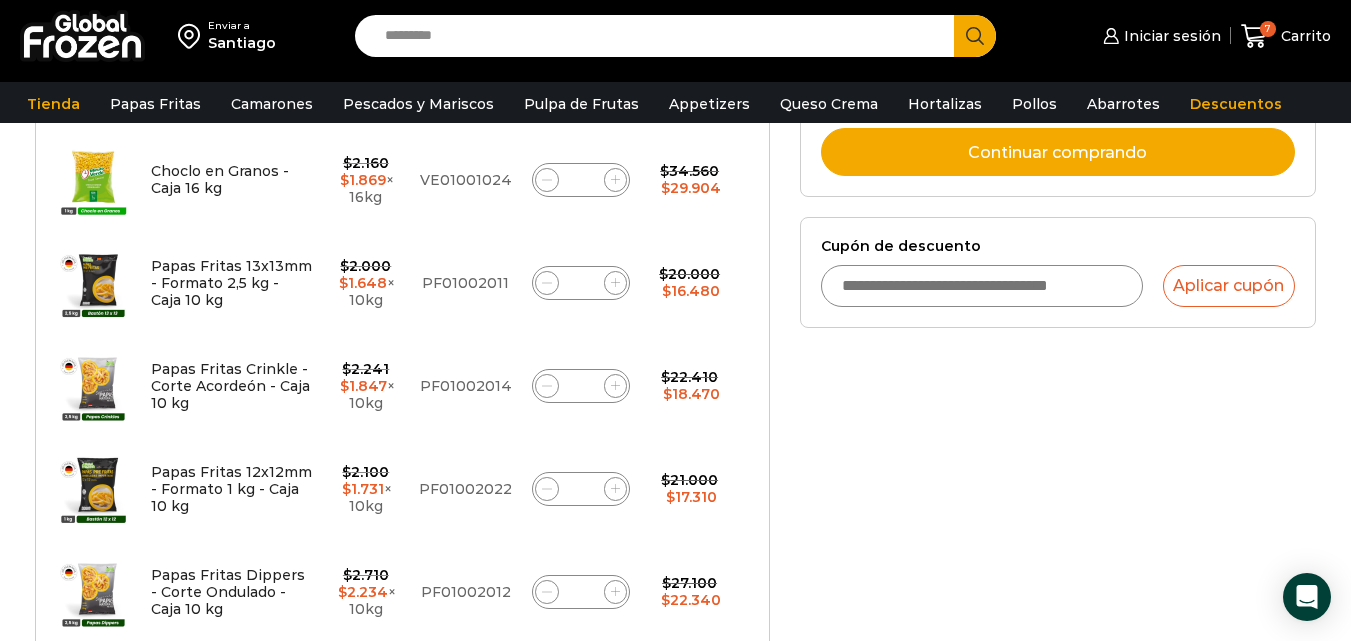 scroll, scrollTop: 713, scrollLeft: 0, axis: vertical 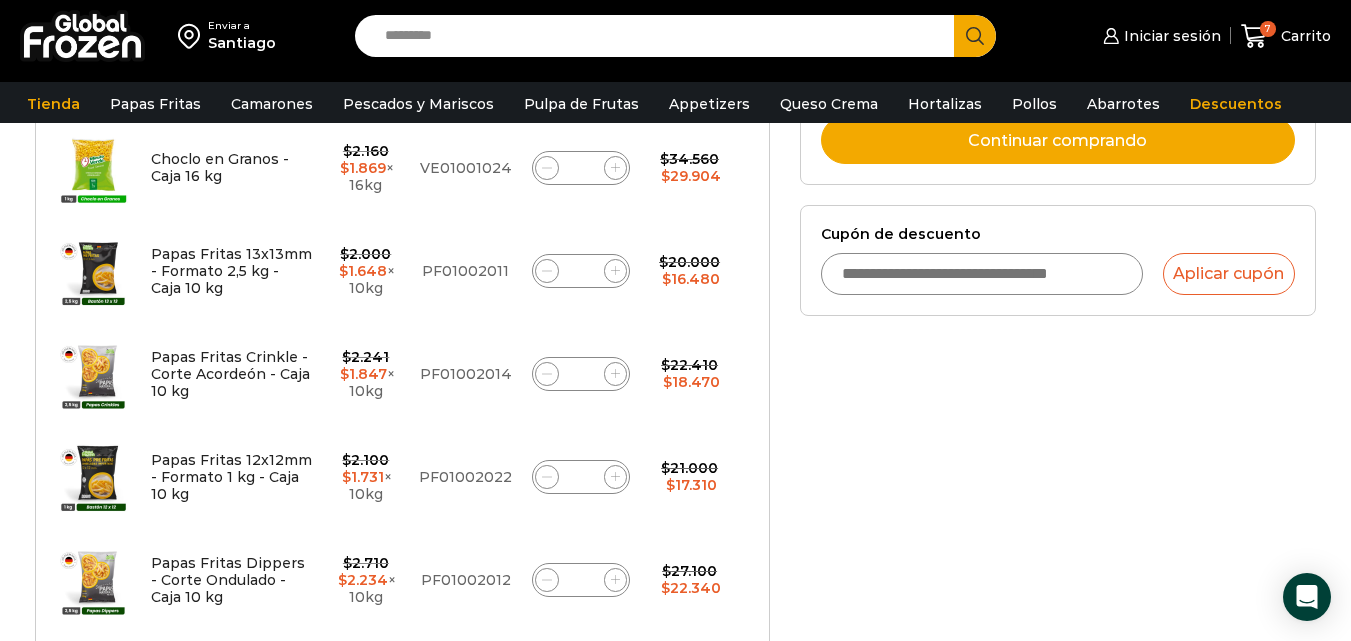 click on "Cupón de descuento" at bounding box center [982, 274] 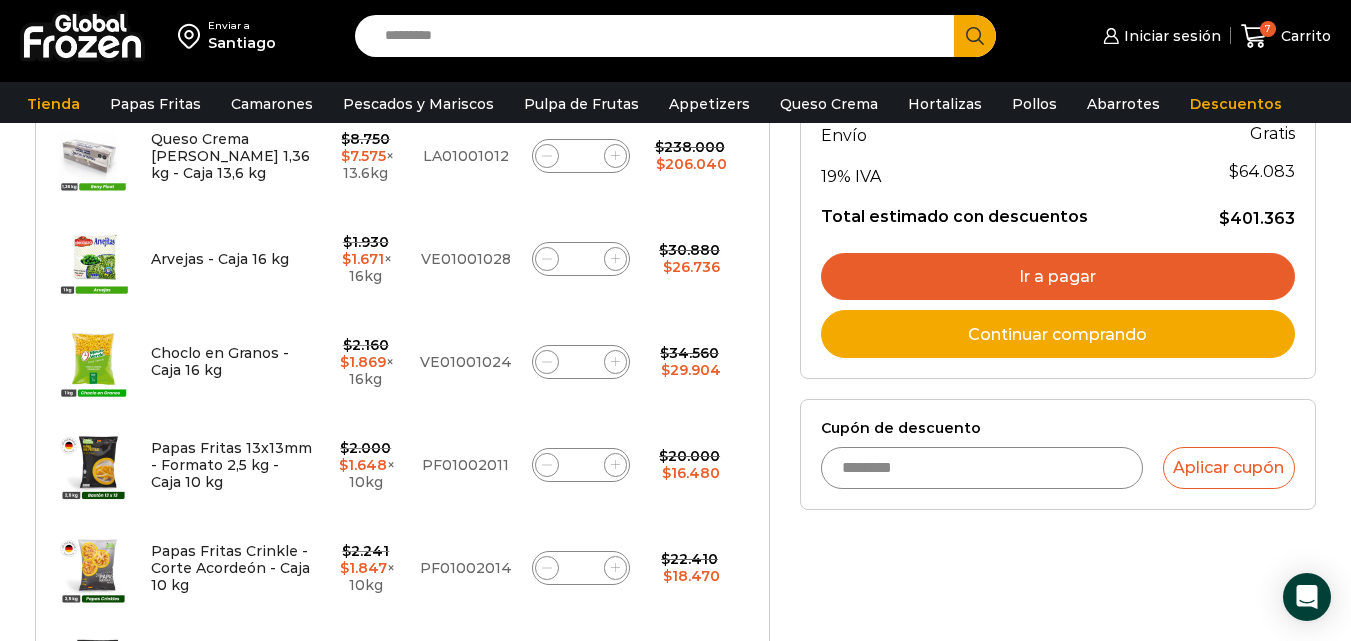 scroll, scrollTop: 513, scrollLeft: 0, axis: vertical 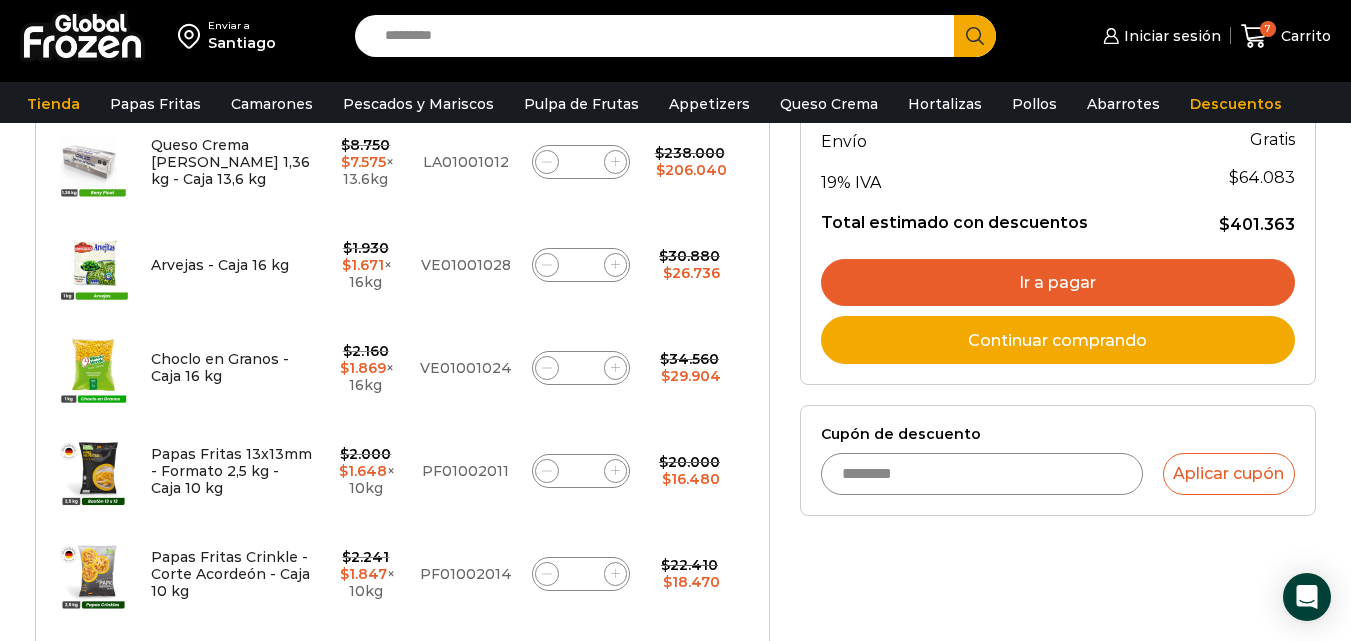 type on "********" 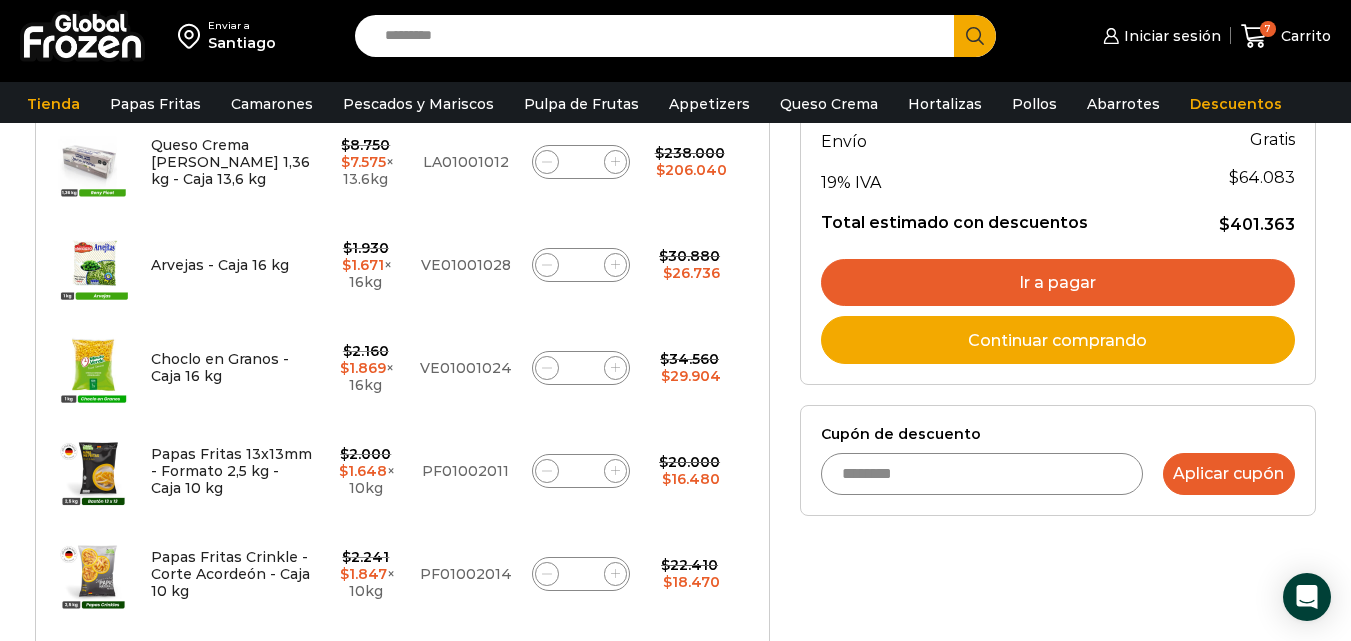 click on "Aplicar cupón" at bounding box center (1229, 474) 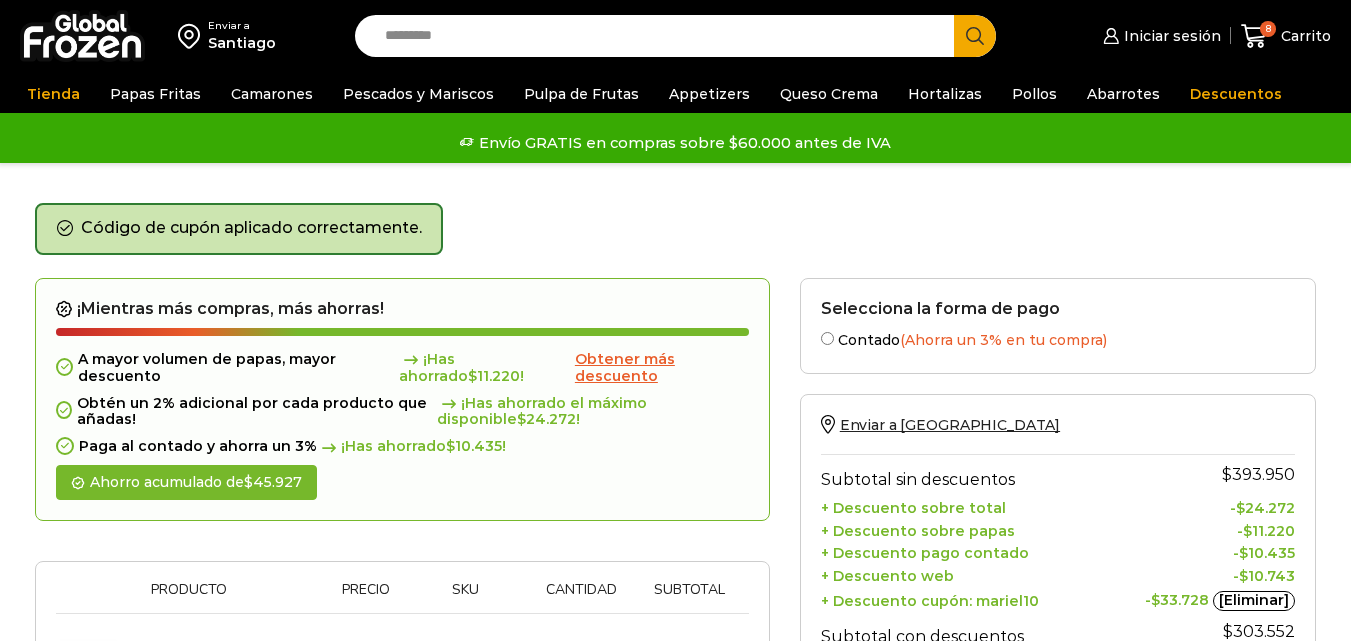 scroll, scrollTop: 0, scrollLeft: 0, axis: both 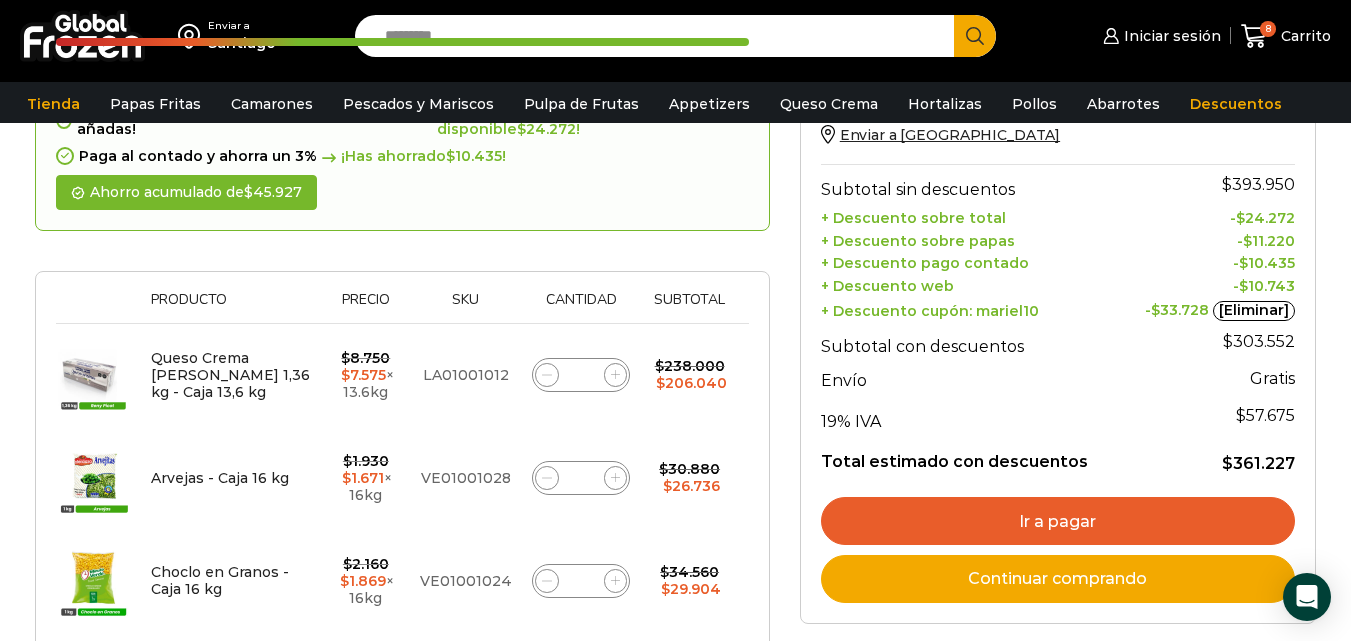 click on "Ir a pagar" at bounding box center [1058, 521] 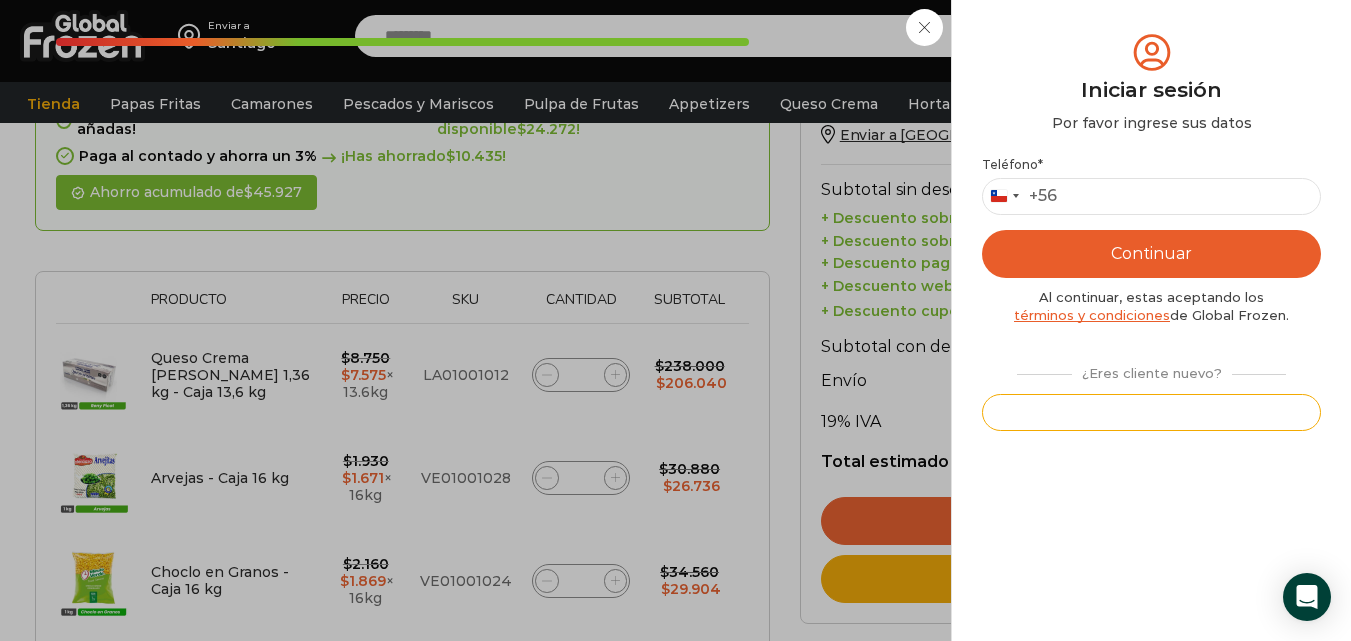 click on "Registrarse" at bounding box center (1151, 412) 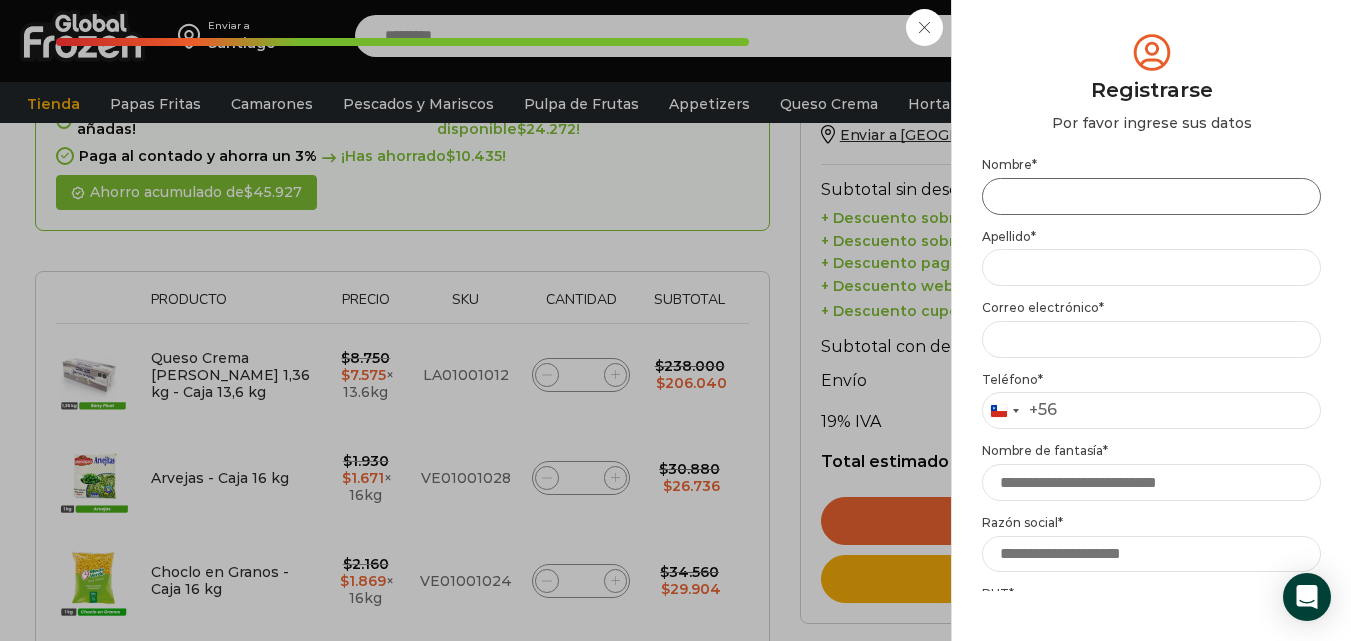 click on "Nombre  *" at bounding box center [1151, 196] 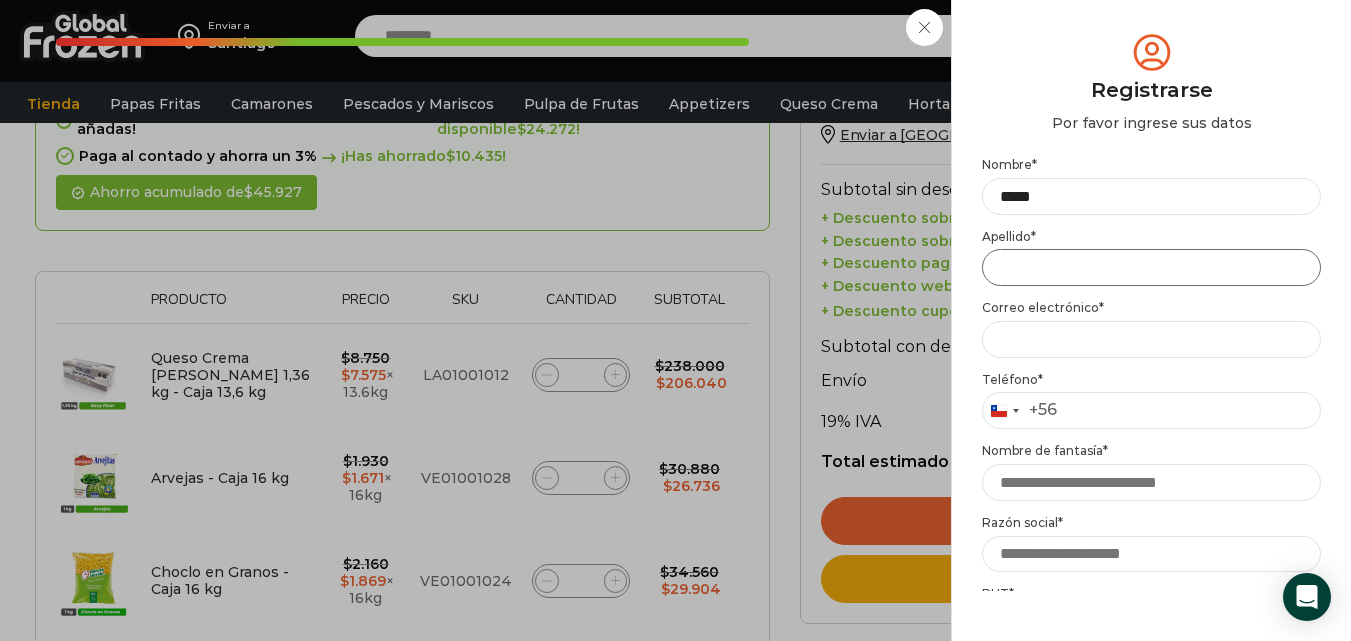 type on "*****" 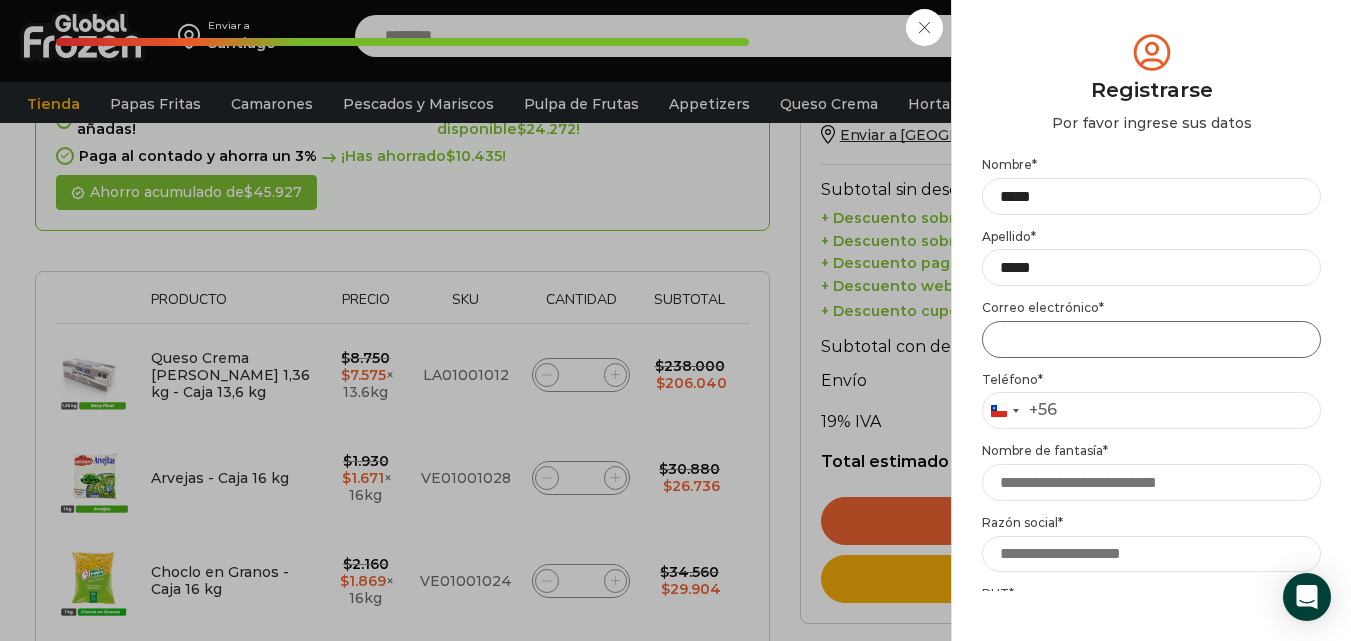 type on "**********" 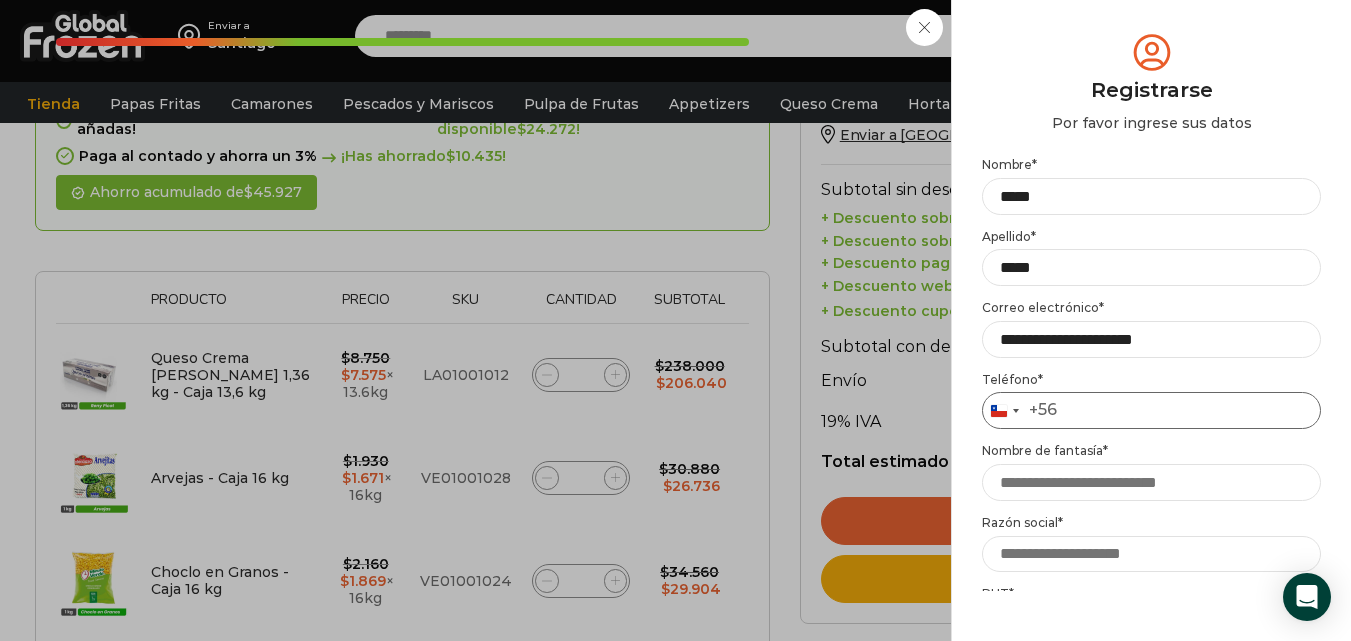 type on "*********" 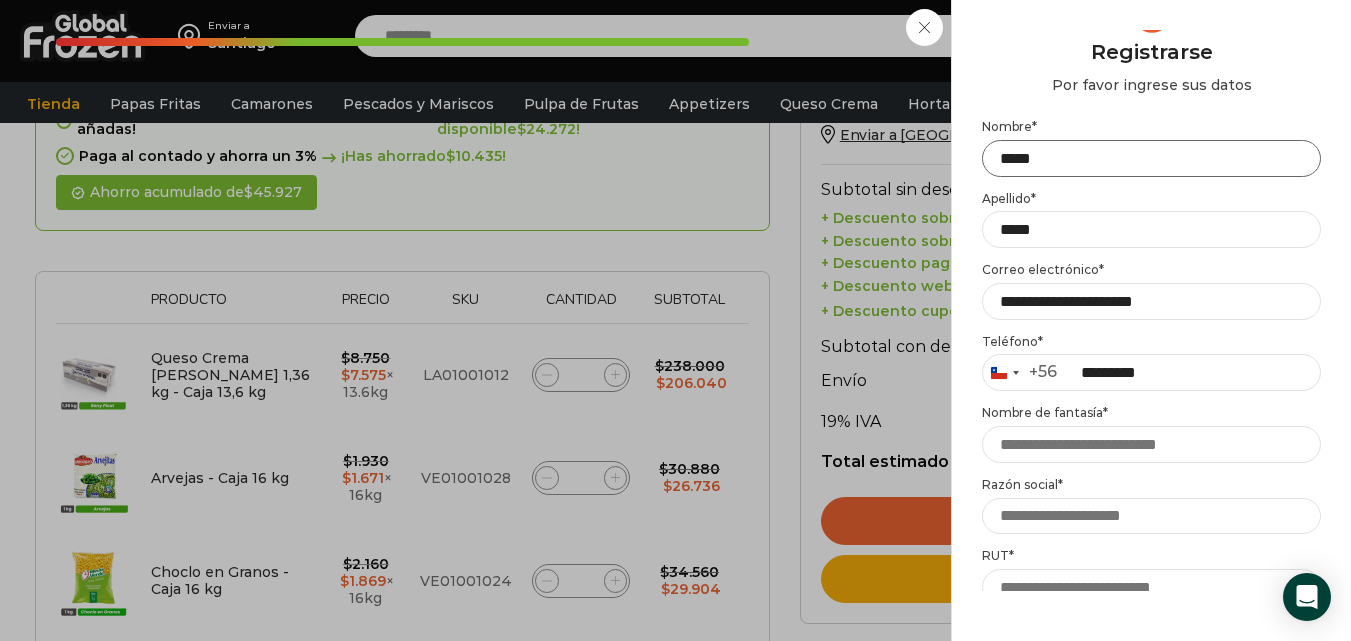 scroll, scrollTop: 100, scrollLeft: 0, axis: vertical 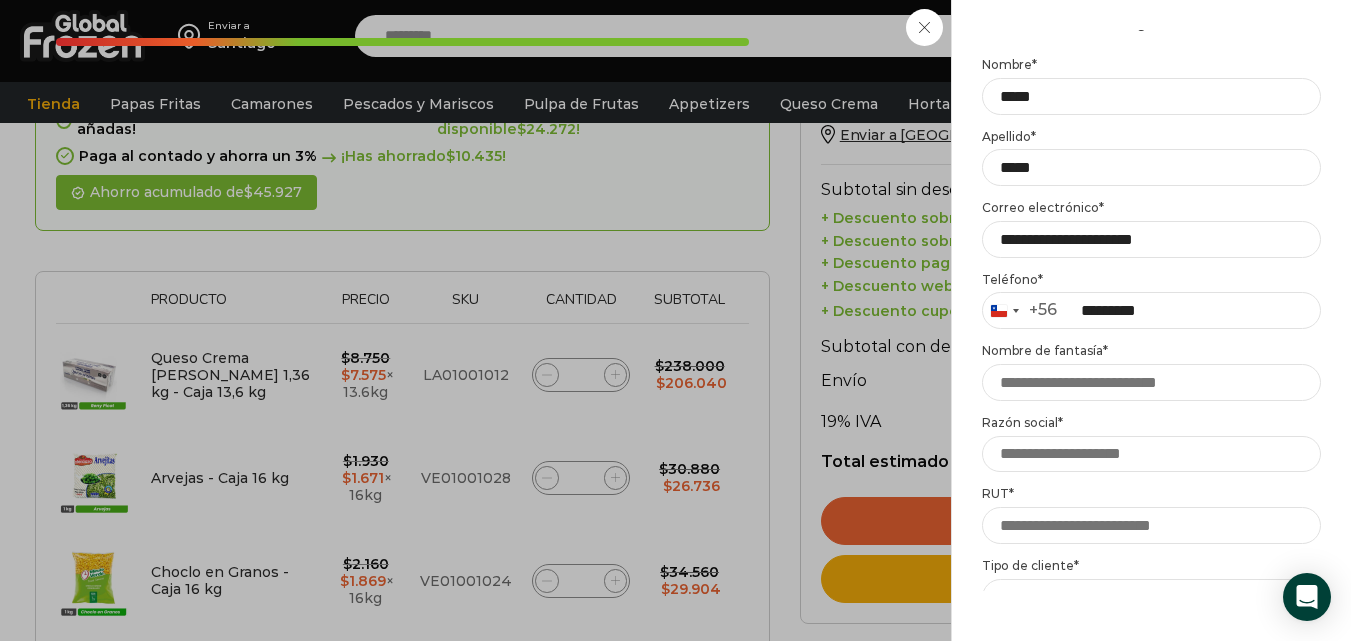 click on "Nombre de fantasía  *" at bounding box center [1151, 372] 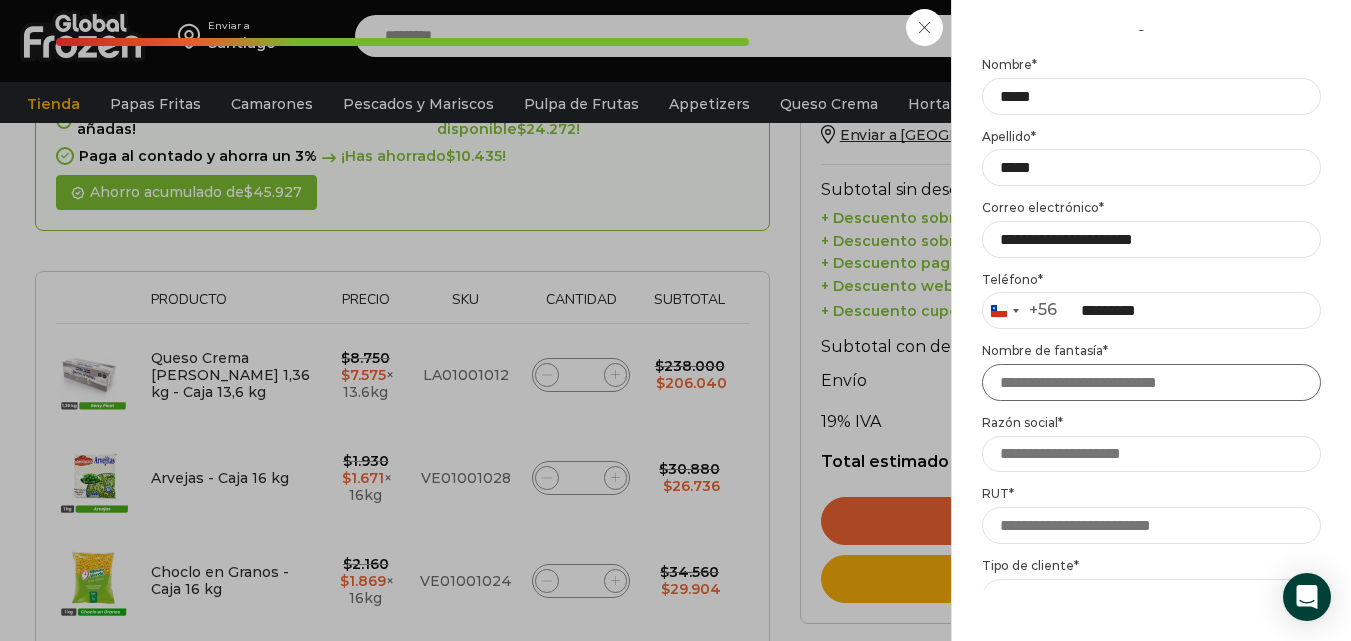 click on "Nombre de fantasía  *" at bounding box center [1151, 382] 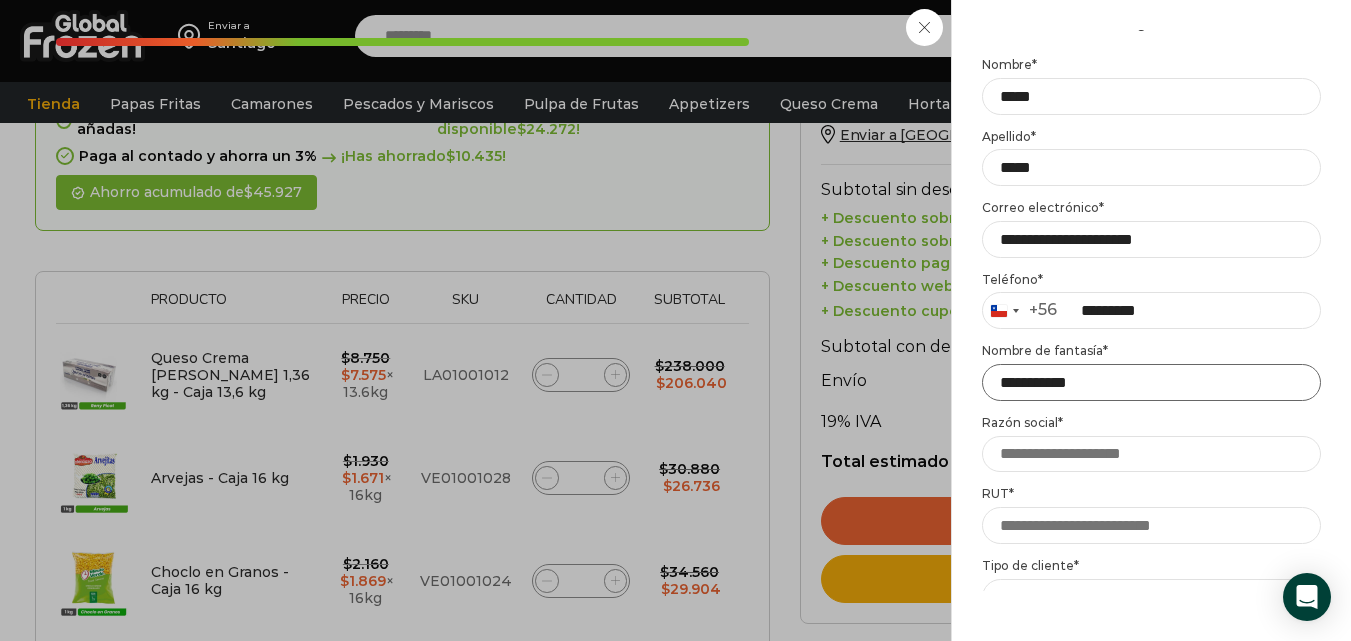 type on "**********" 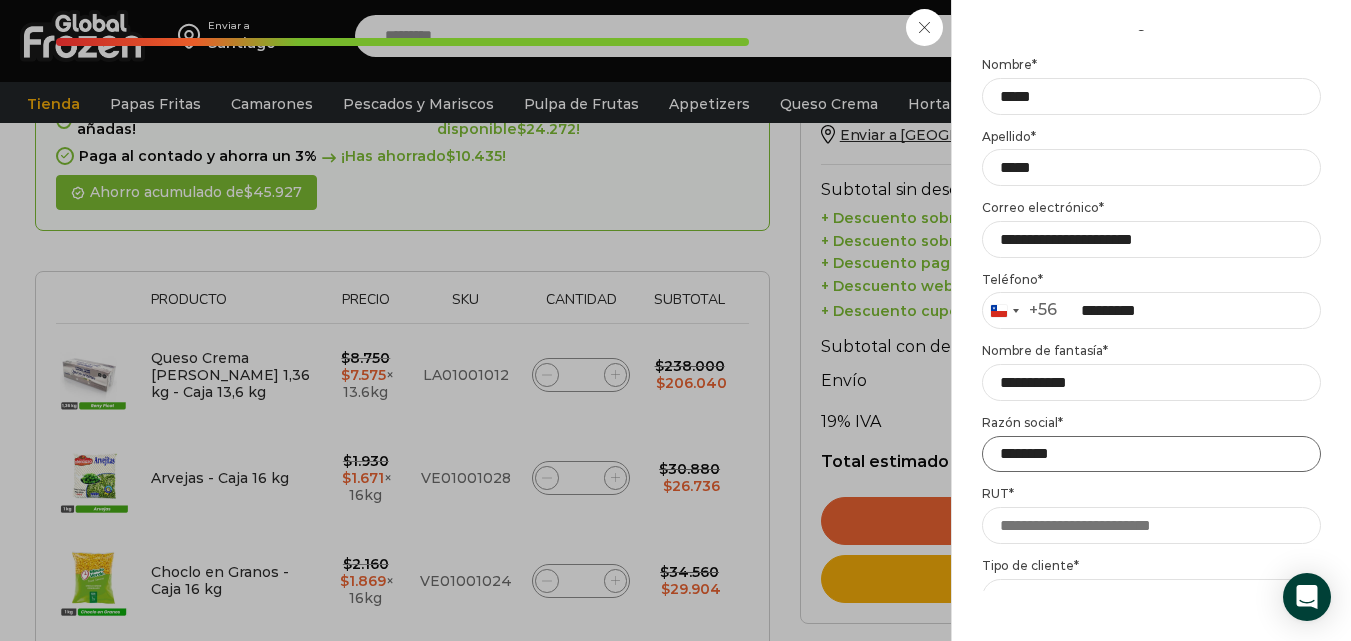 type on "*********" 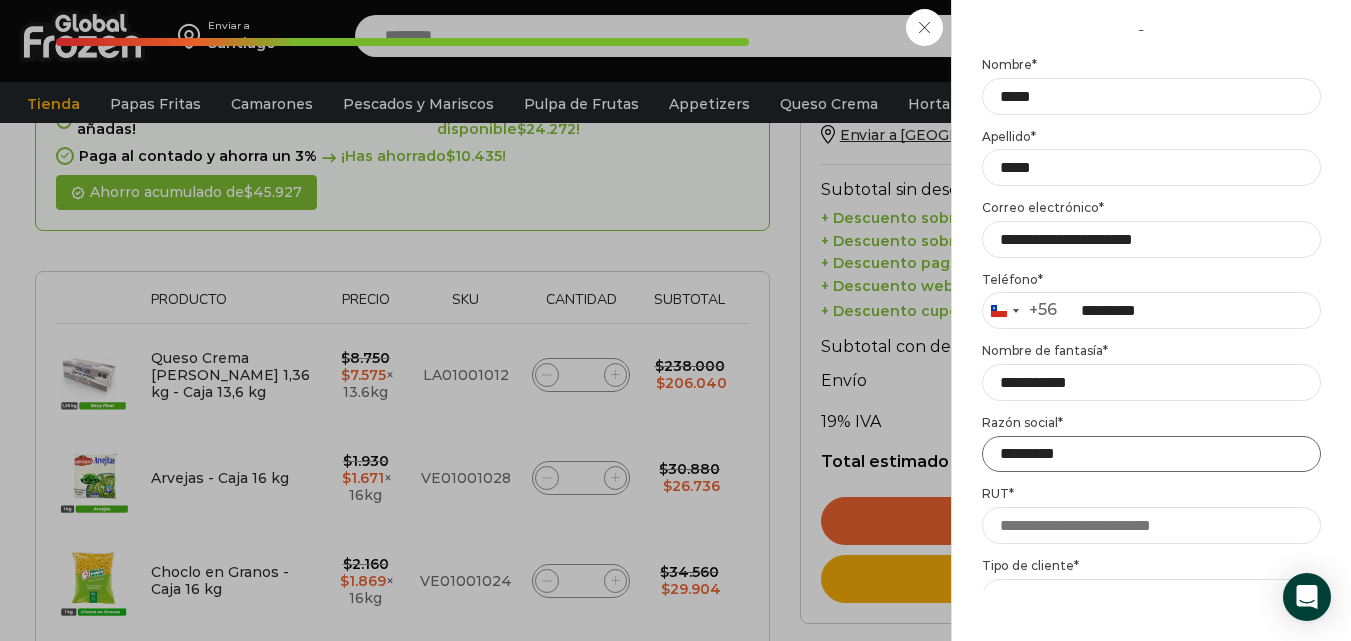 click on "*********" at bounding box center (1151, 454) 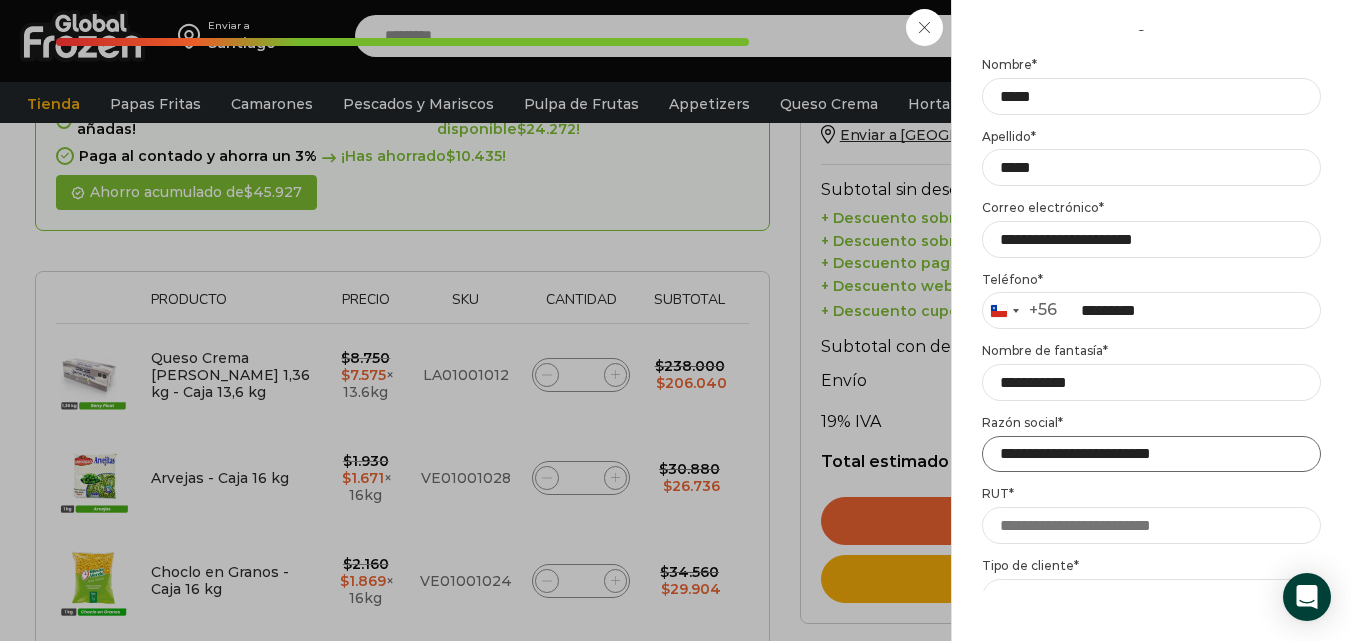 click on "**********" at bounding box center (1151, 454) 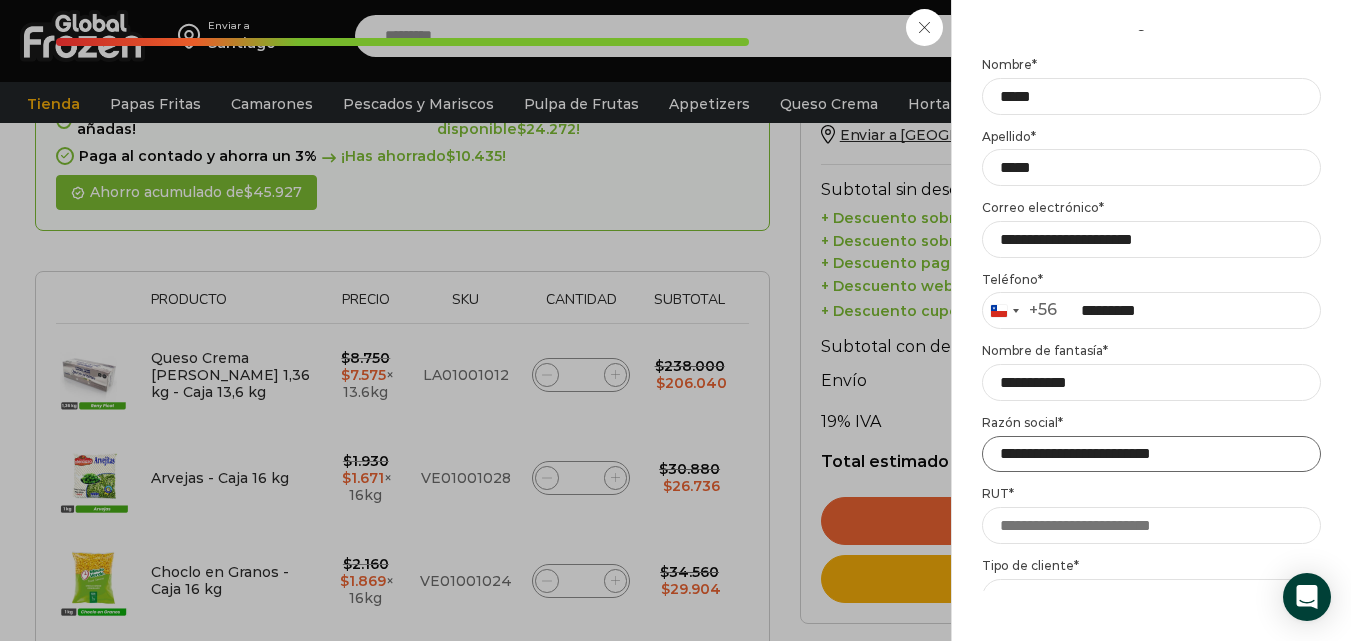 drag, startPoint x: 1170, startPoint y: 455, endPoint x: 1297, endPoint y: 451, distance: 127.06297 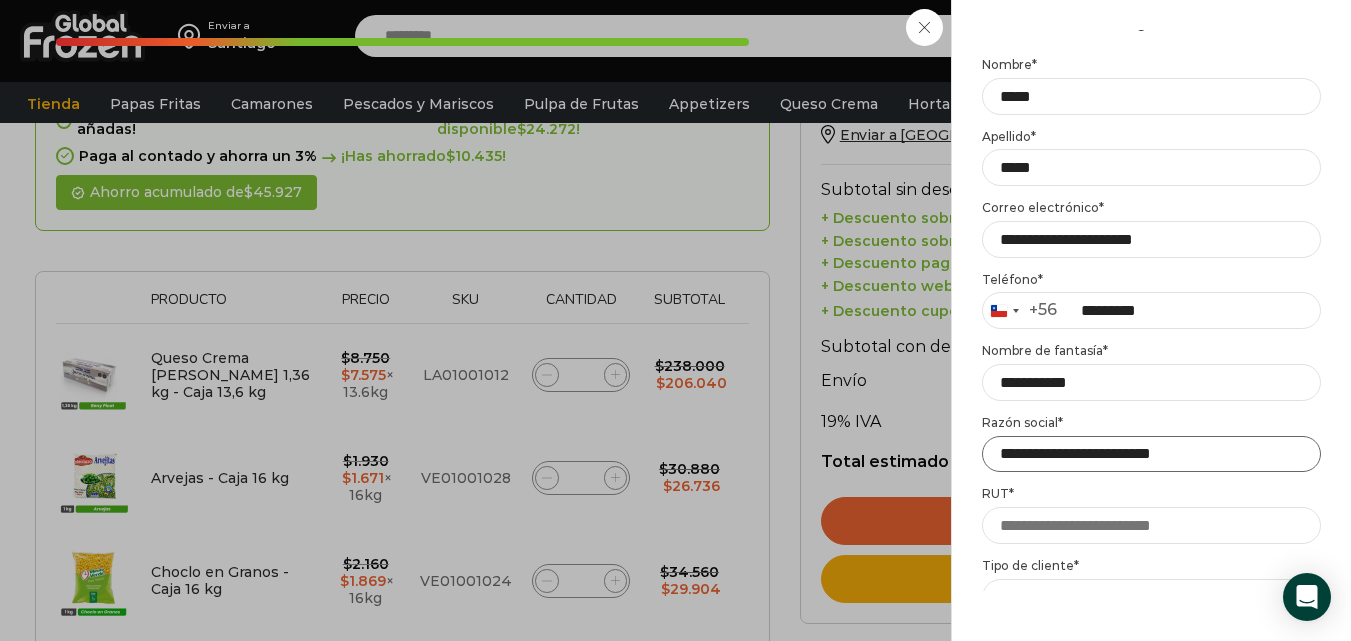 click on "**********" at bounding box center (1151, 454) 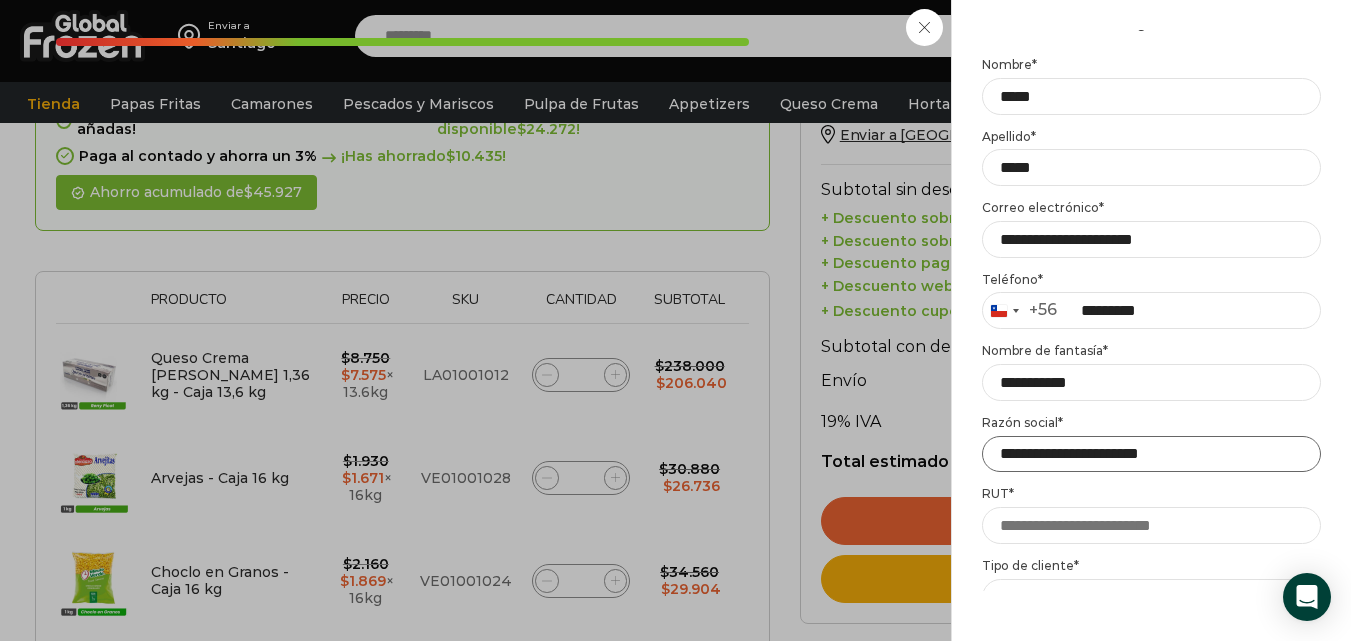 type on "**********" 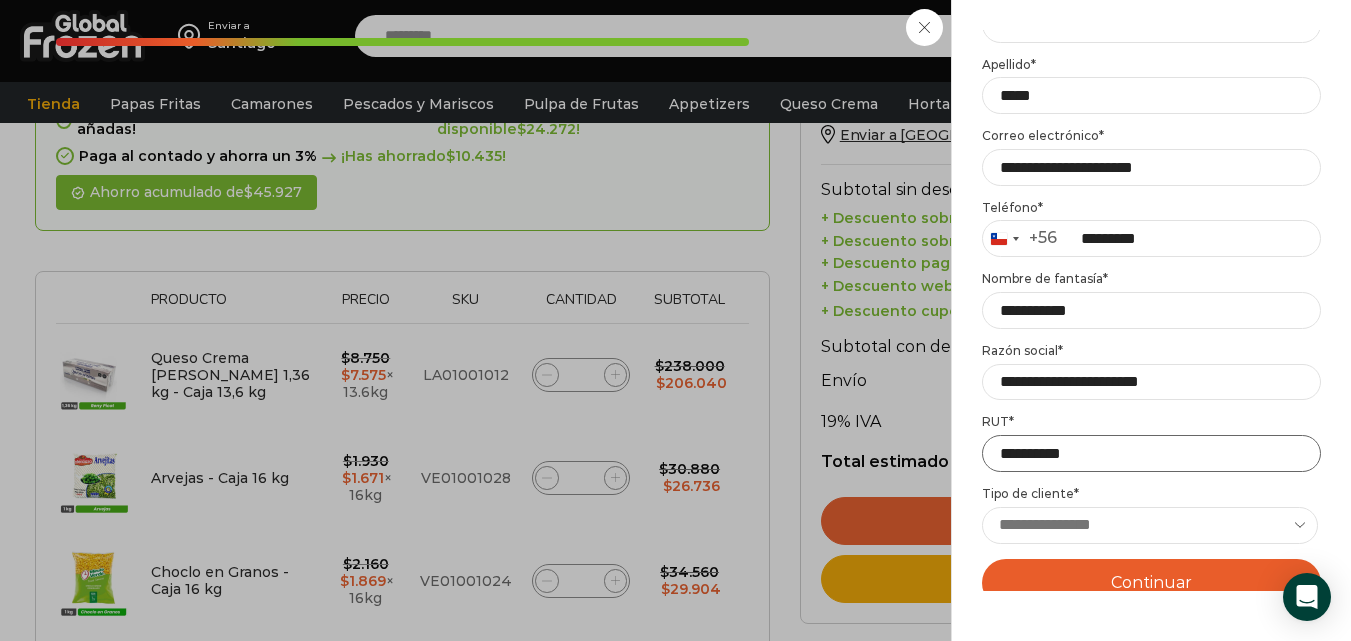 scroll, scrollTop: 300, scrollLeft: 0, axis: vertical 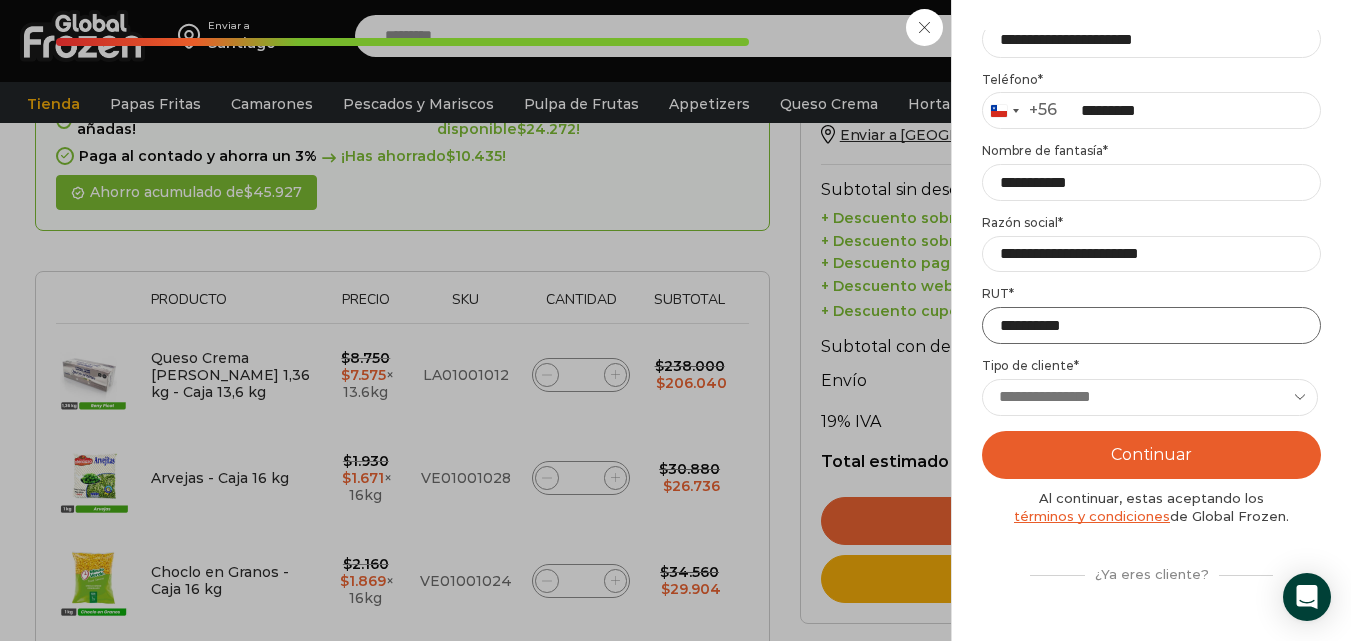 type on "**********" 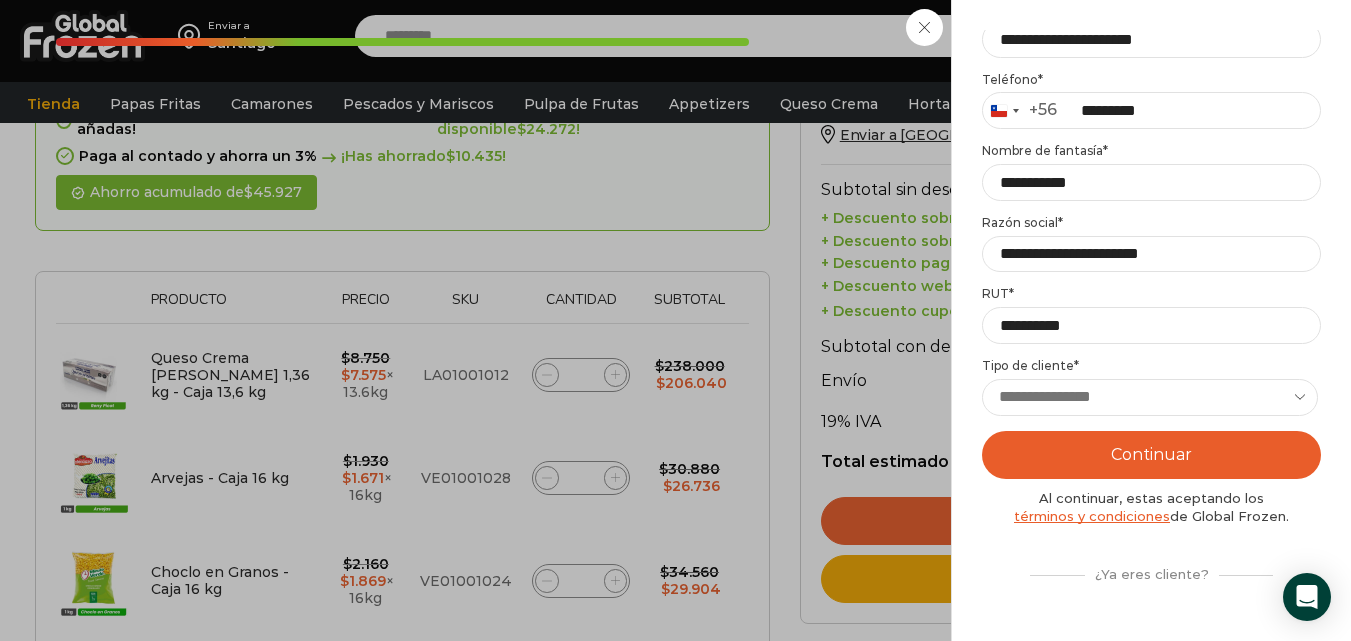 click on "**********" at bounding box center (1150, 397) 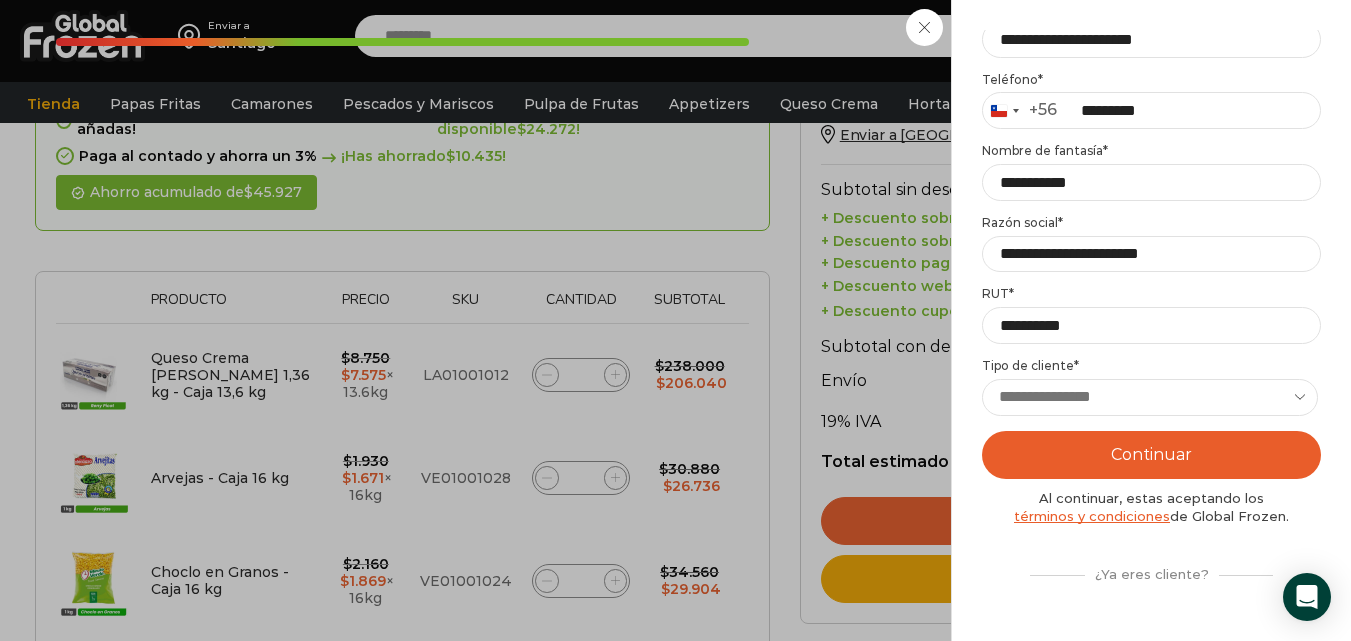 select on "**********" 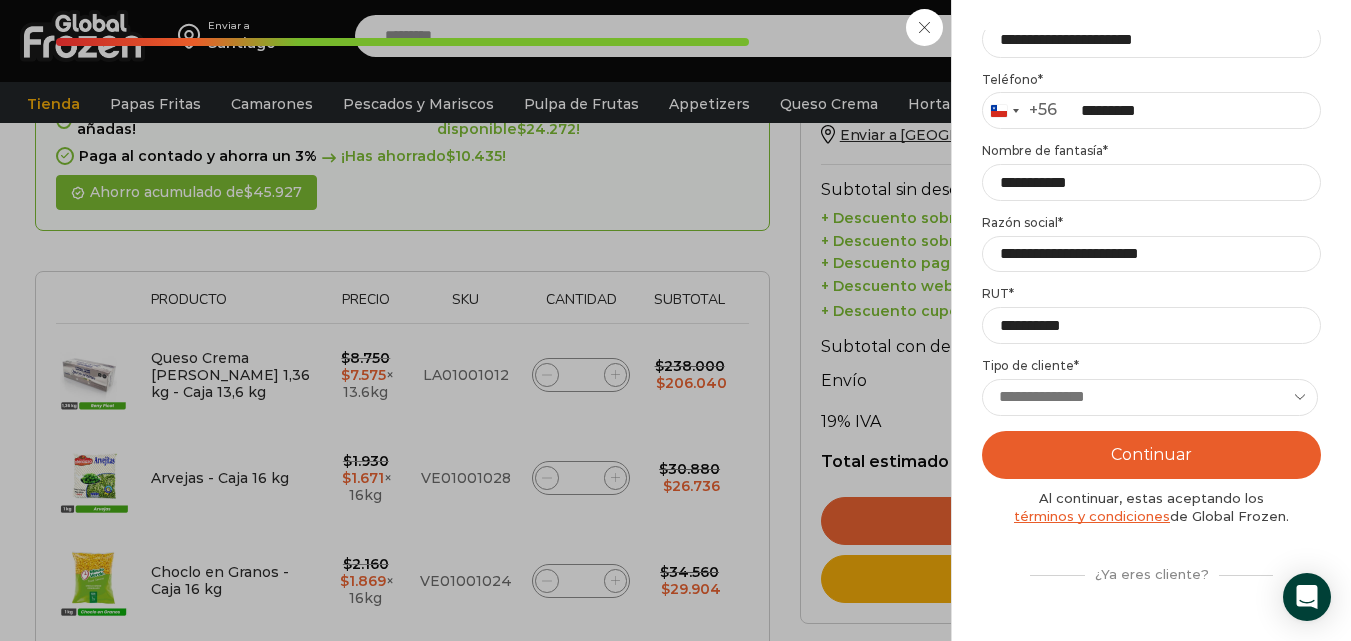 click on "**********" at bounding box center (1150, 397) 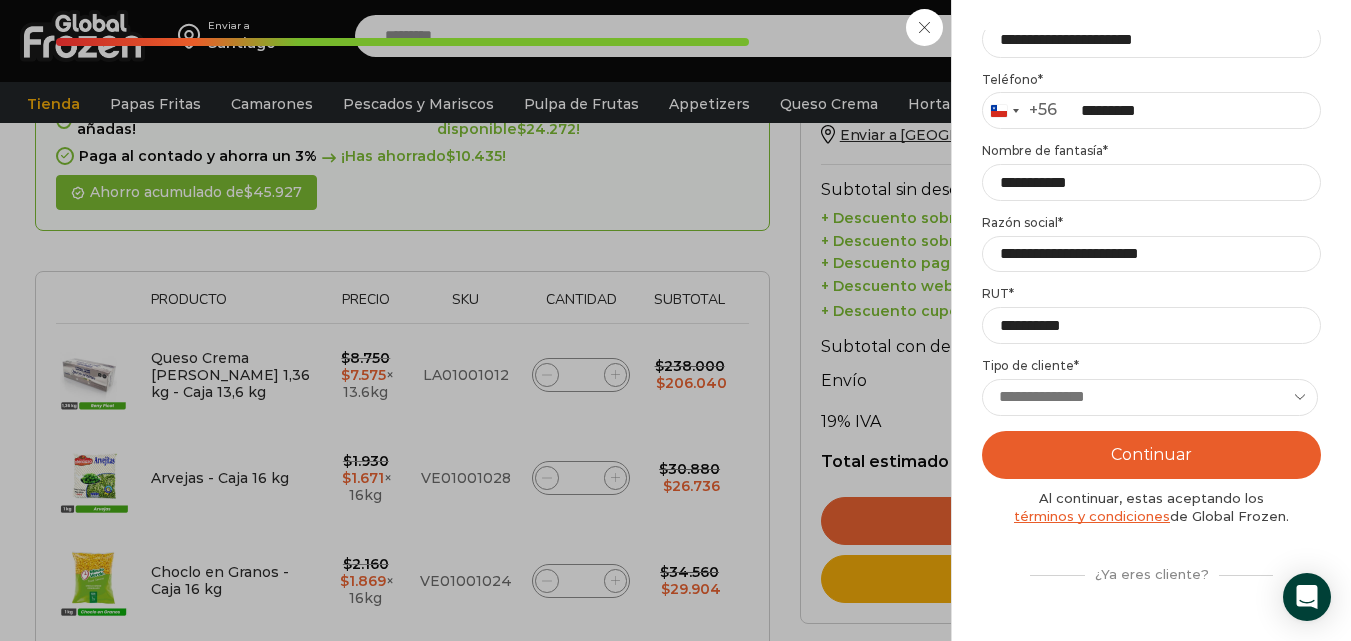 click on "Continuar" at bounding box center (1151, 455) 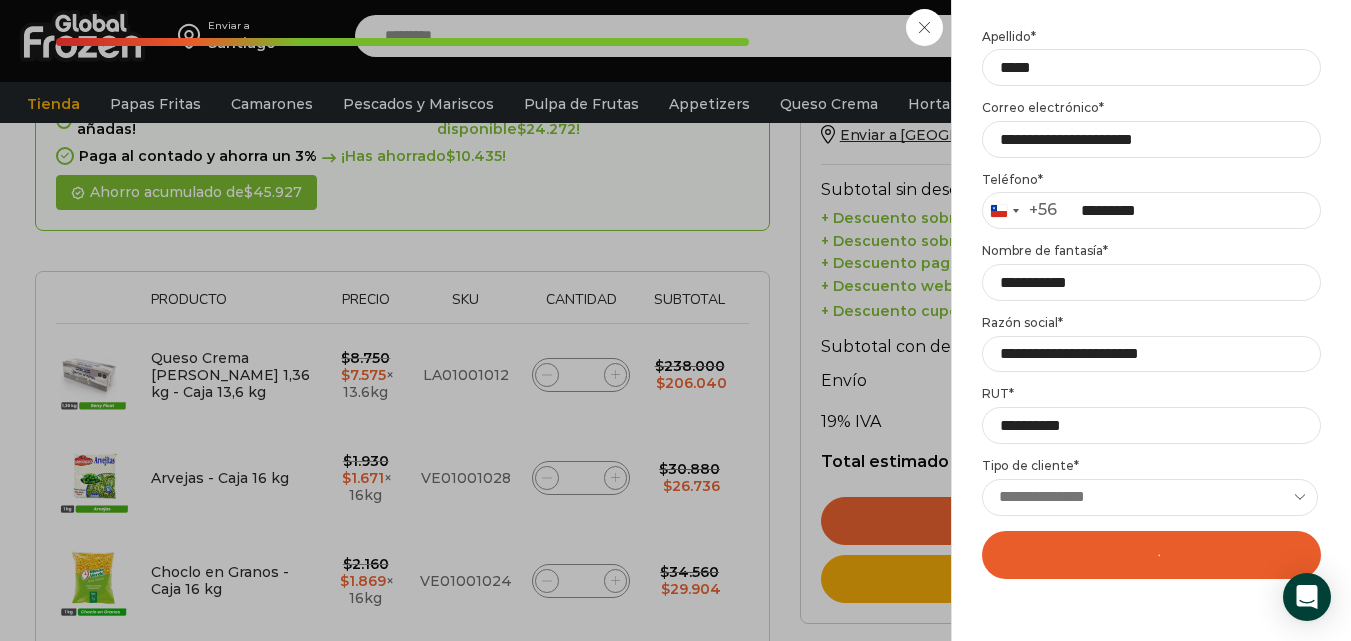 scroll, scrollTop: 0, scrollLeft: 0, axis: both 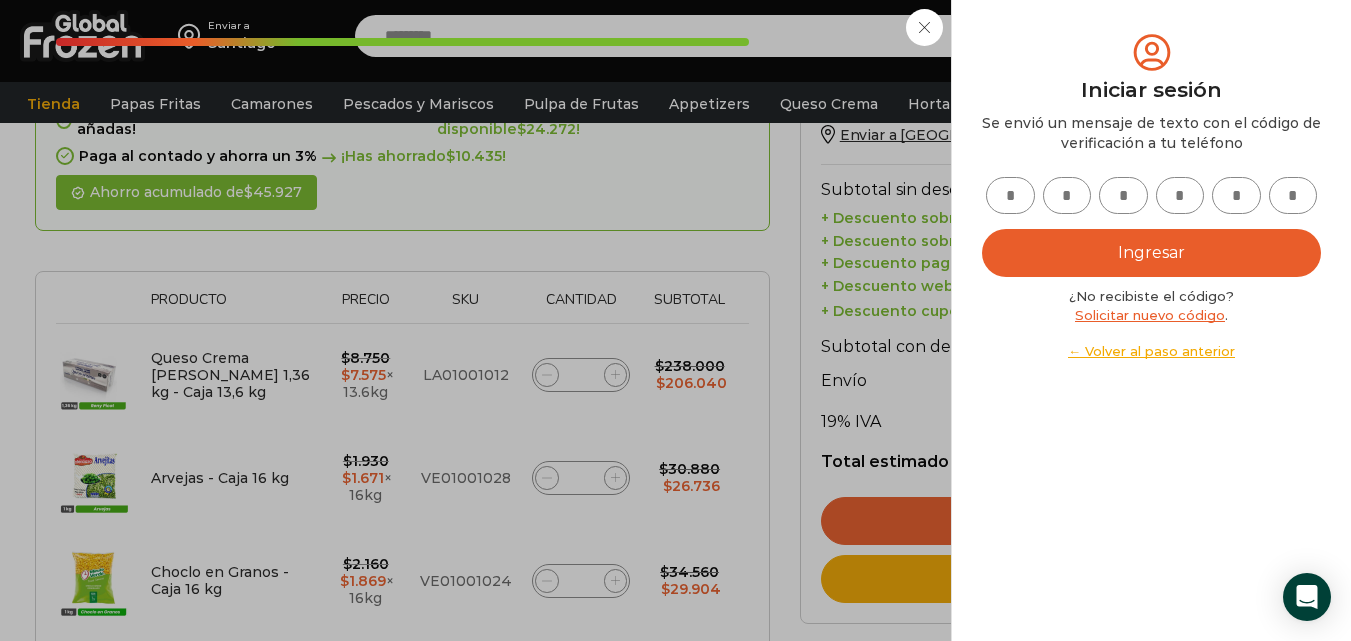 click at bounding box center (1010, 195) 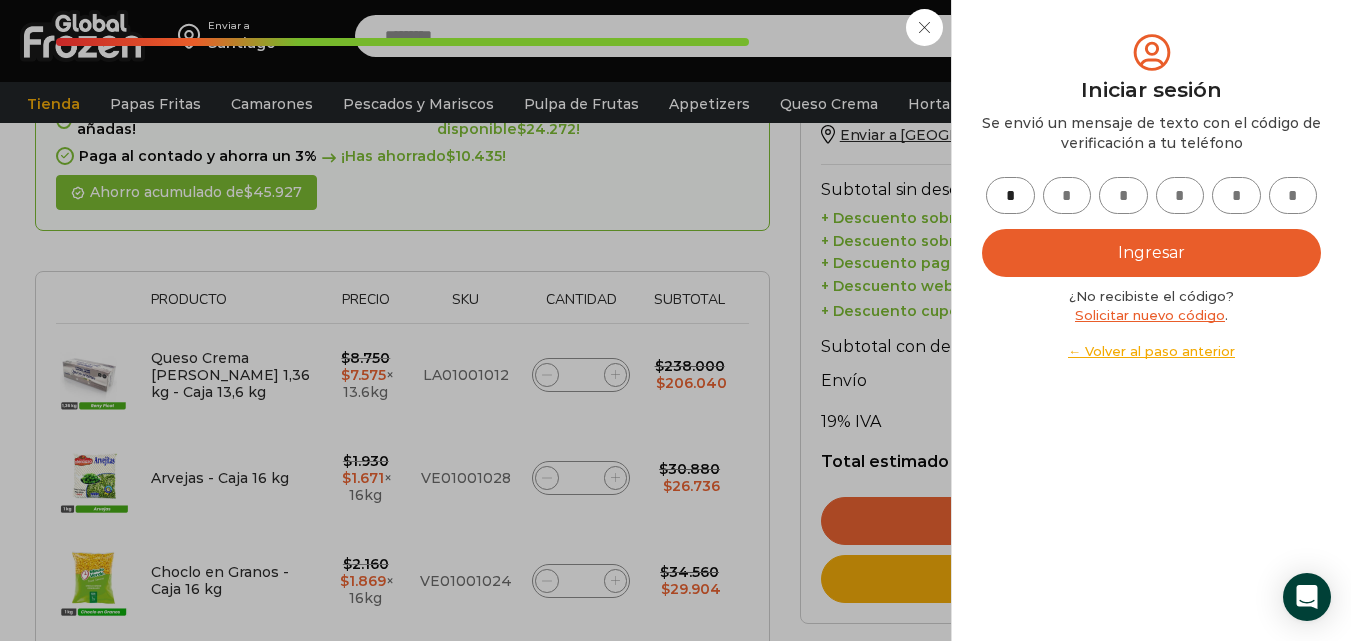 type on "*" 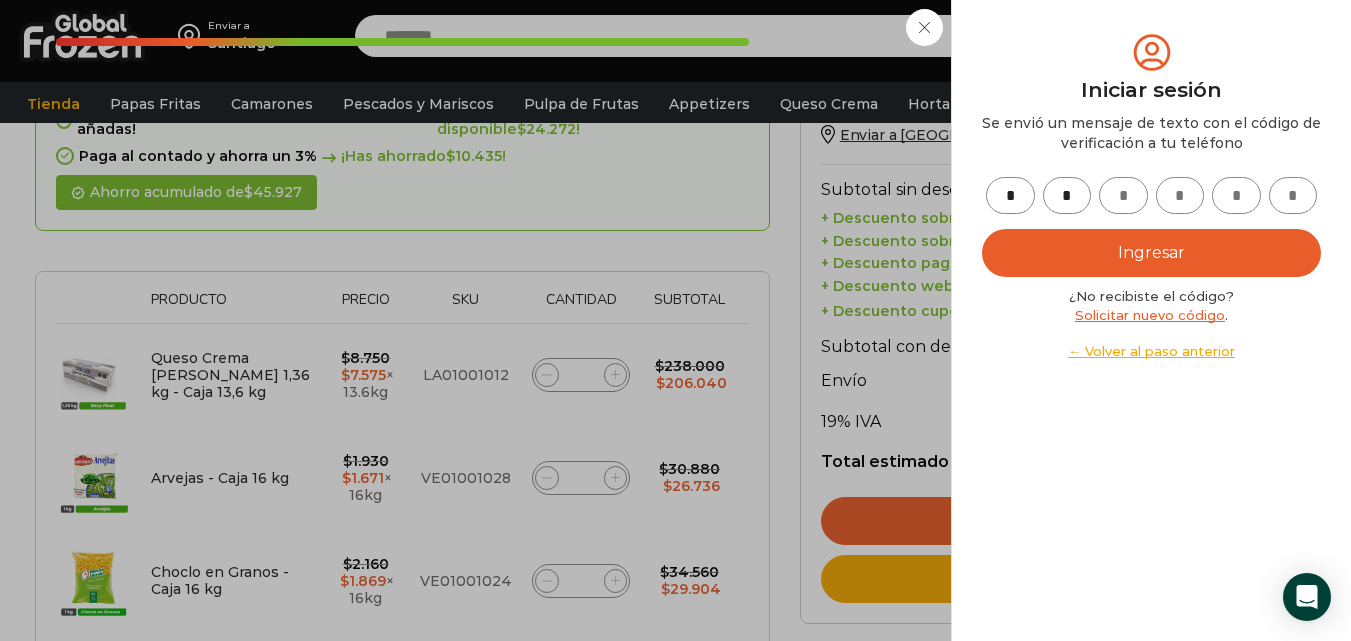 type on "*" 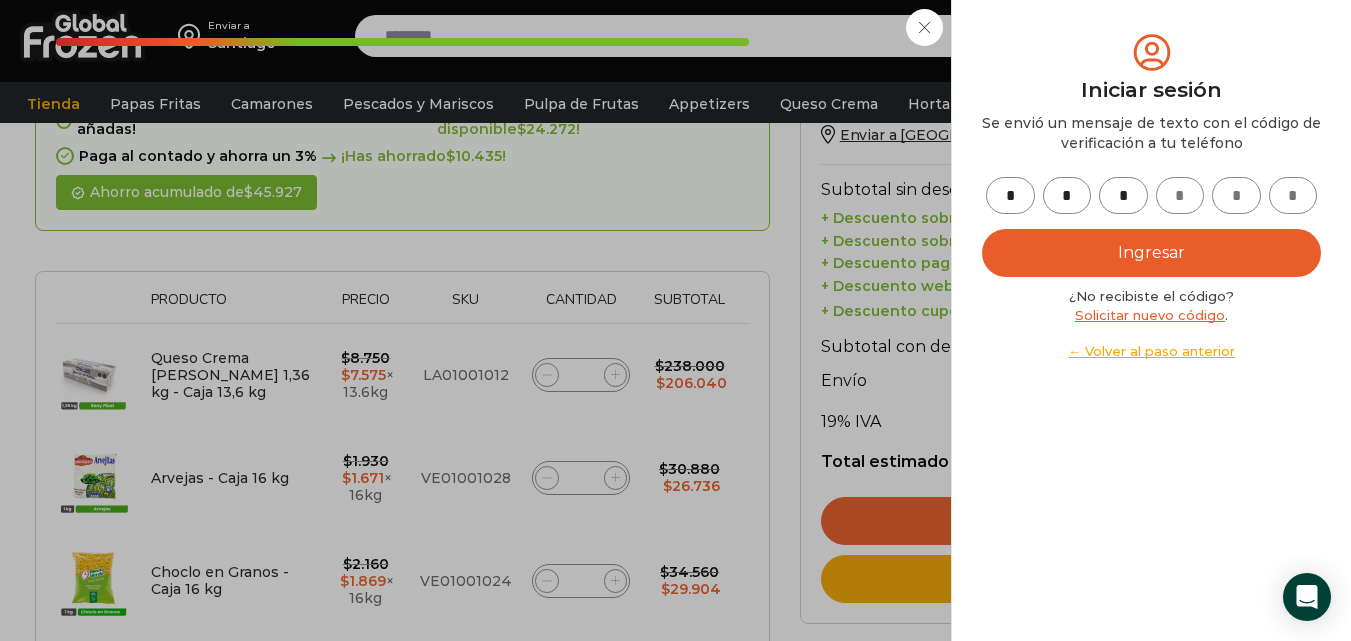 type on "*" 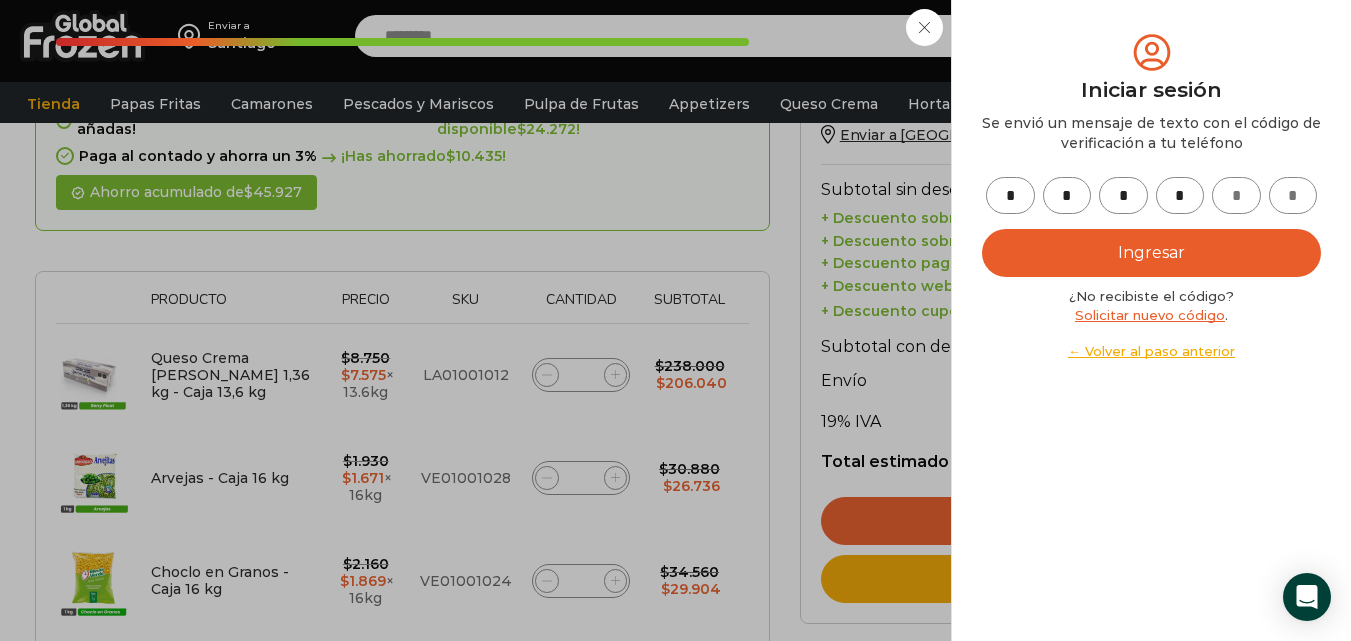 type on "*" 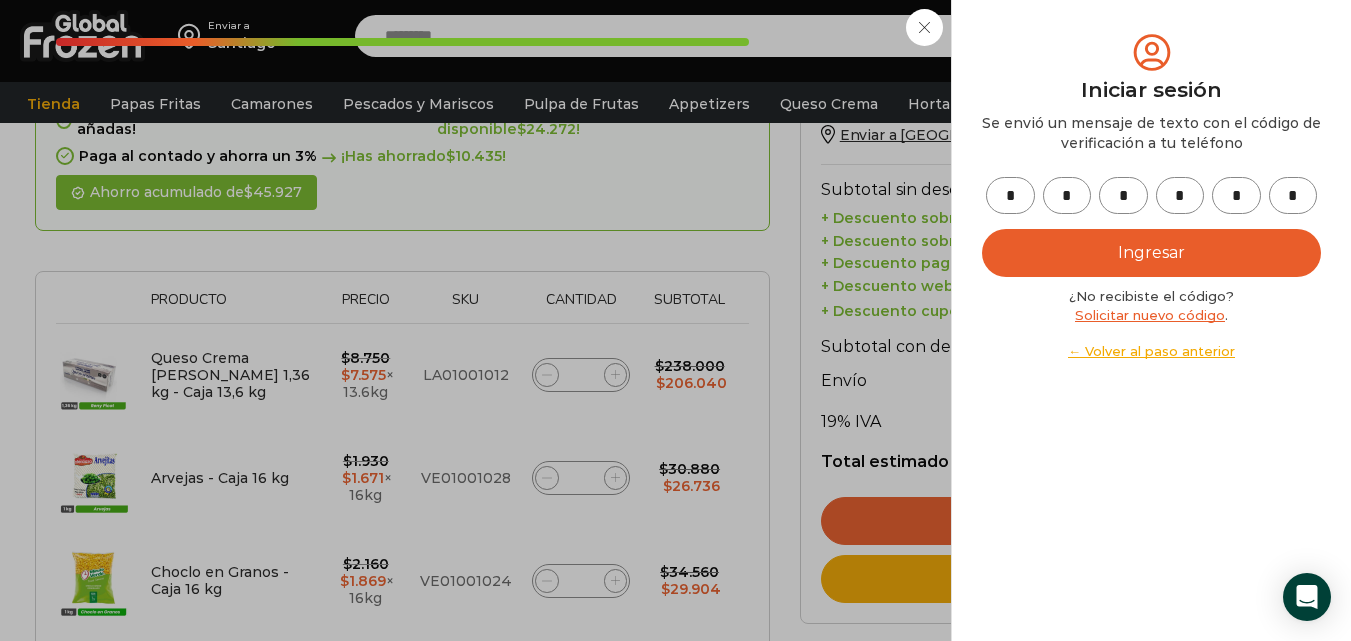 type on "*" 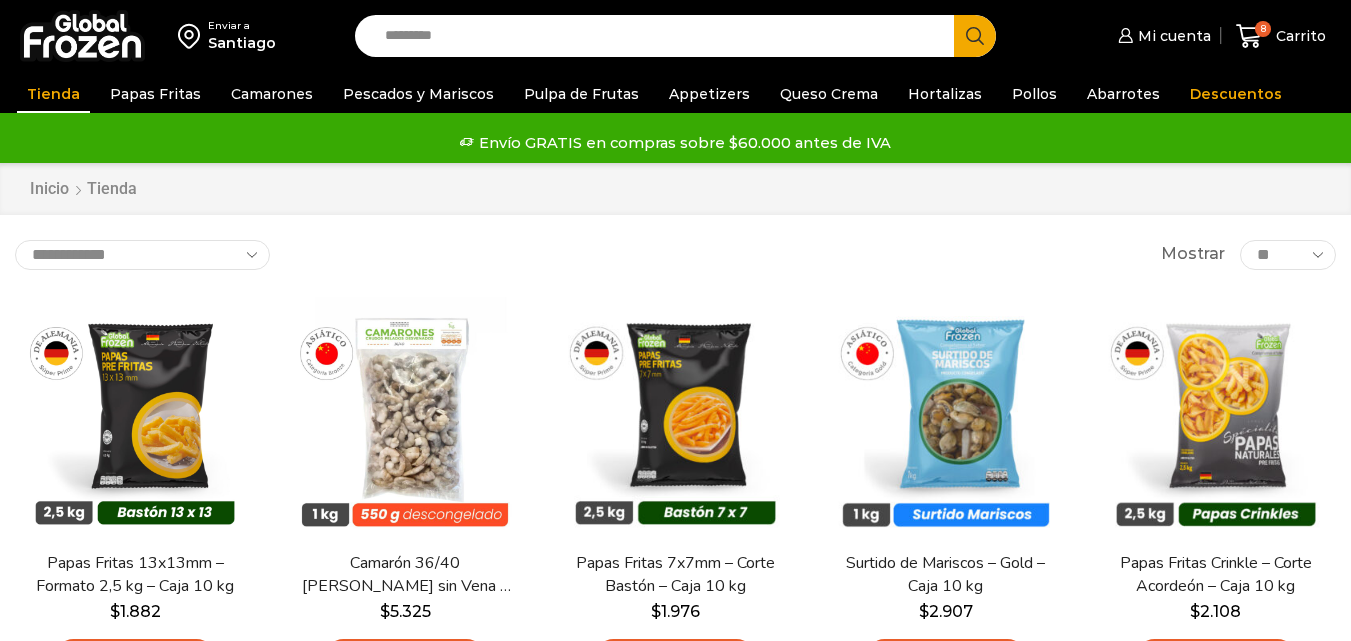 scroll, scrollTop: 0, scrollLeft: 0, axis: both 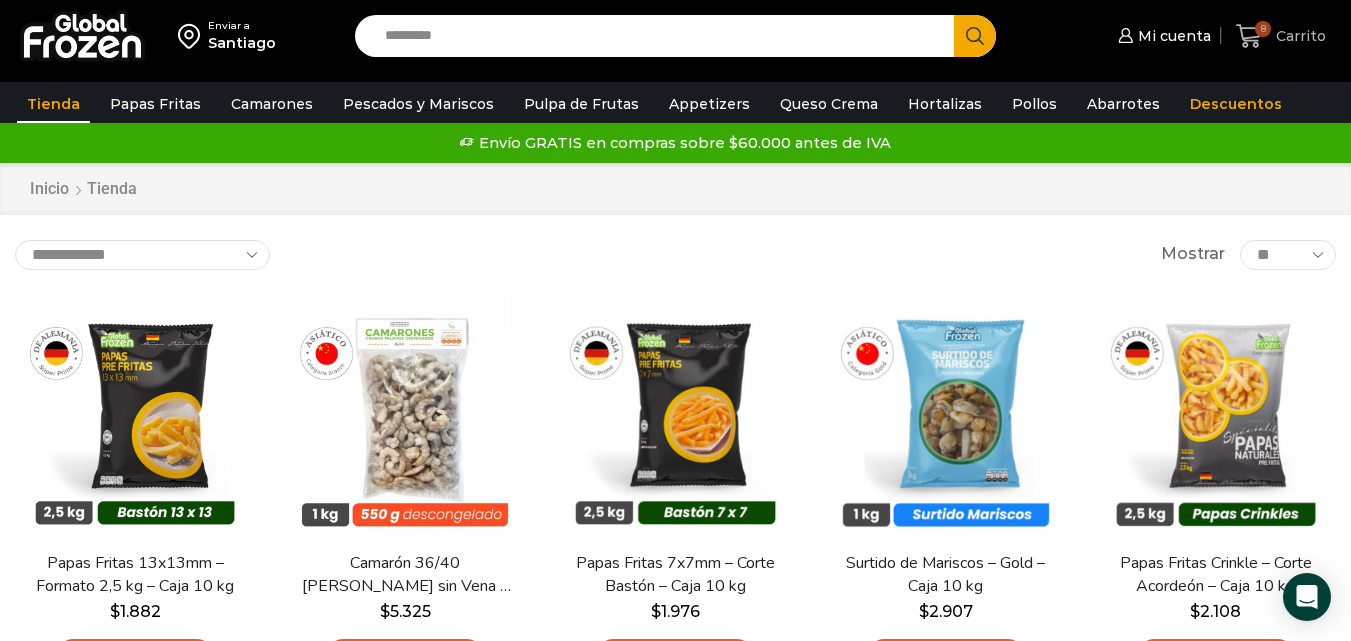 click on "Carrito" at bounding box center (1298, 36) 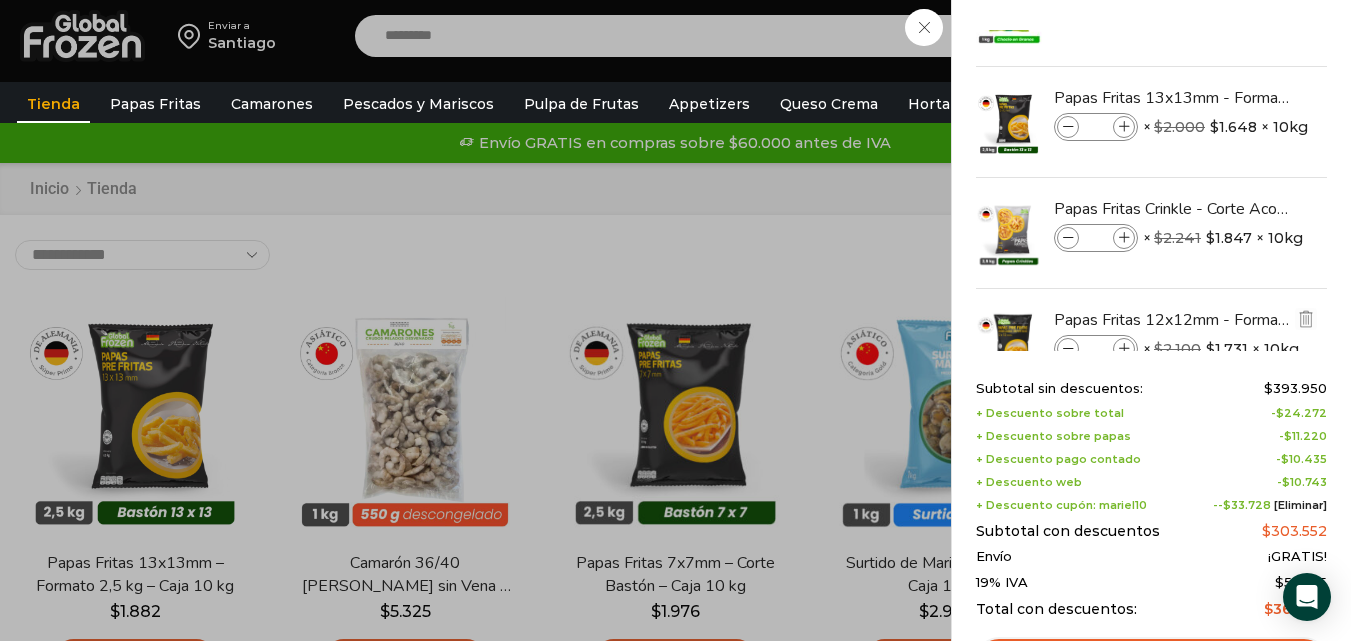 scroll, scrollTop: 300, scrollLeft: 0, axis: vertical 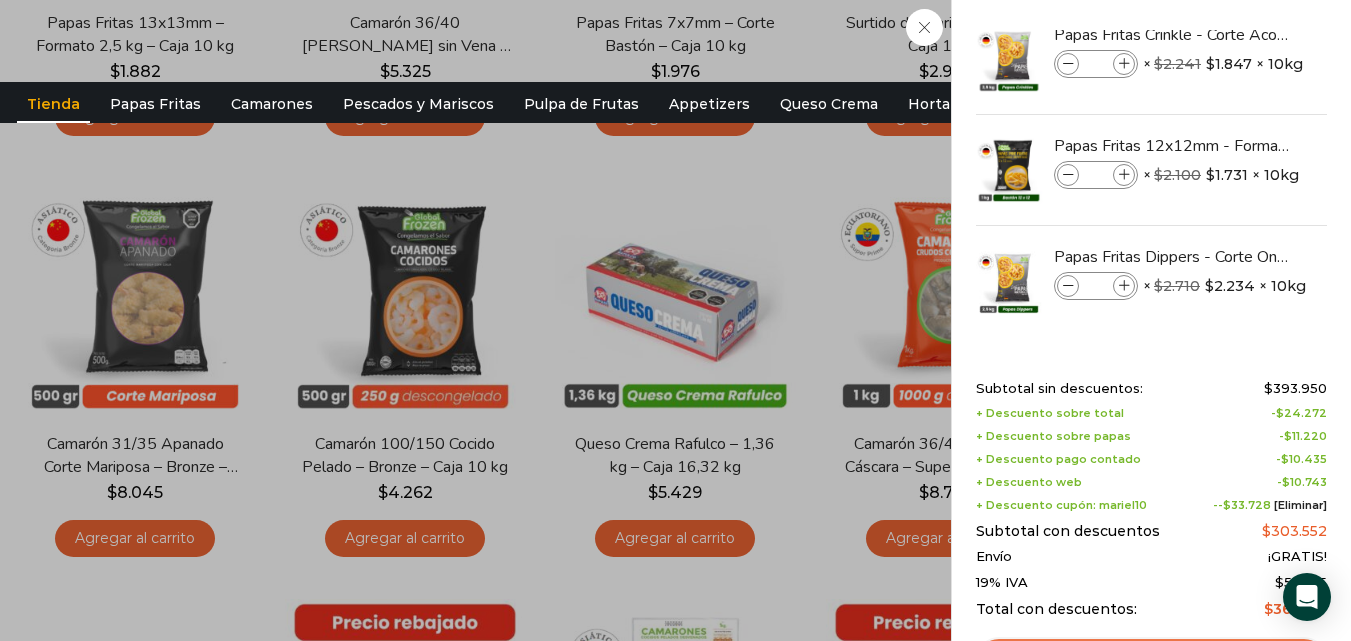click on "Ver carrito" at bounding box center (1151, 660) 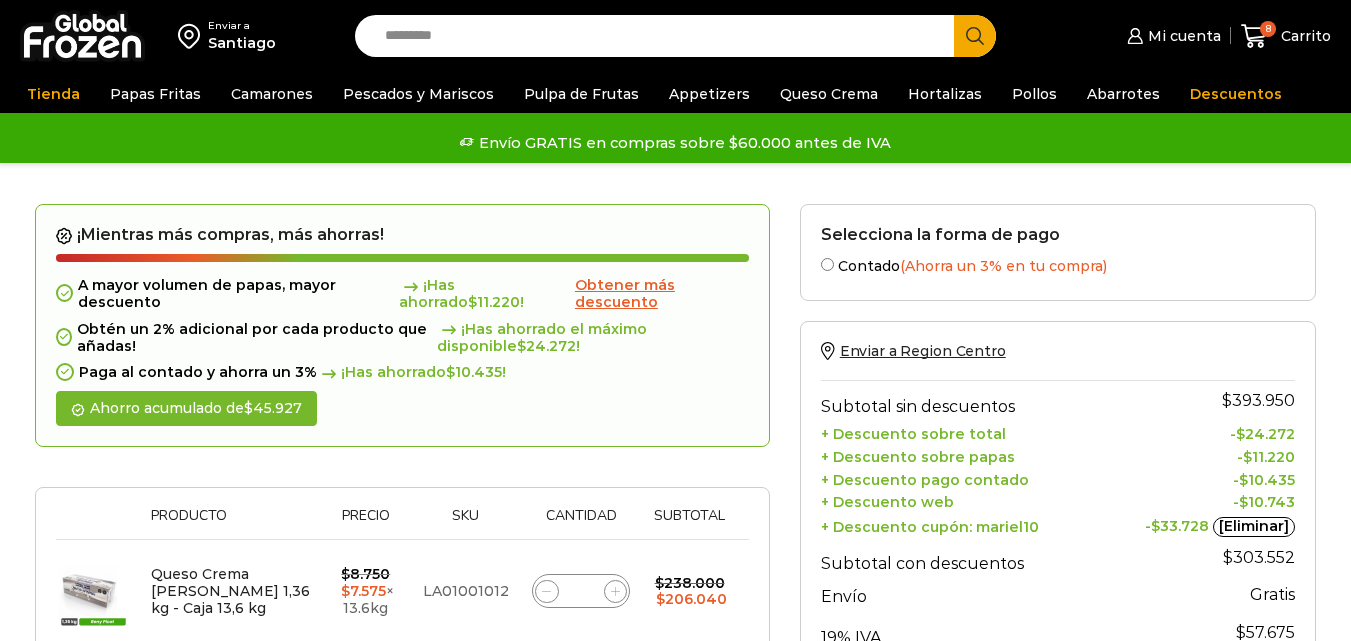 scroll, scrollTop: 0, scrollLeft: 0, axis: both 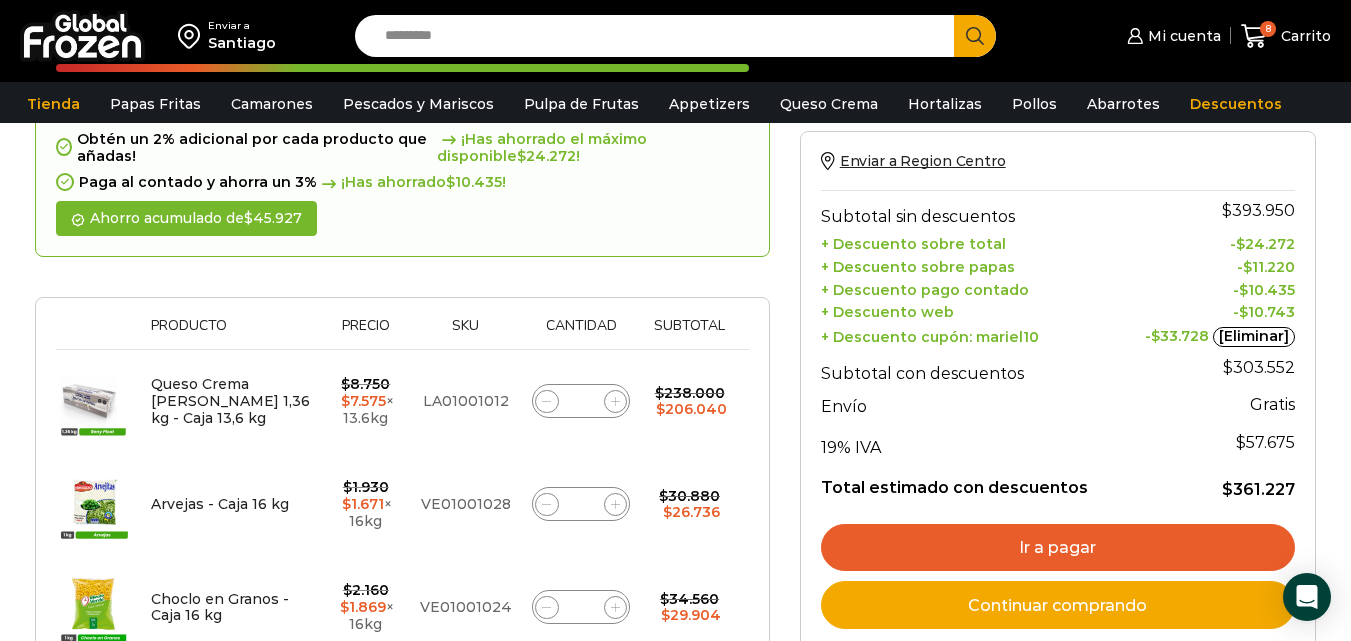 click on "Ir a pagar" at bounding box center [1058, 548] 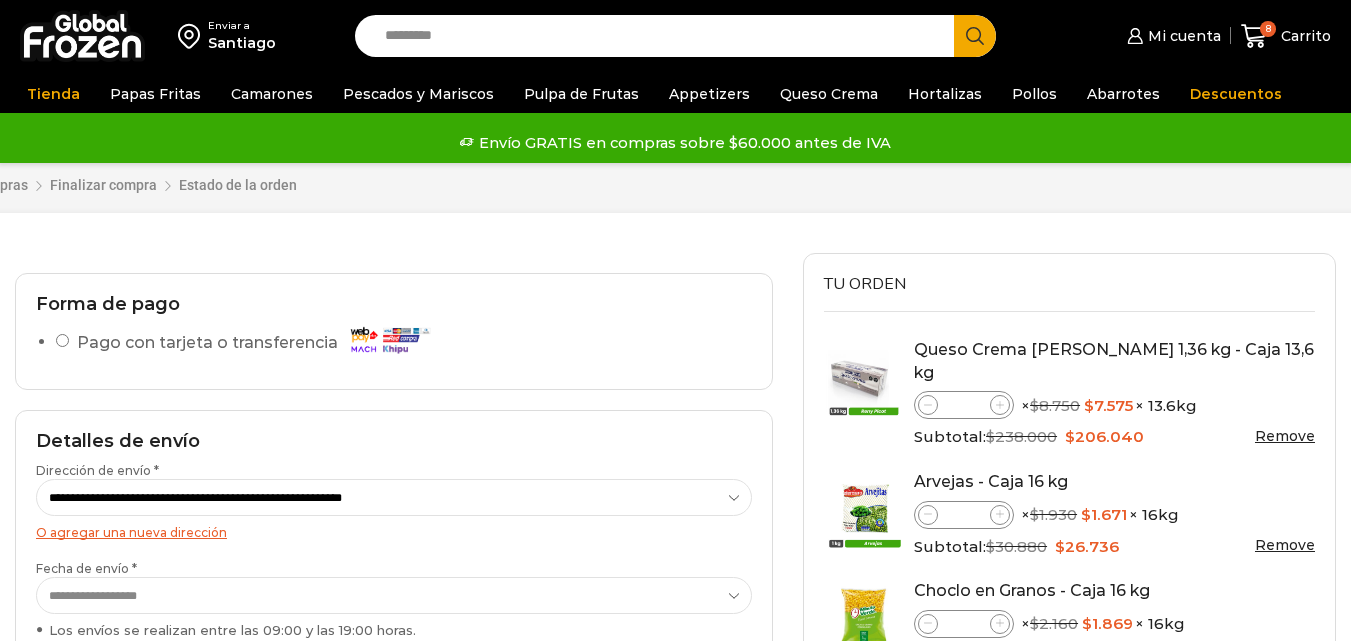 scroll, scrollTop: 0, scrollLeft: 0, axis: both 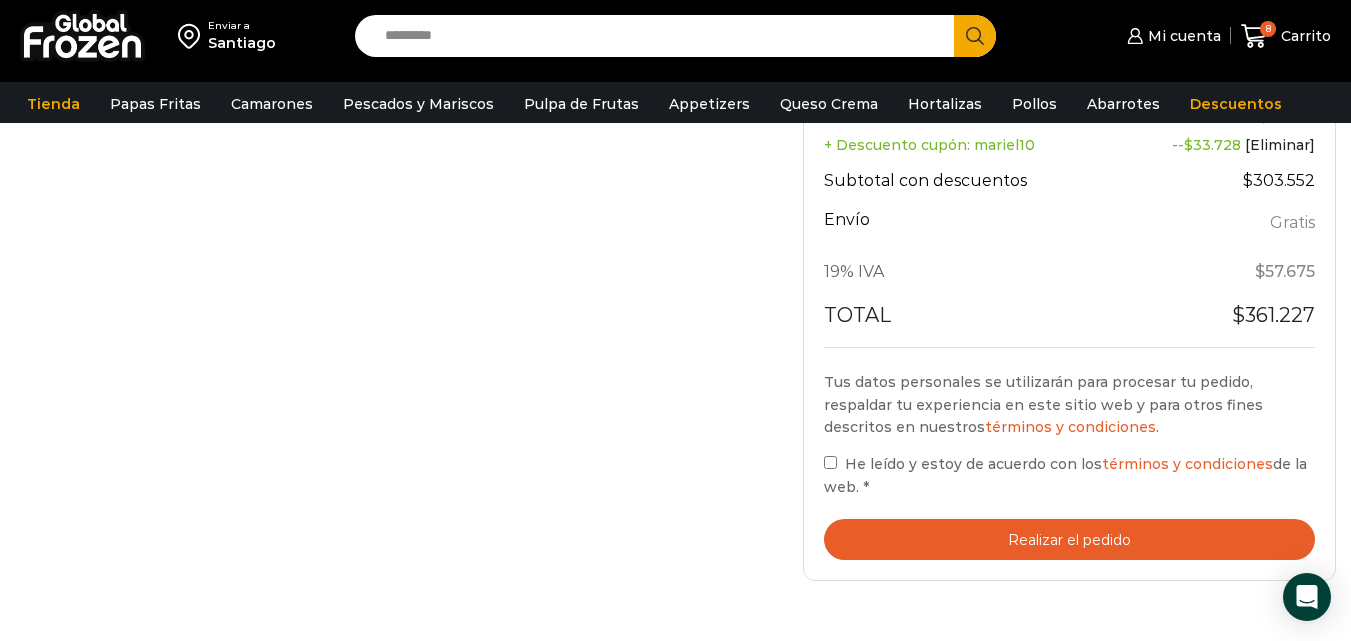 click on "Tu orden
Product
Queso Crema Reny Picot 1,36 kg - Caja 13,6 kg
Queso Crema Reny Picot 1,36 kg - Caja 13,6 kg cantidad
*
×  $ 8.750   Original price was: $8.750. $ 7.575 Current price is: $7.575.  × 13.6kg
Subtotal:  $ 238.000   Original price was: $238.000. $ 206.040 Current price is: $206.040. Remove" at bounding box center (1069, -178) 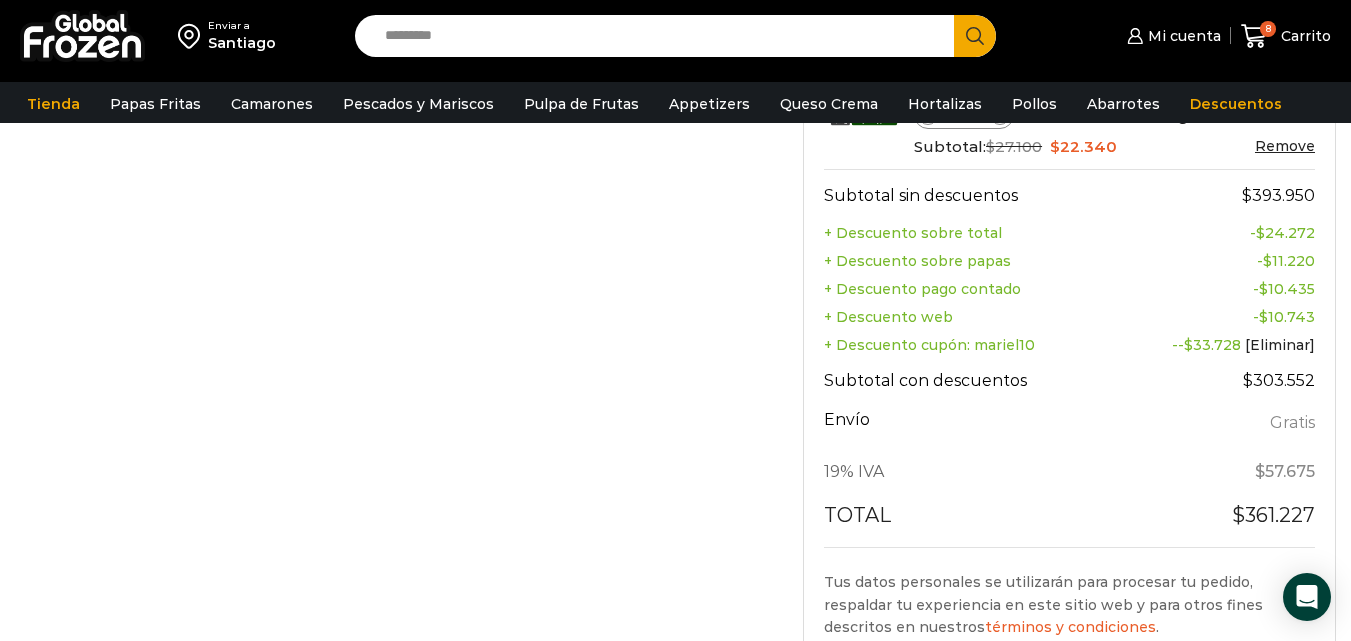 scroll, scrollTop: 900, scrollLeft: 0, axis: vertical 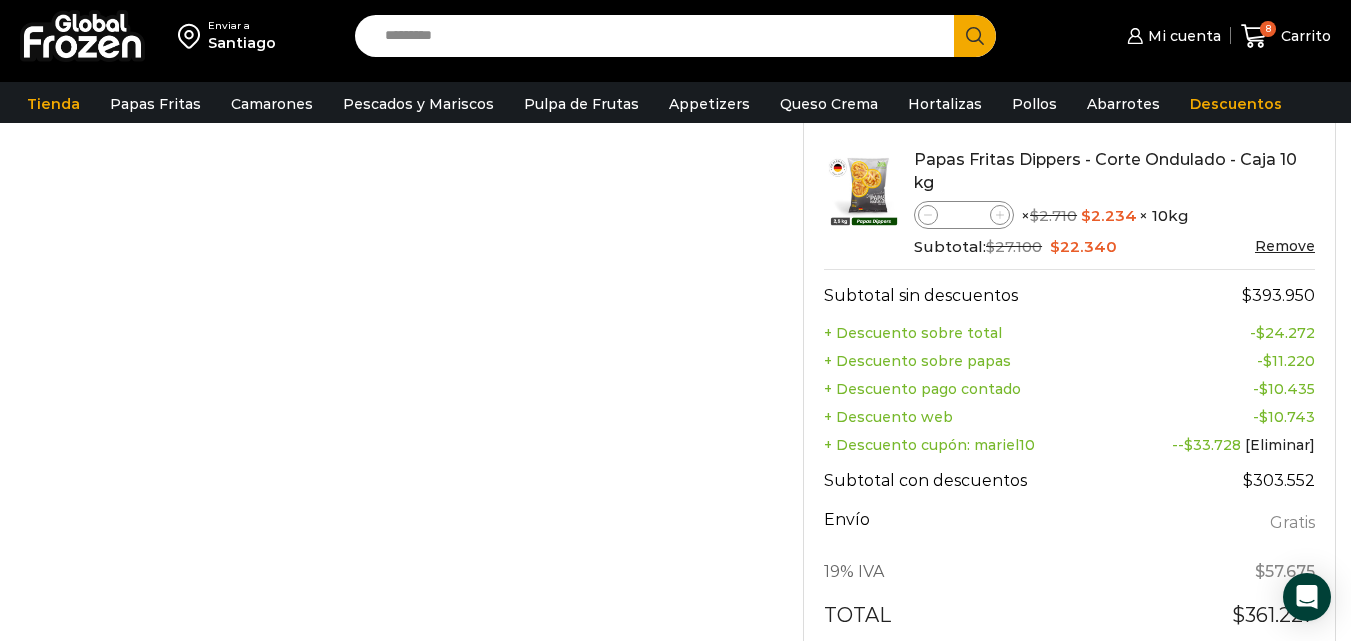 click on "**********" at bounding box center [394, 132] 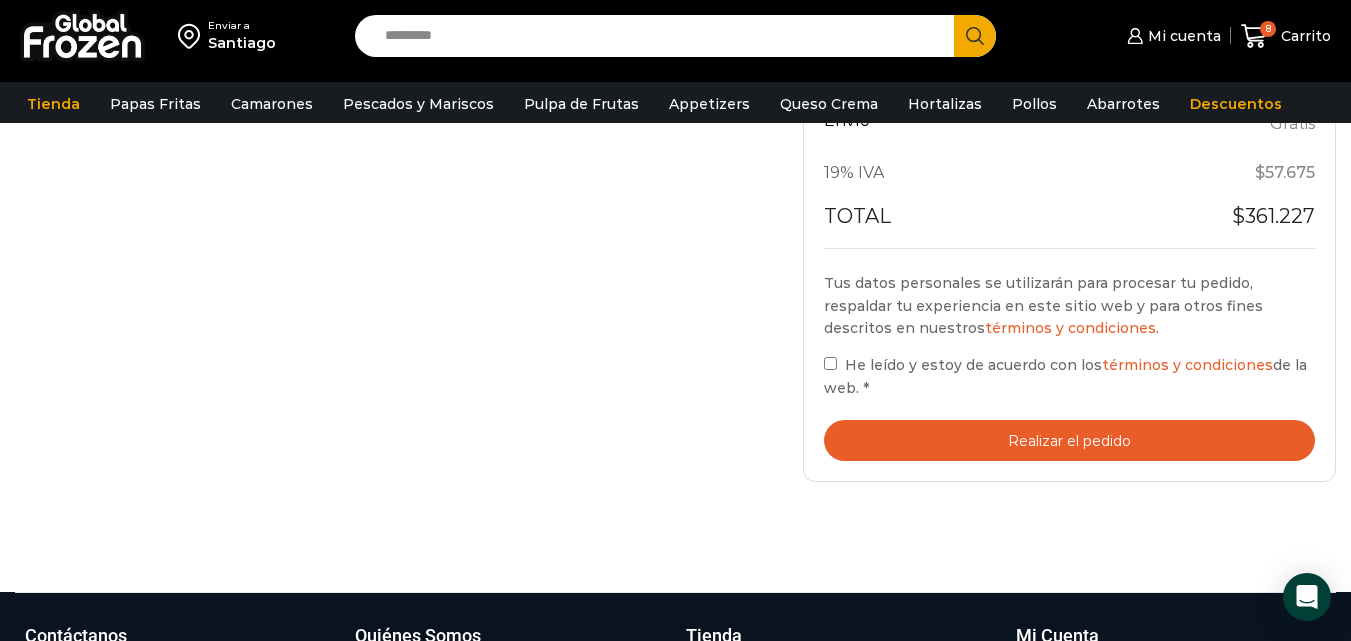 scroll, scrollTop: 1300, scrollLeft: 0, axis: vertical 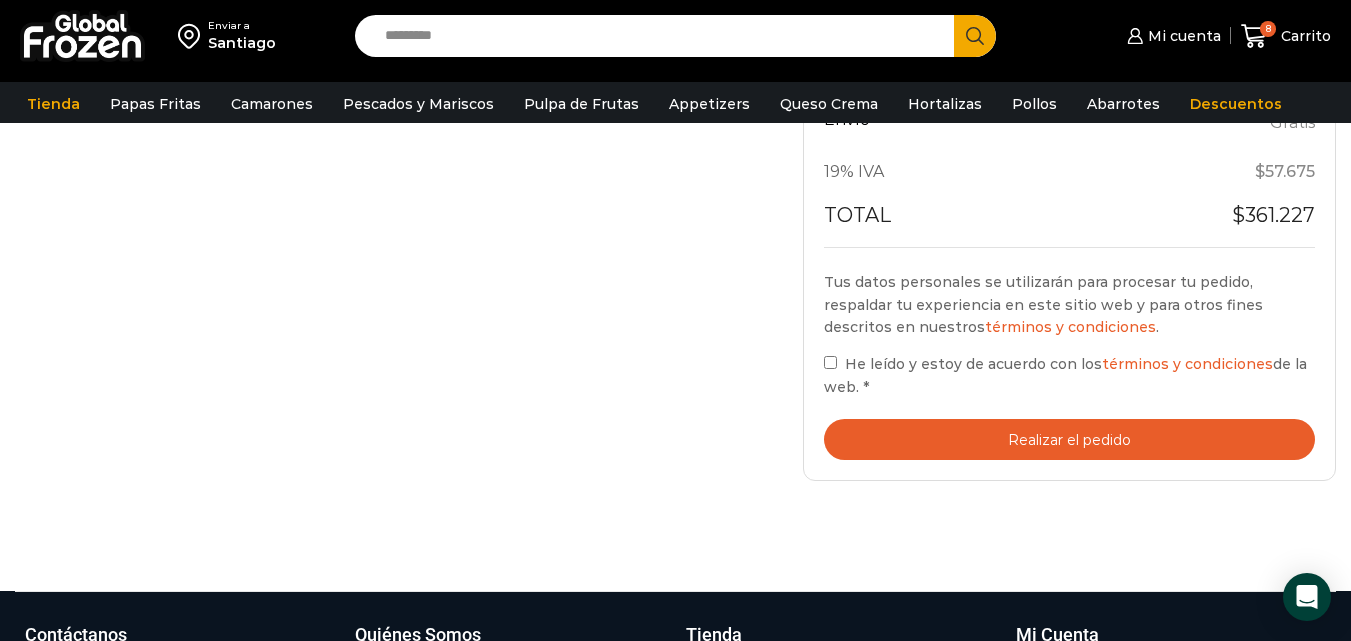 click on "Realizar el pedido" at bounding box center [1069, 439] 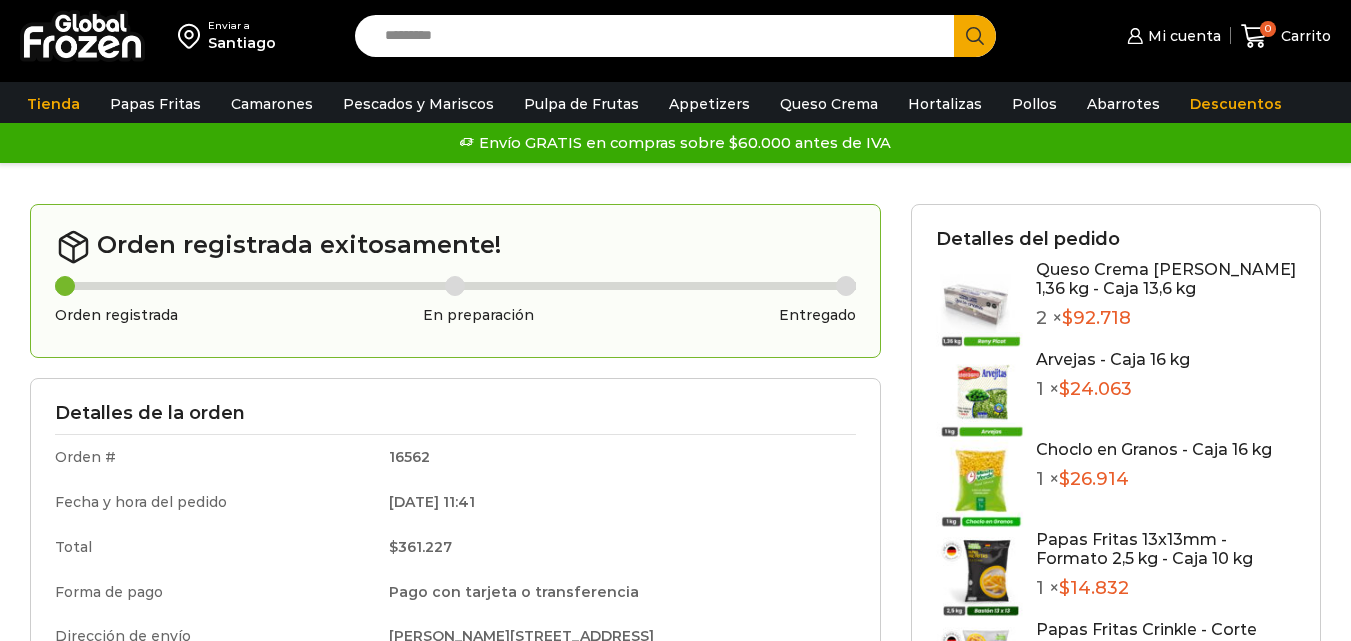 scroll, scrollTop: 0, scrollLeft: 0, axis: both 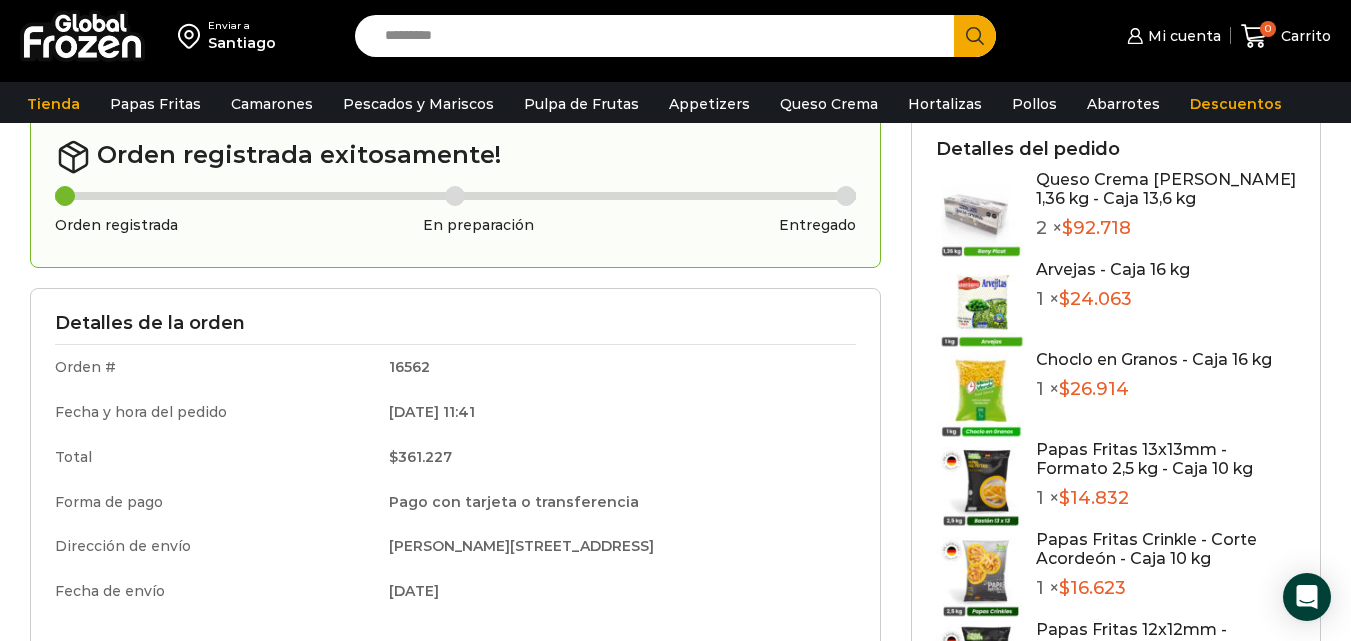click on "16562" at bounding box center [615, 367] 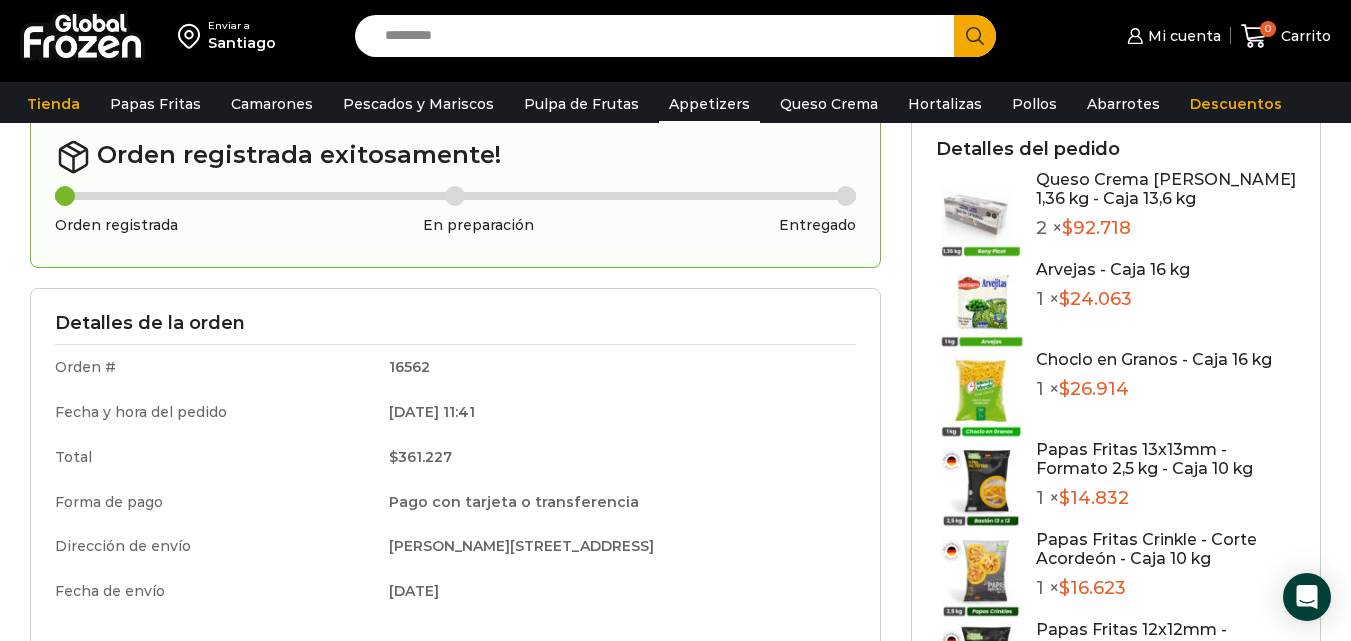 click on "Appetizers" at bounding box center [709, 104] 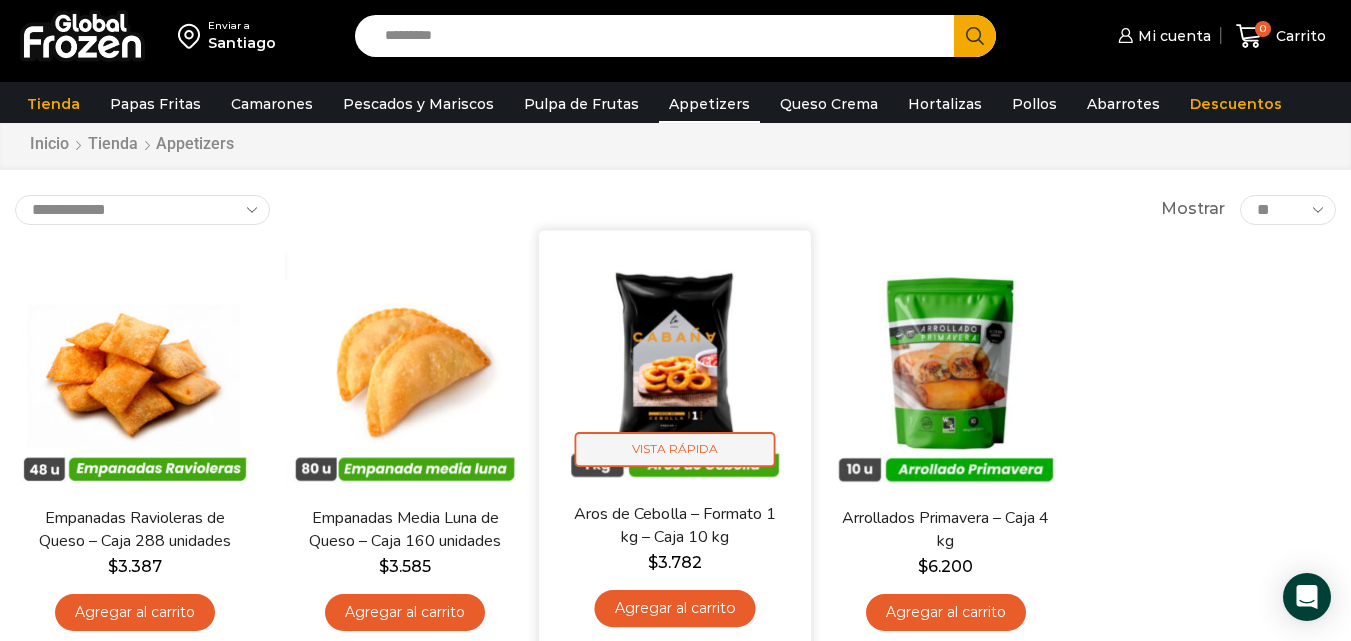 scroll, scrollTop: 100, scrollLeft: 0, axis: vertical 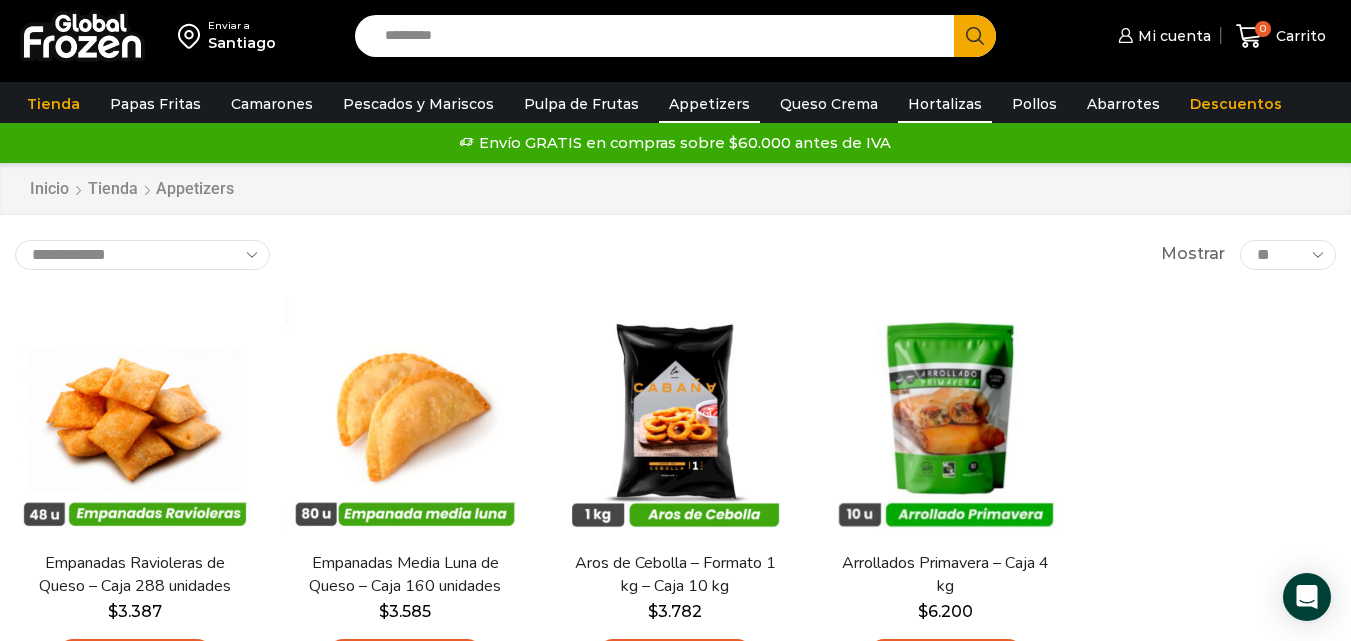 click on "Hortalizas" at bounding box center (945, 104) 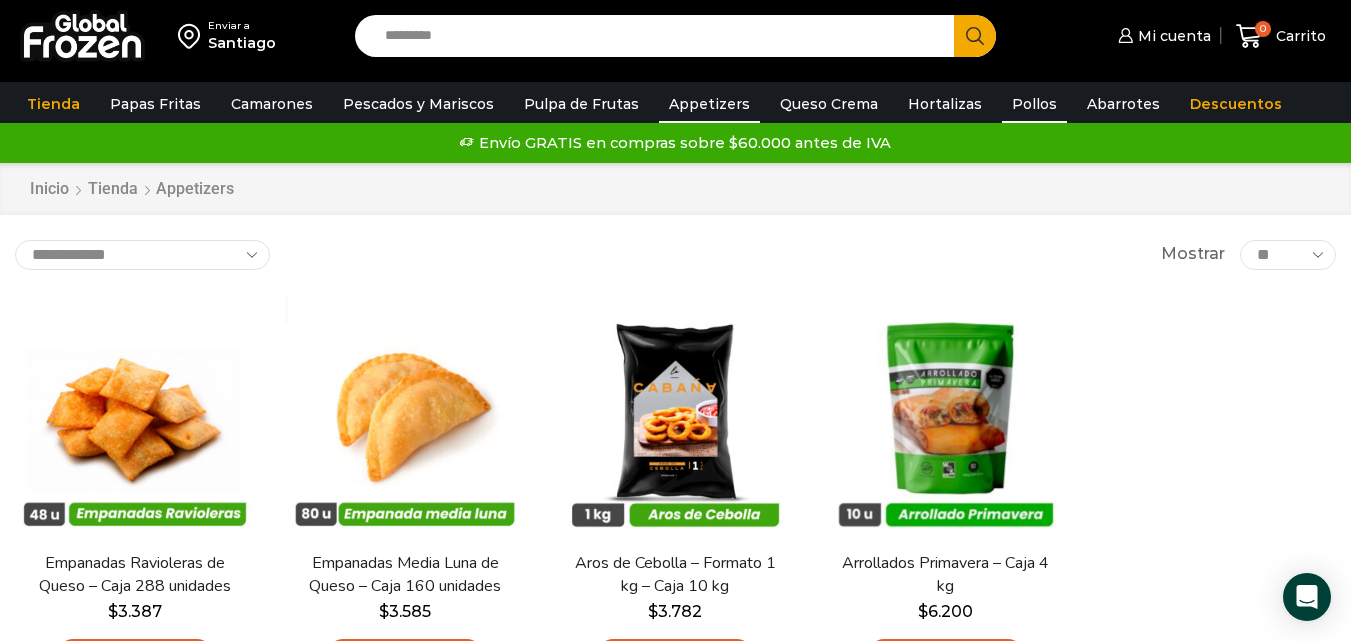 click on "Pollos" at bounding box center [1034, 104] 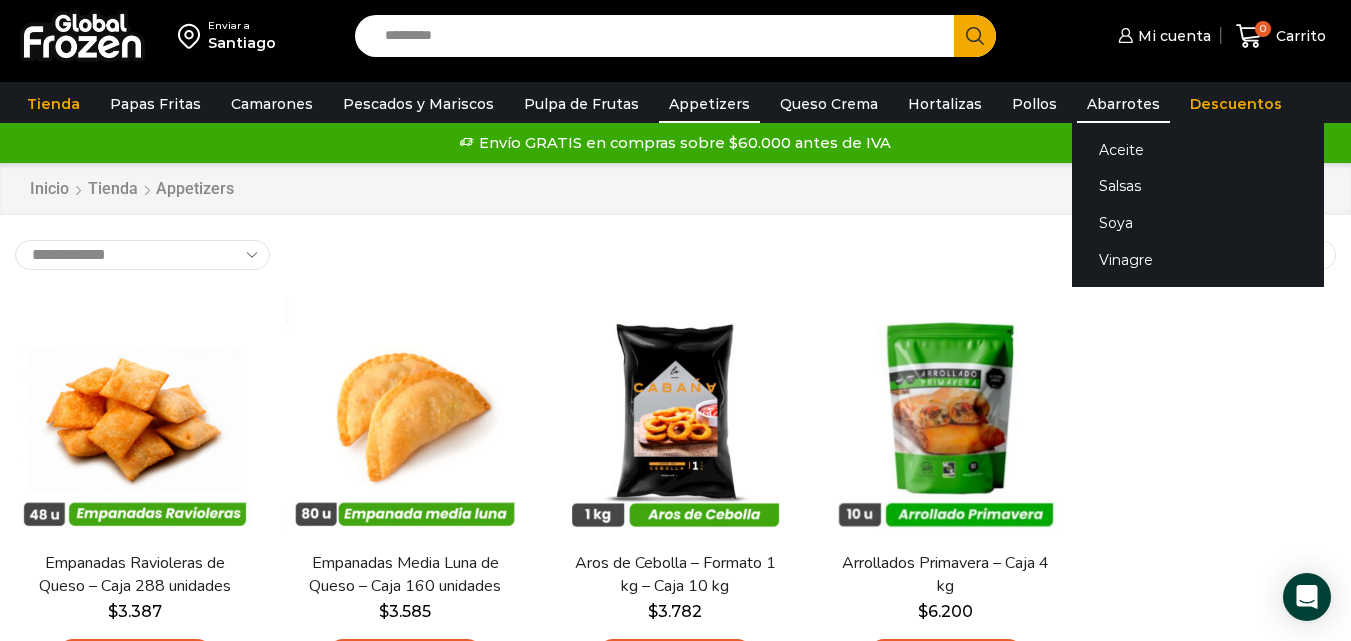 click on "Abarrotes" at bounding box center [1123, 104] 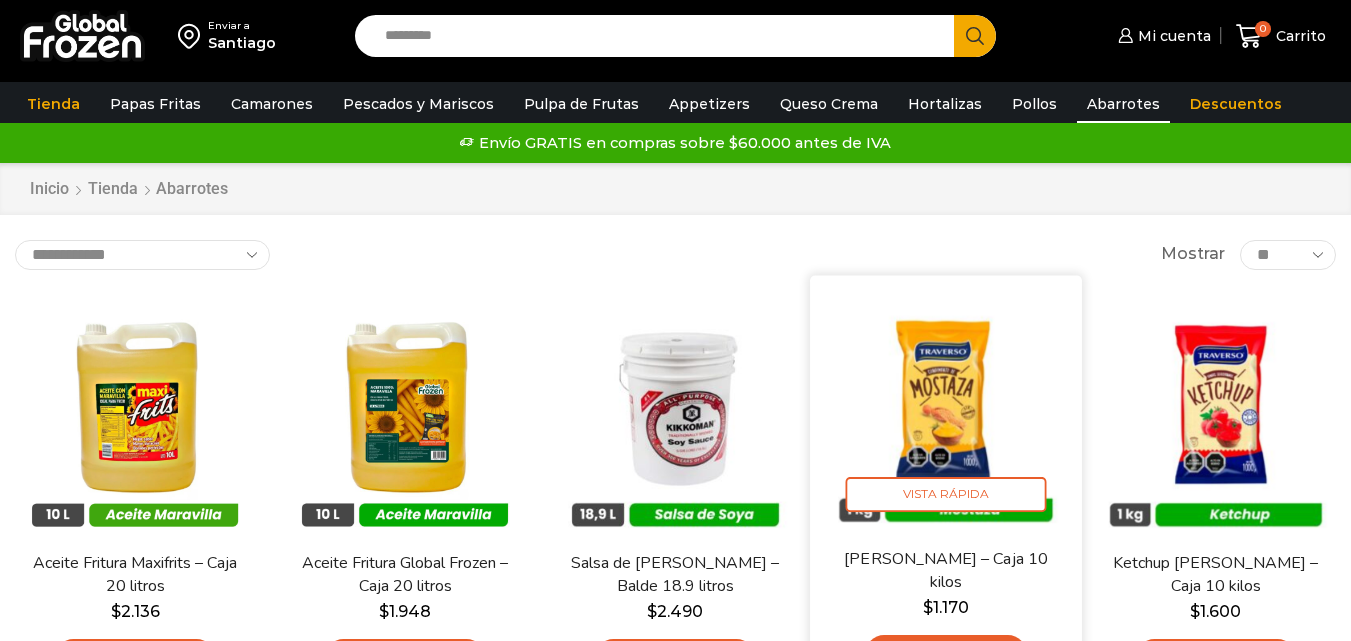 scroll, scrollTop: 0, scrollLeft: 0, axis: both 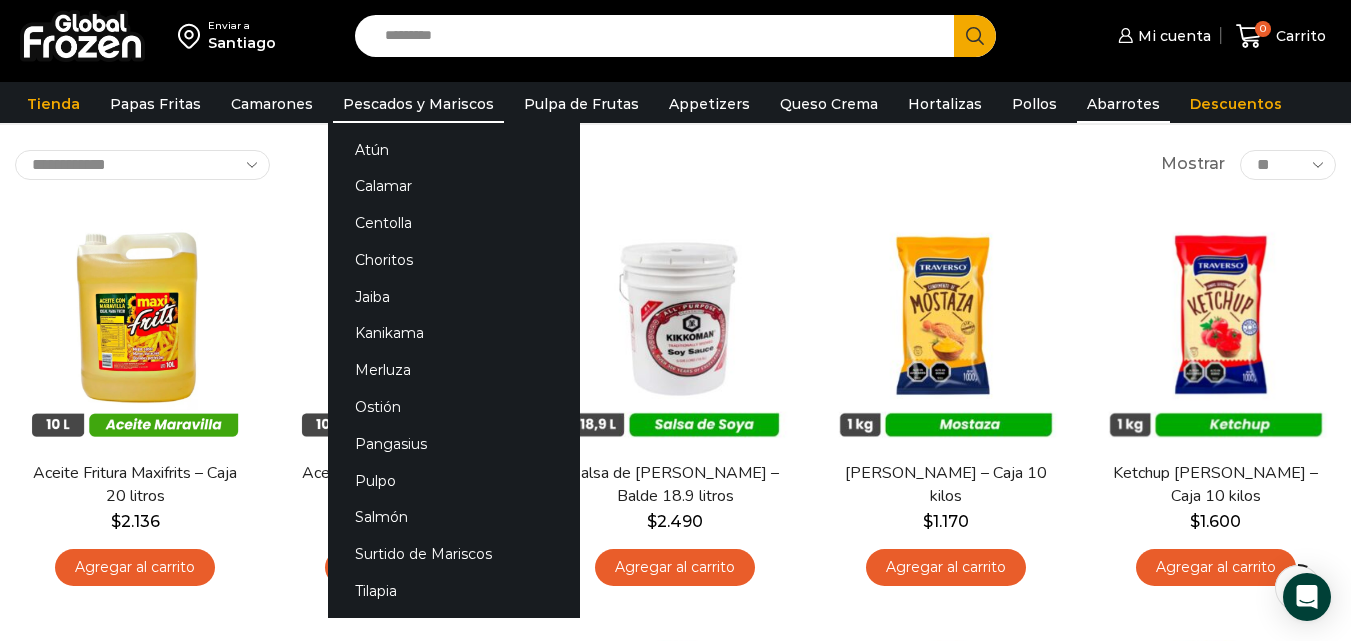 click on "Pescados y Mariscos" at bounding box center (418, 104) 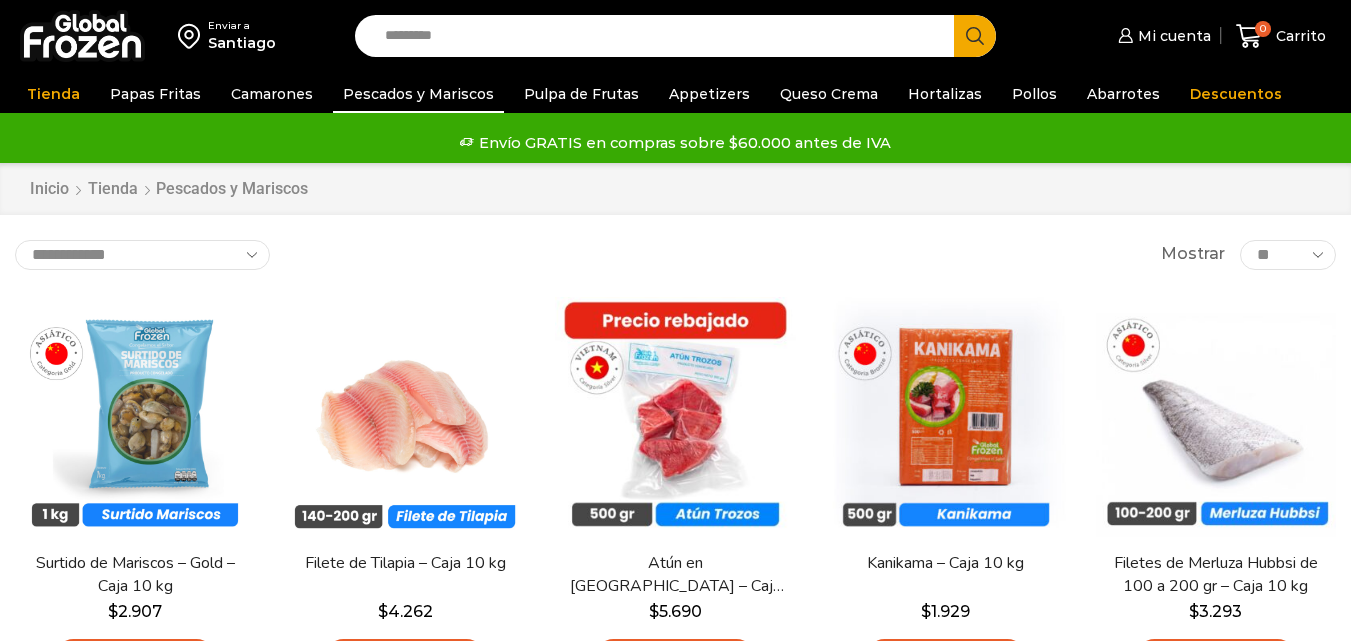 scroll, scrollTop: 0, scrollLeft: 0, axis: both 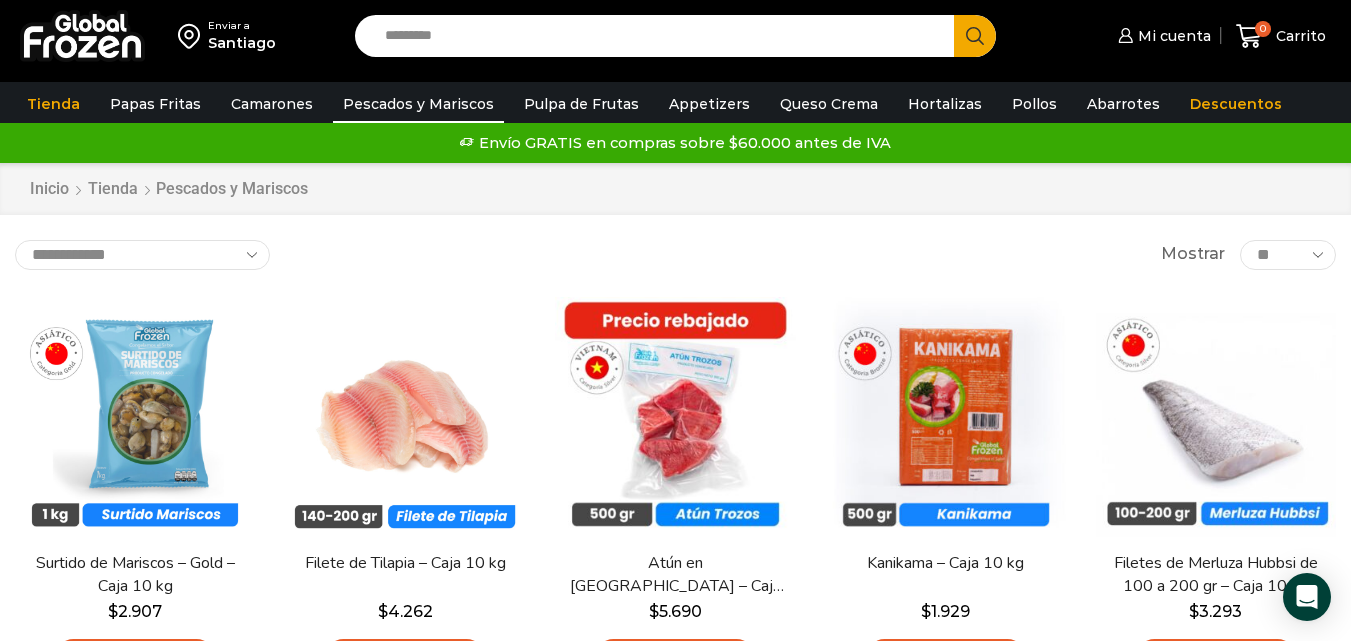 click on "**********" at bounding box center (675, 255) 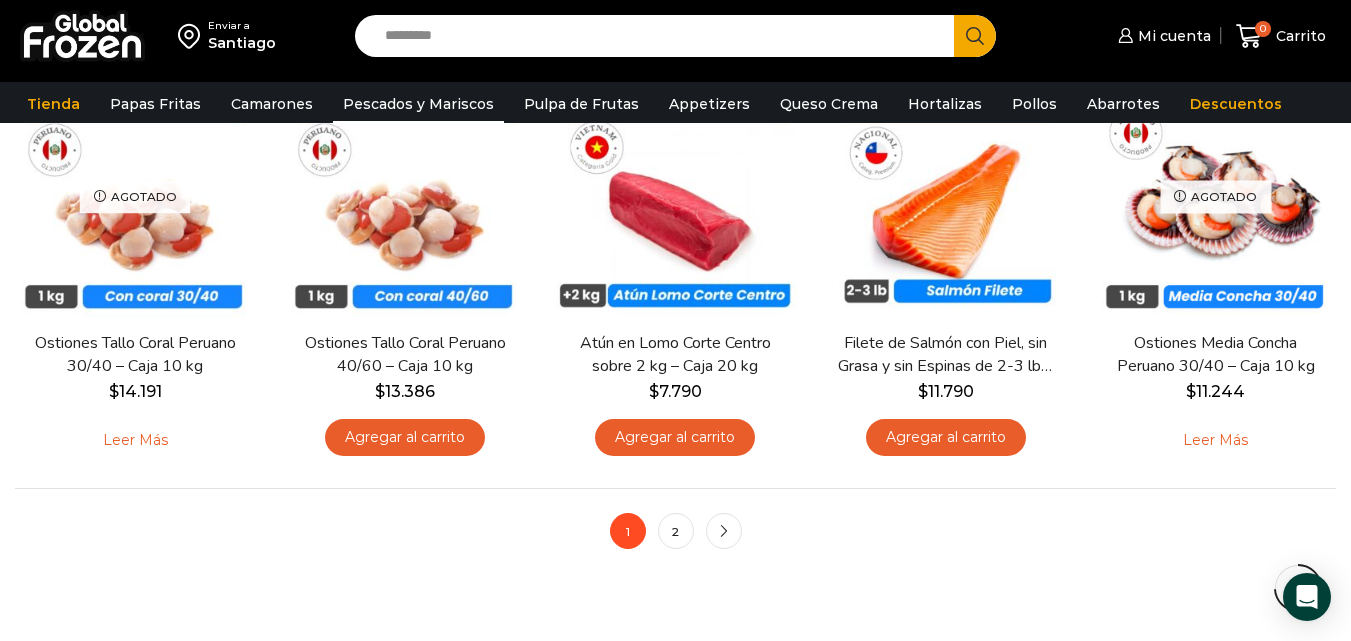scroll, scrollTop: 1500, scrollLeft: 0, axis: vertical 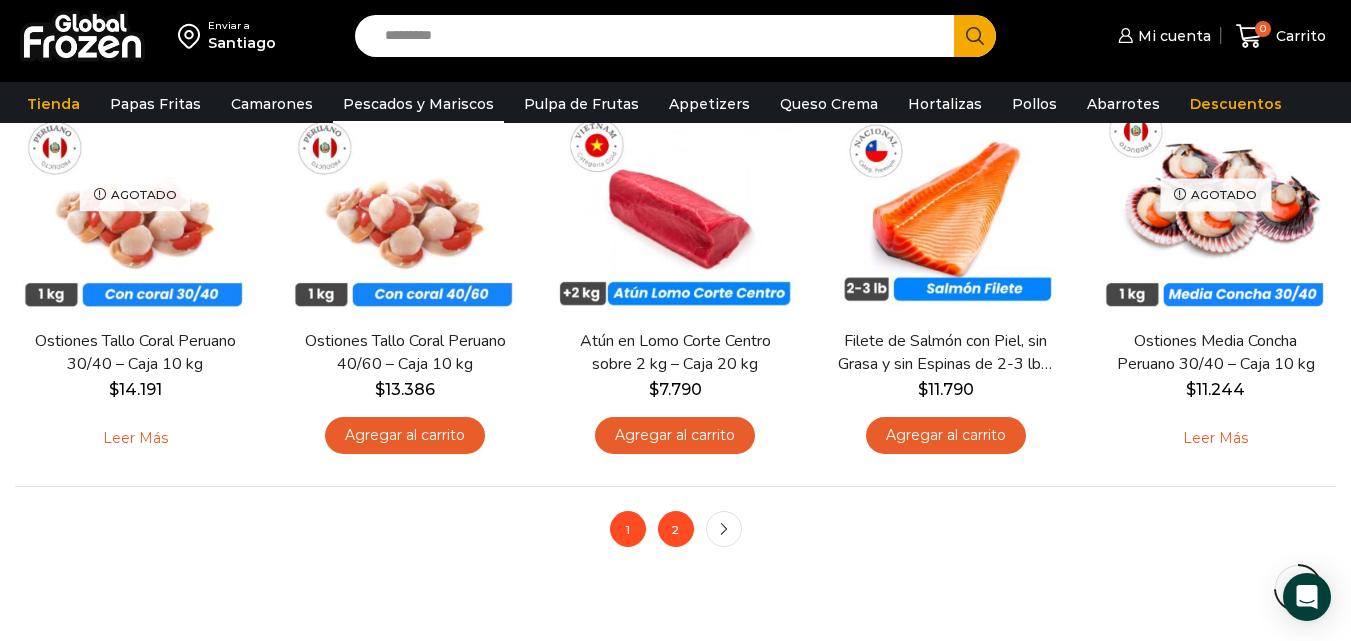 click on "2" at bounding box center (676, 529) 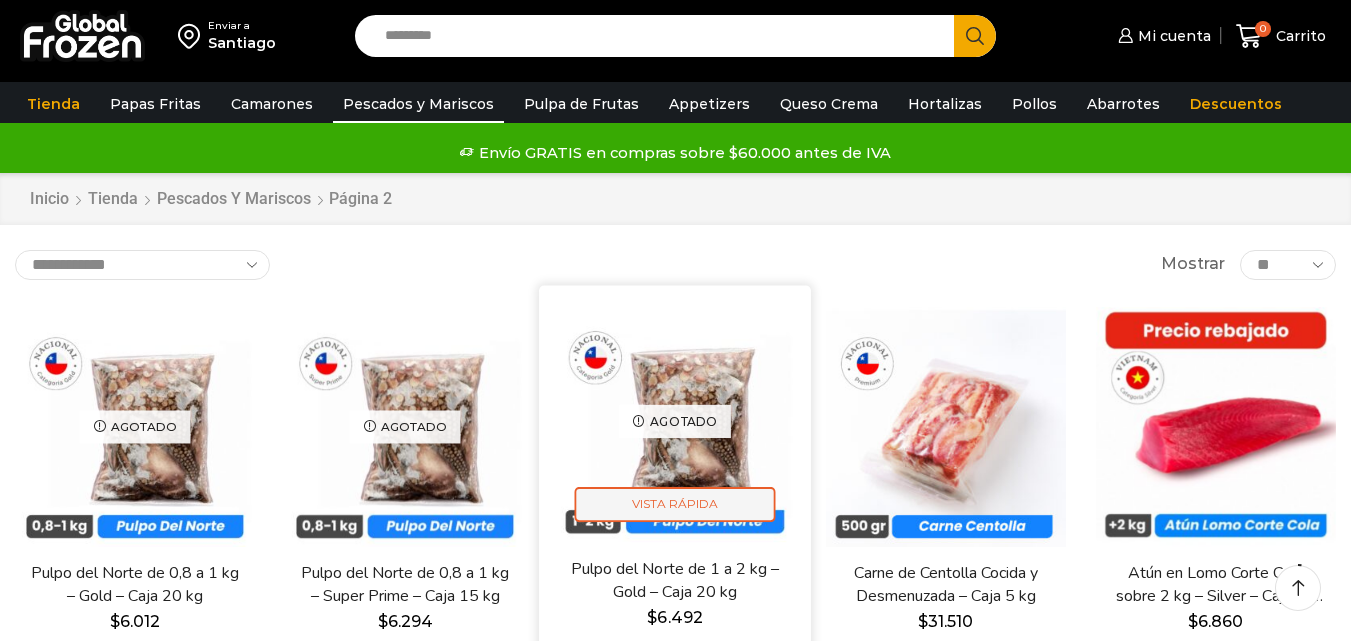 scroll, scrollTop: 100, scrollLeft: 0, axis: vertical 